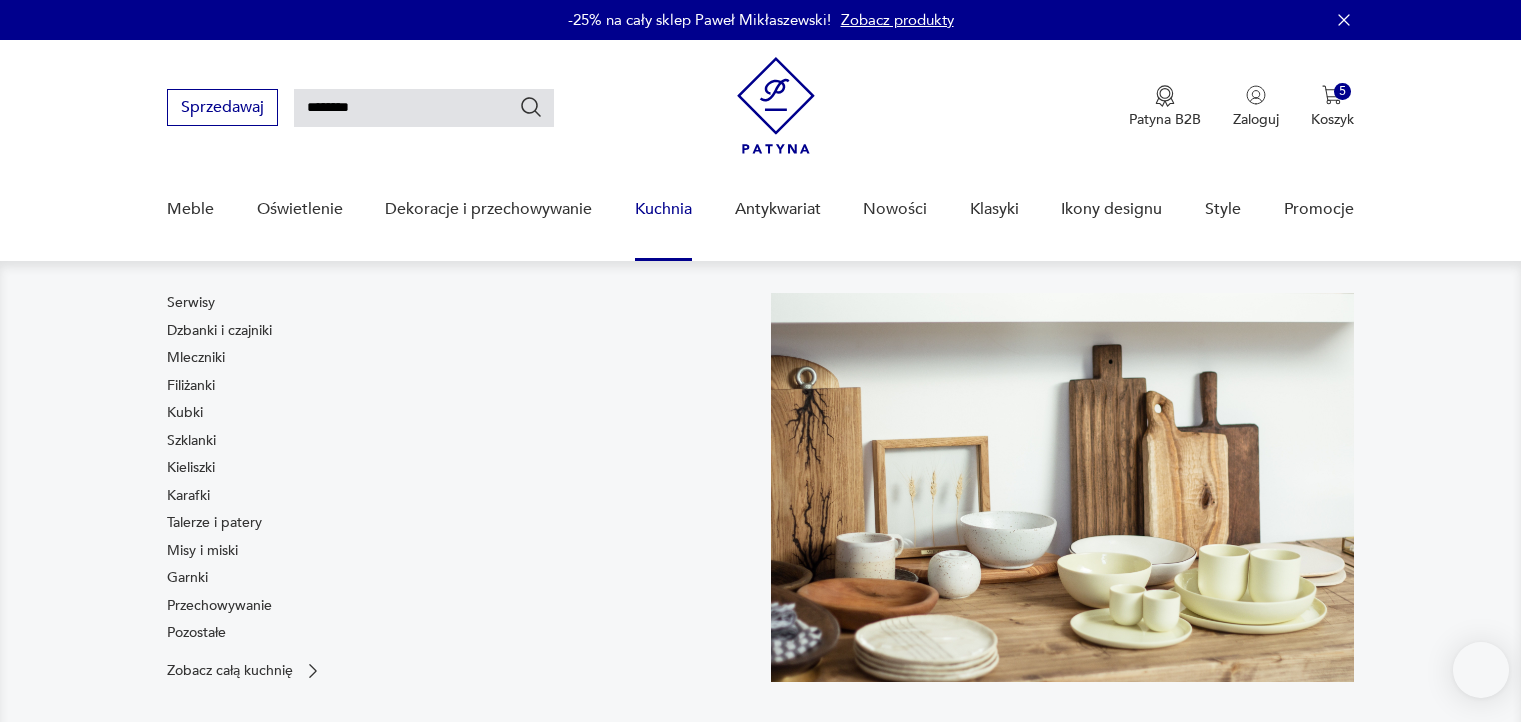 scroll, scrollTop: 71, scrollLeft: 0, axis: vertical 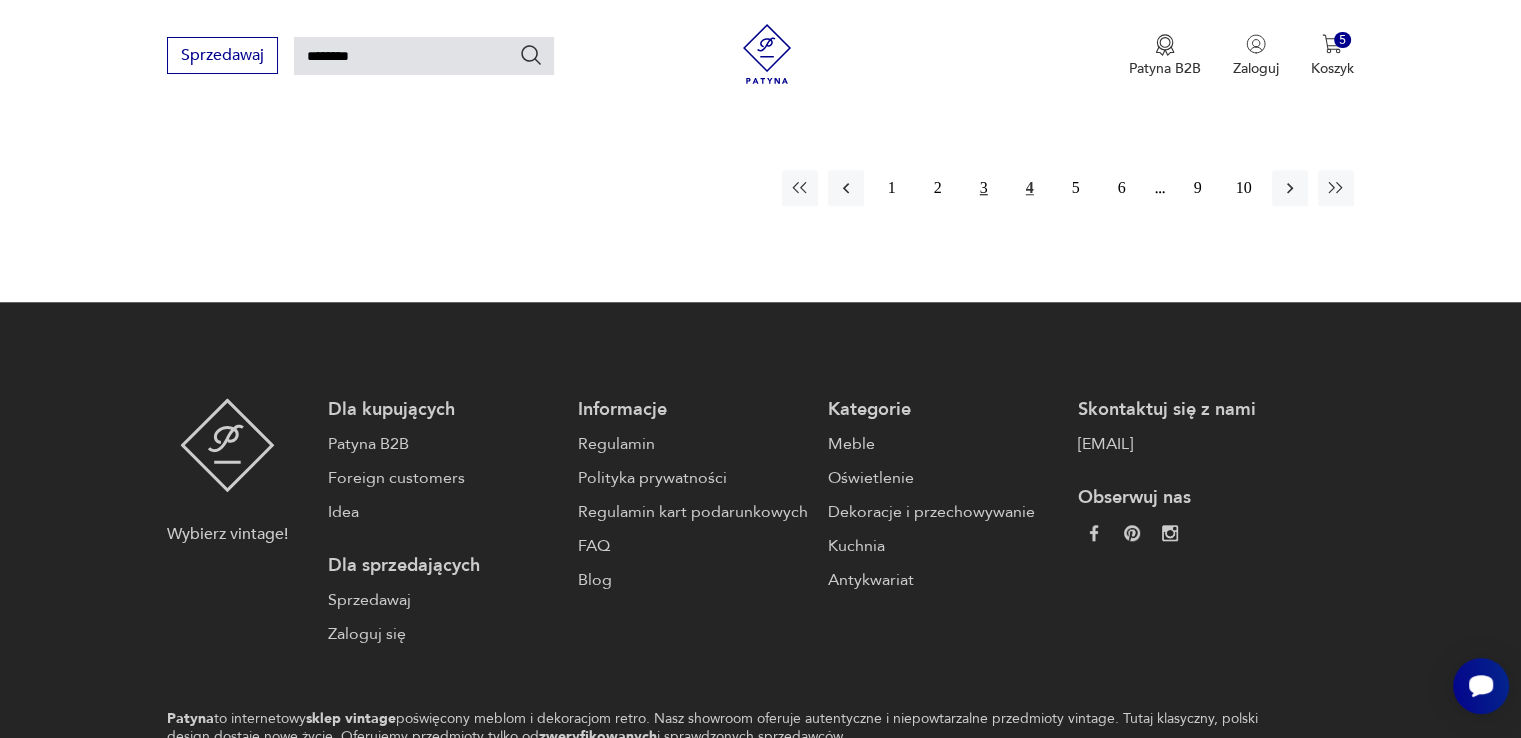 click on "3" at bounding box center [984, 188] 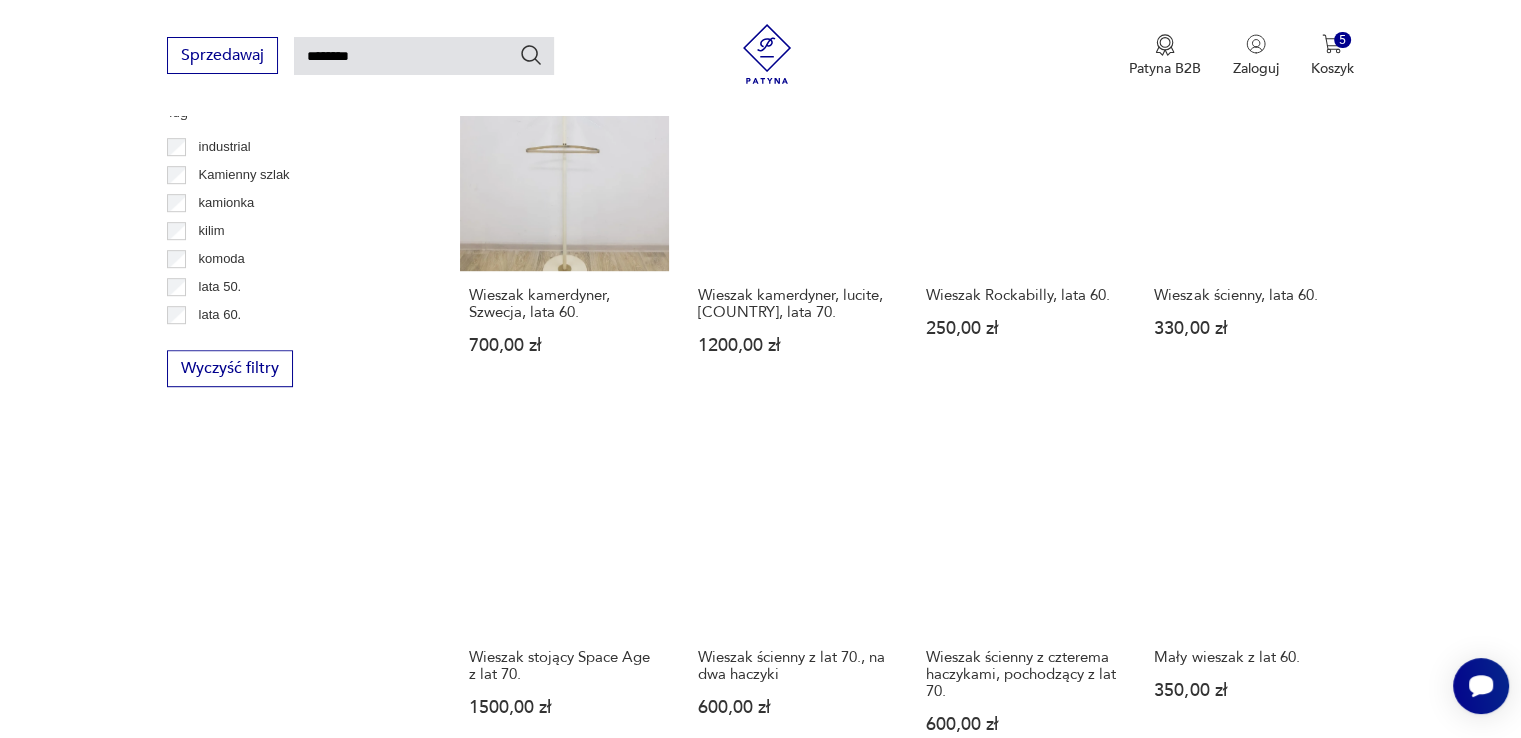 scroll, scrollTop: 1571, scrollLeft: 0, axis: vertical 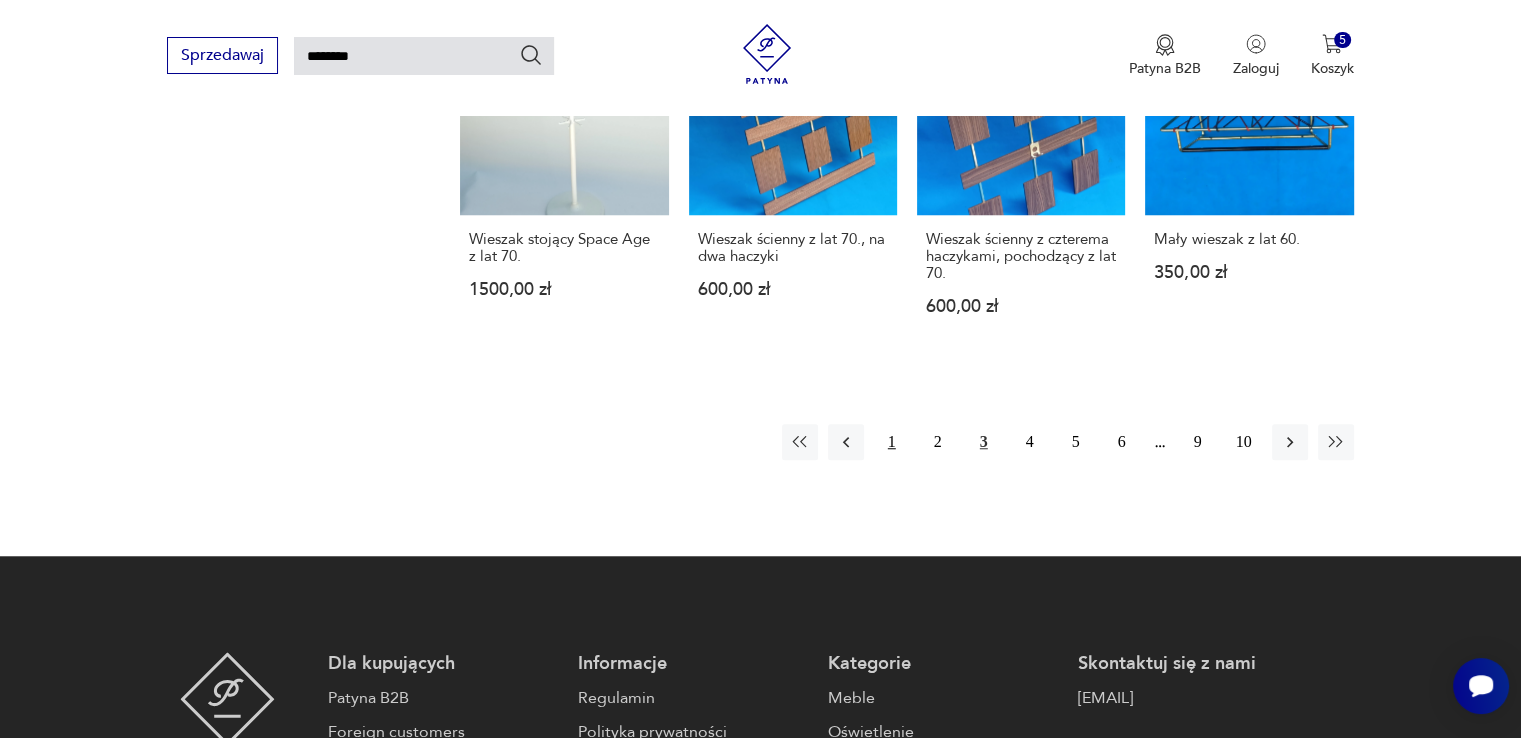 click on "1" at bounding box center [892, 442] 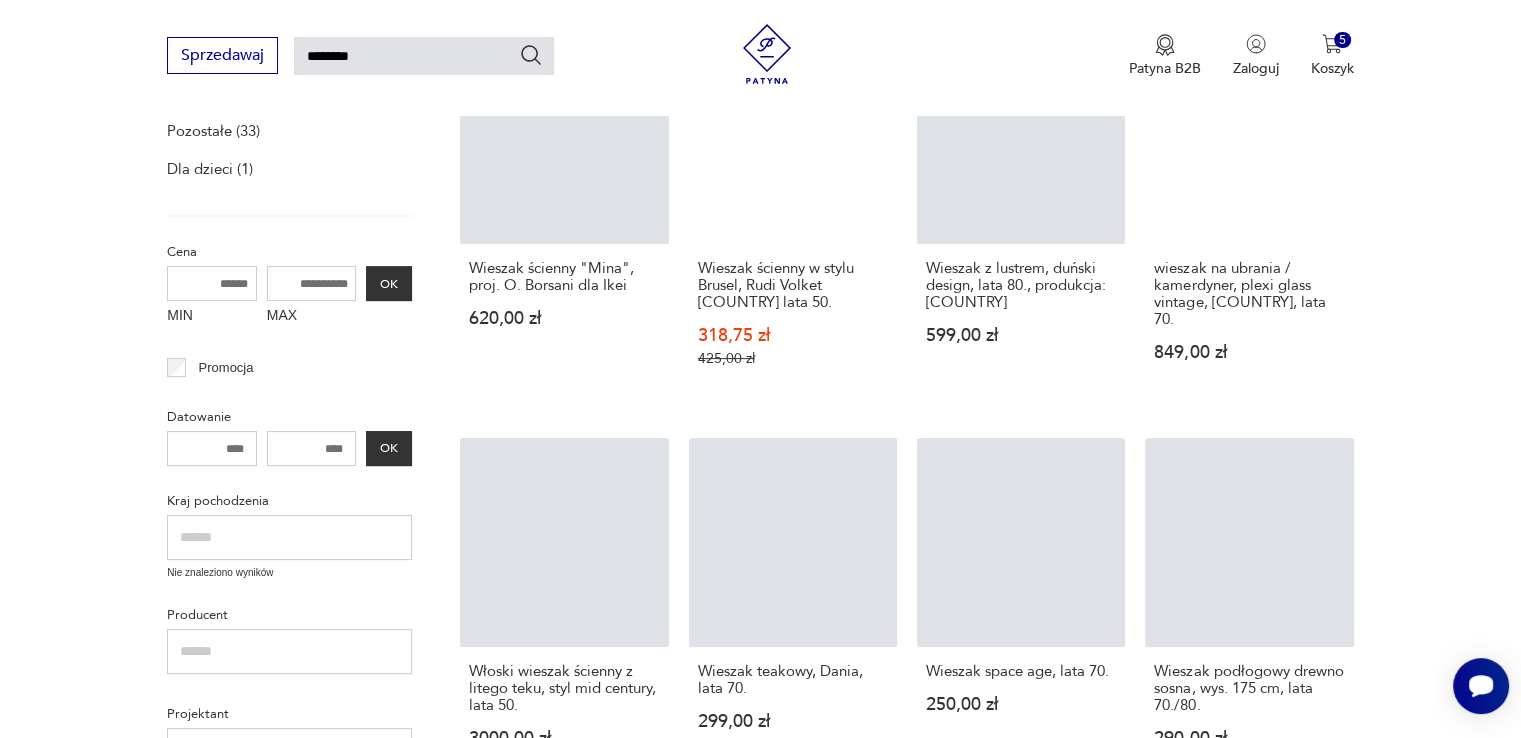 scroll, scrollTop: 571, scrollLeft: 0, axis: vertical 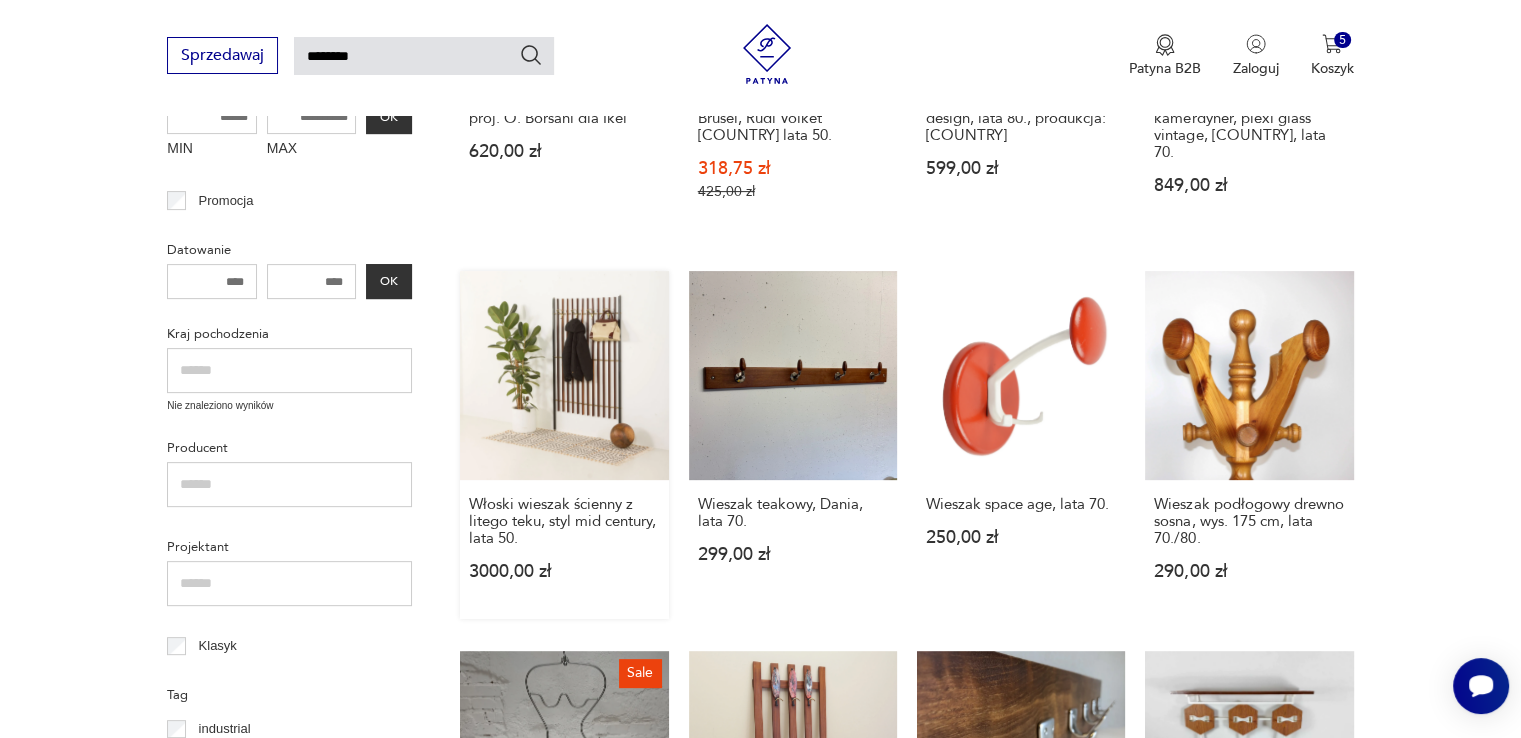 click on "Włoski wieszak ścienny z litego teku, styl mid century, lata 50. 3000,00 zł" at bounding box center (564, 444) 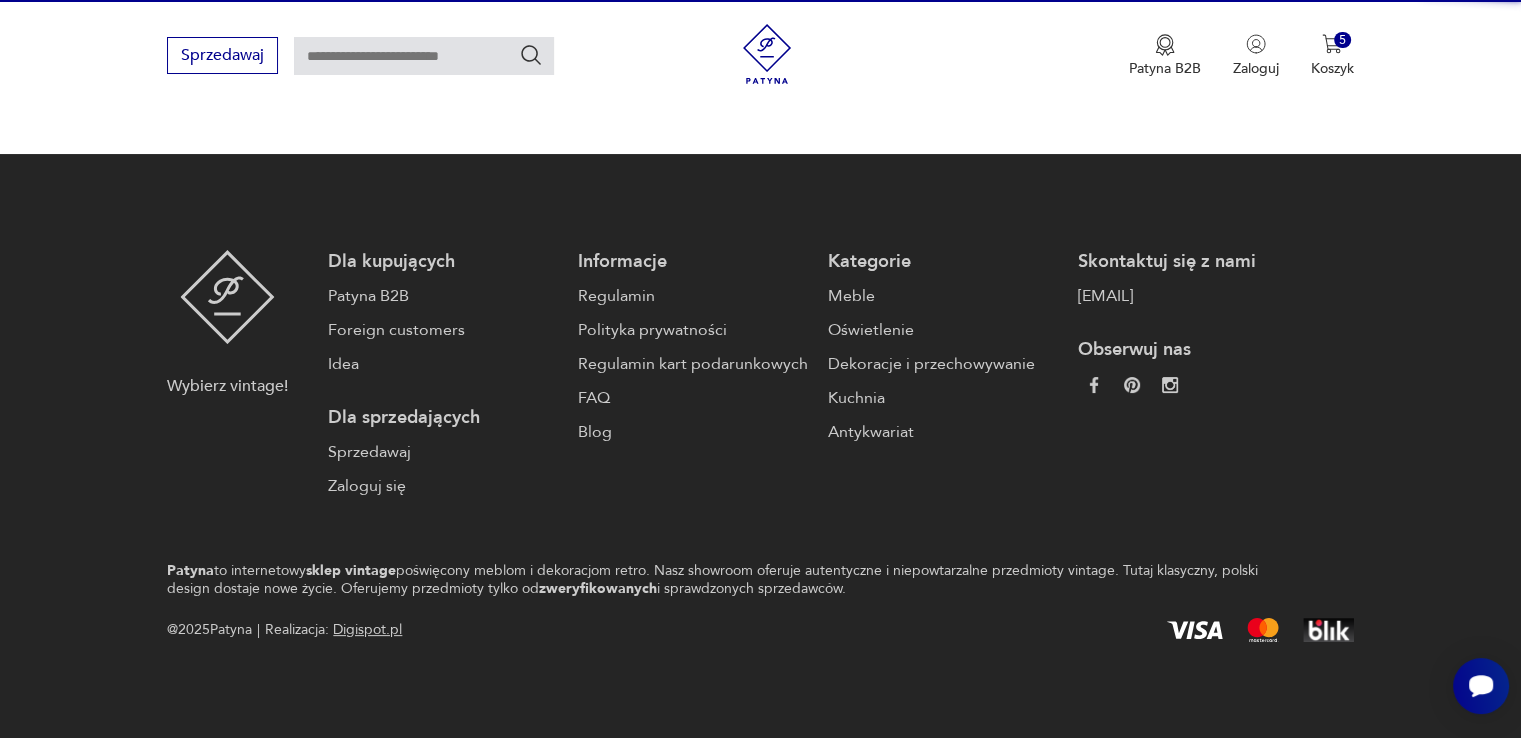 type 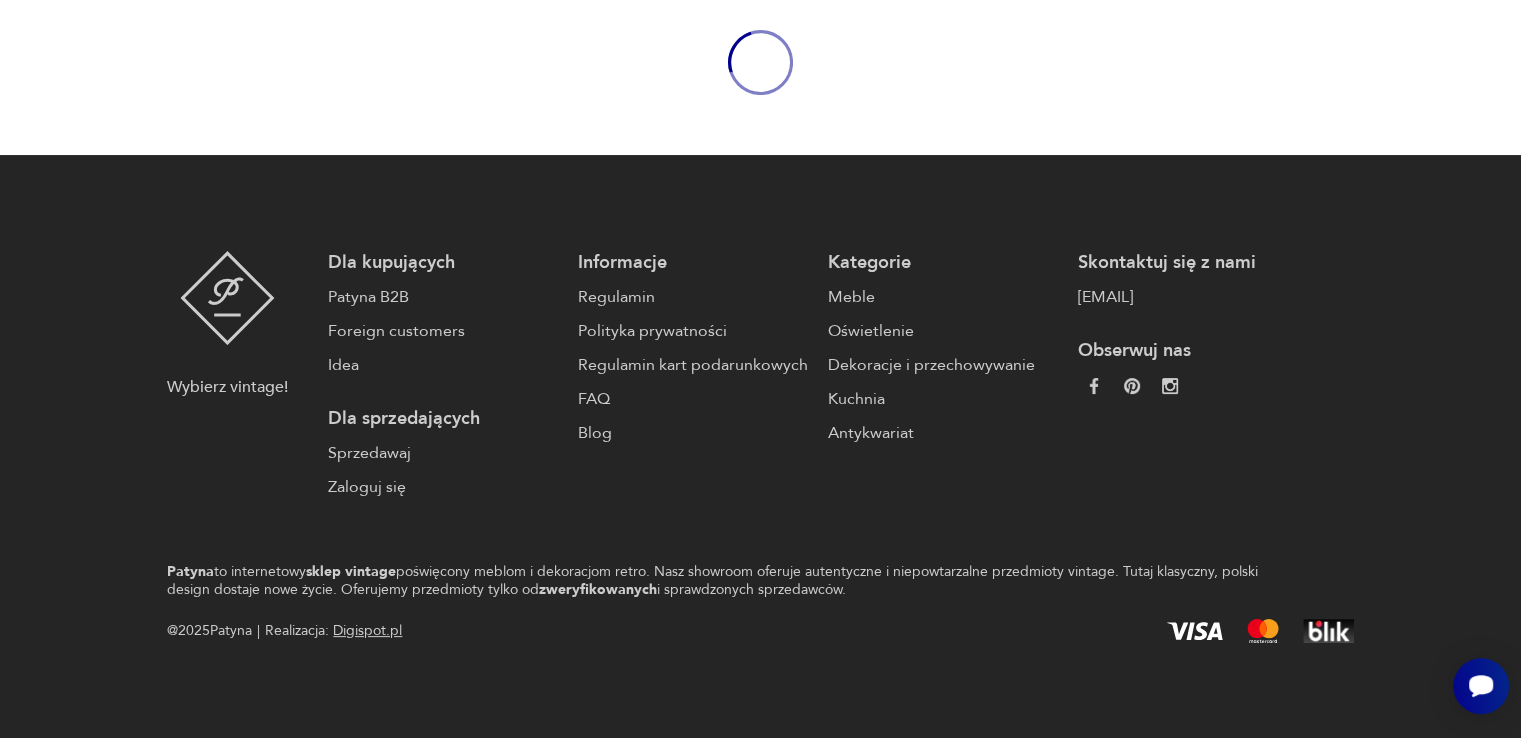 scroll, scrollTop: 0, scrollLeft: 0, axis: both 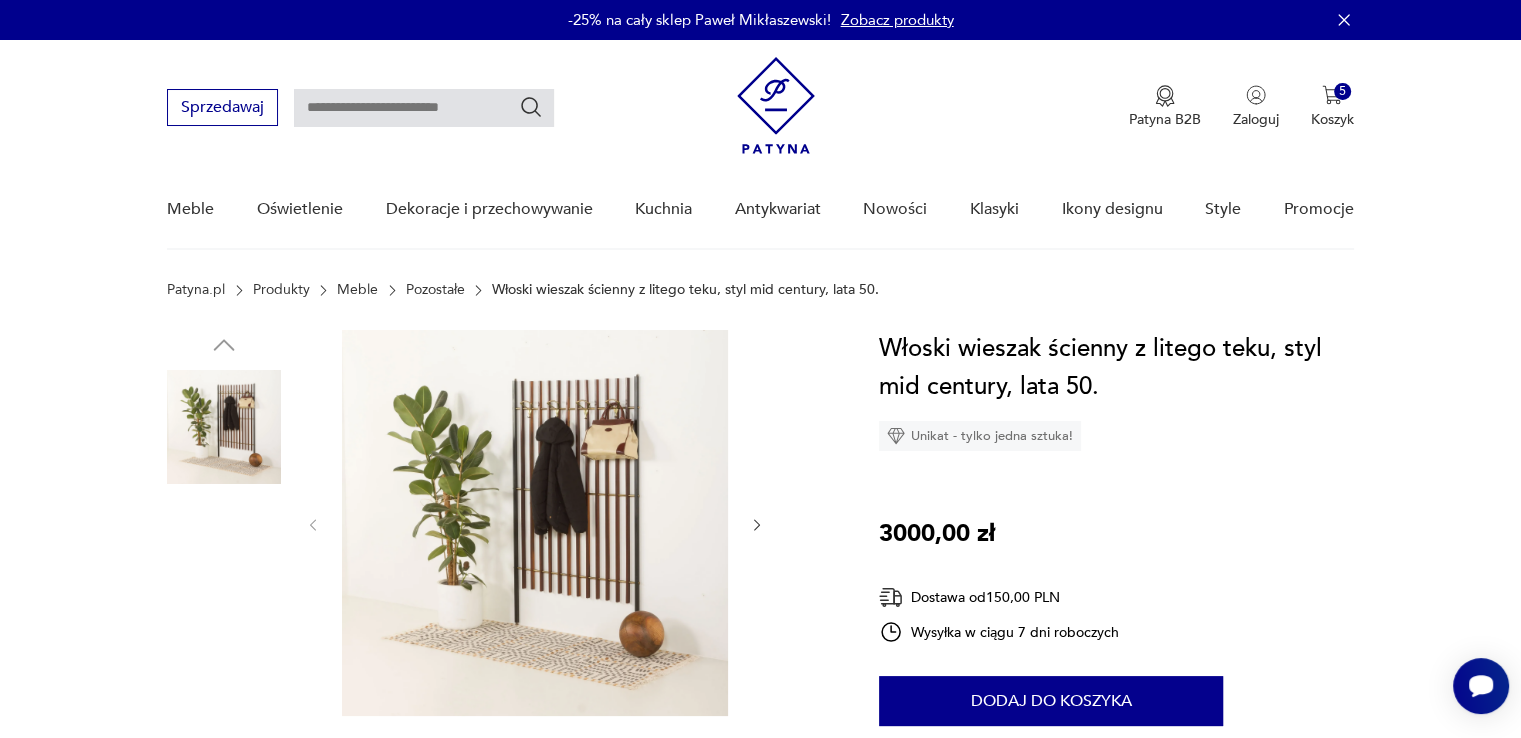 click at bounding box center (535, 523) 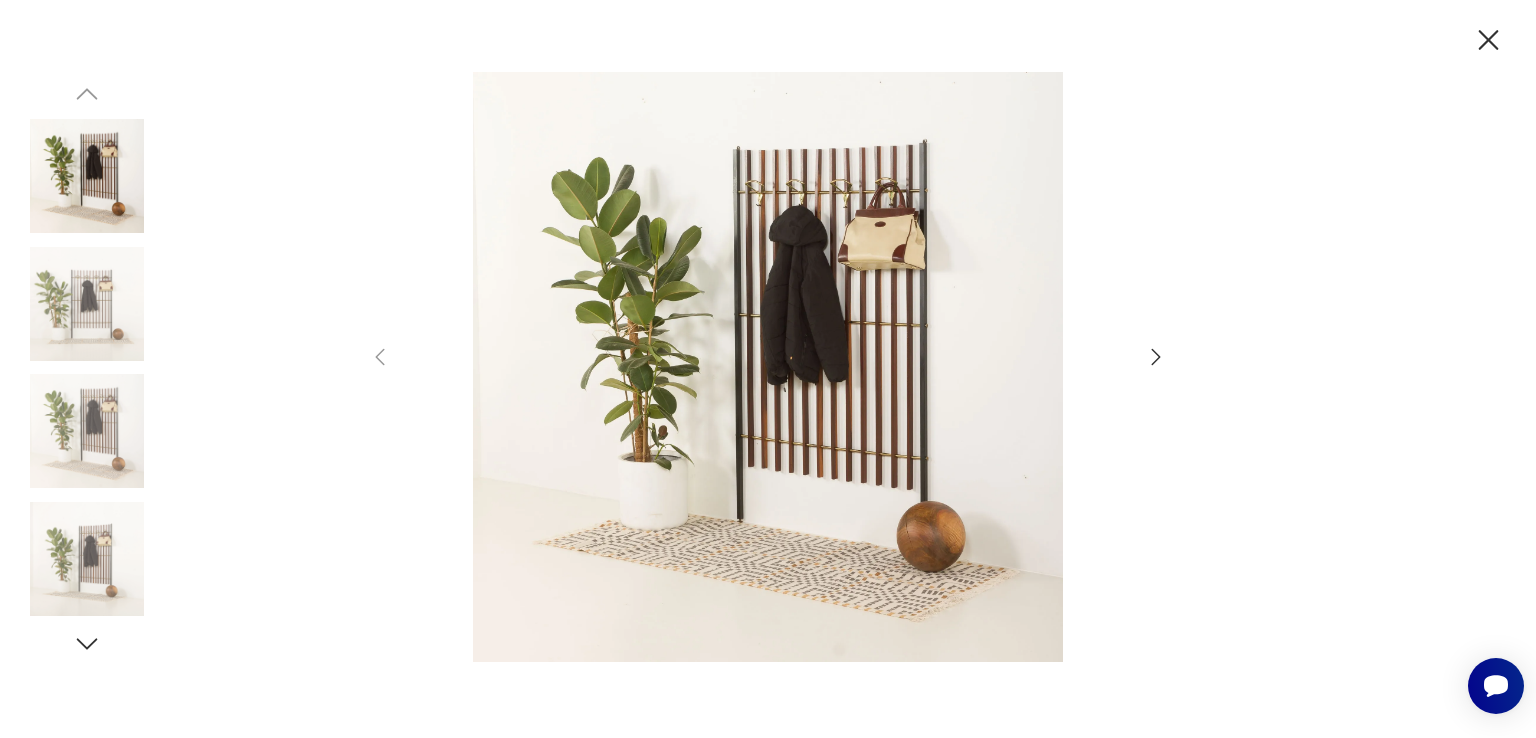 click at bounding box center (768, 367) 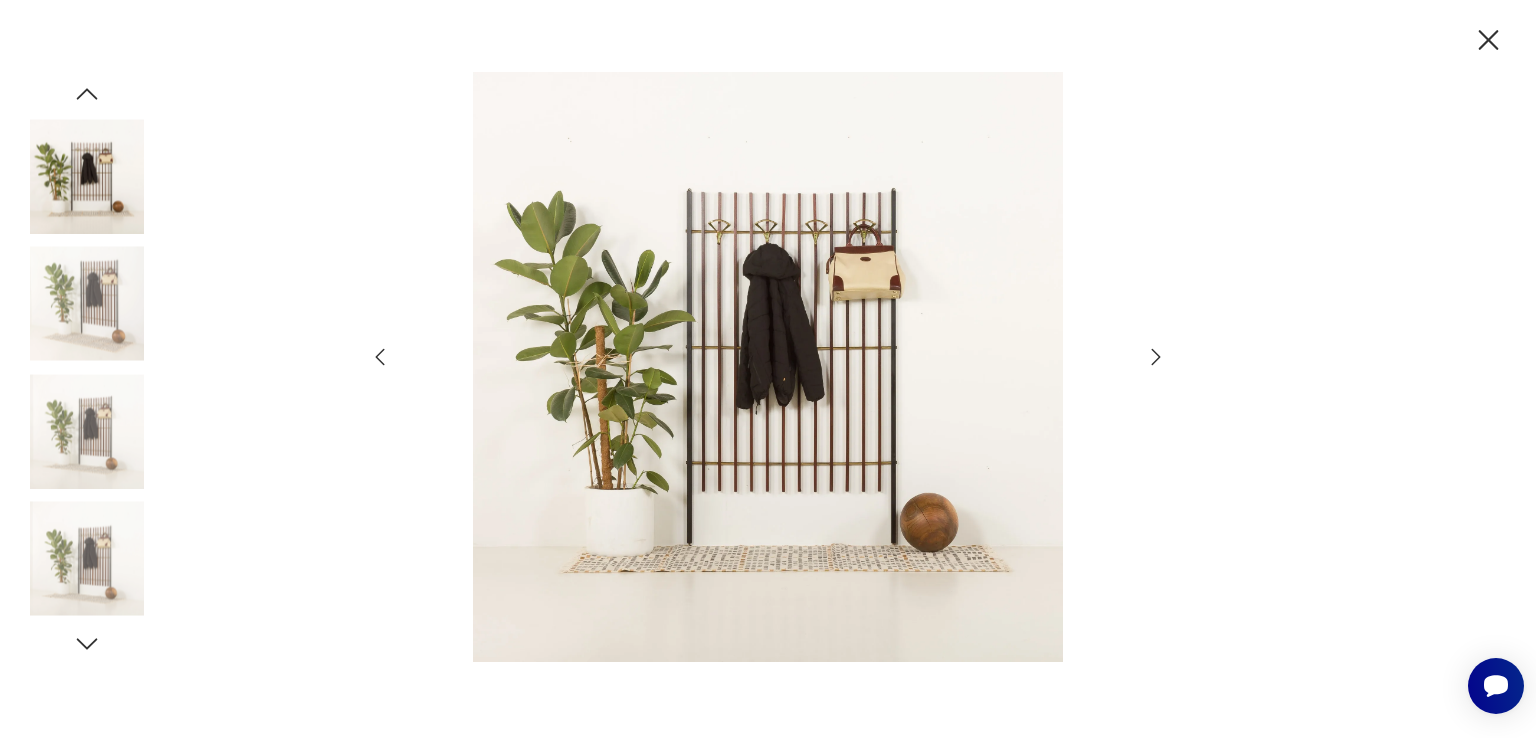 click at bounding box center (768, 367) 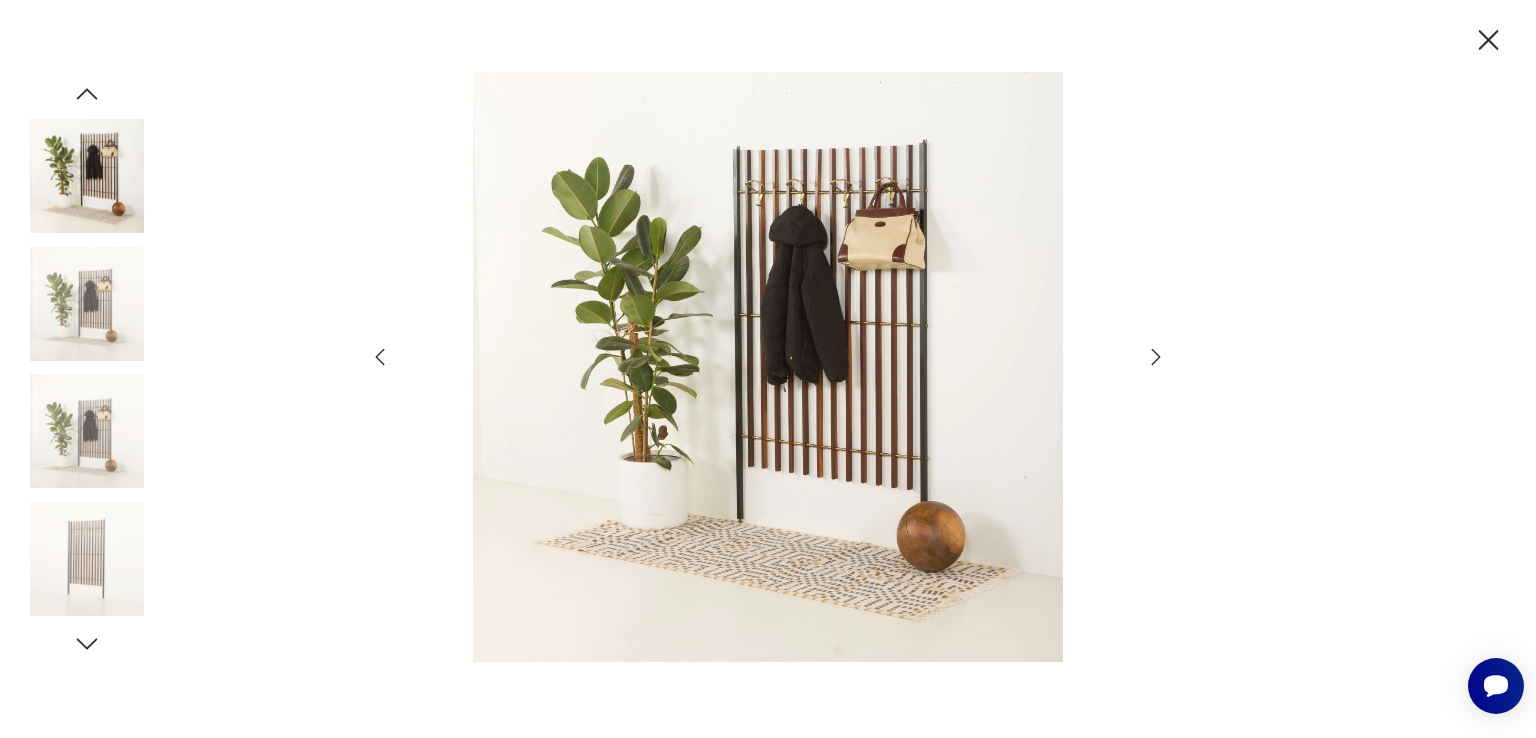 click 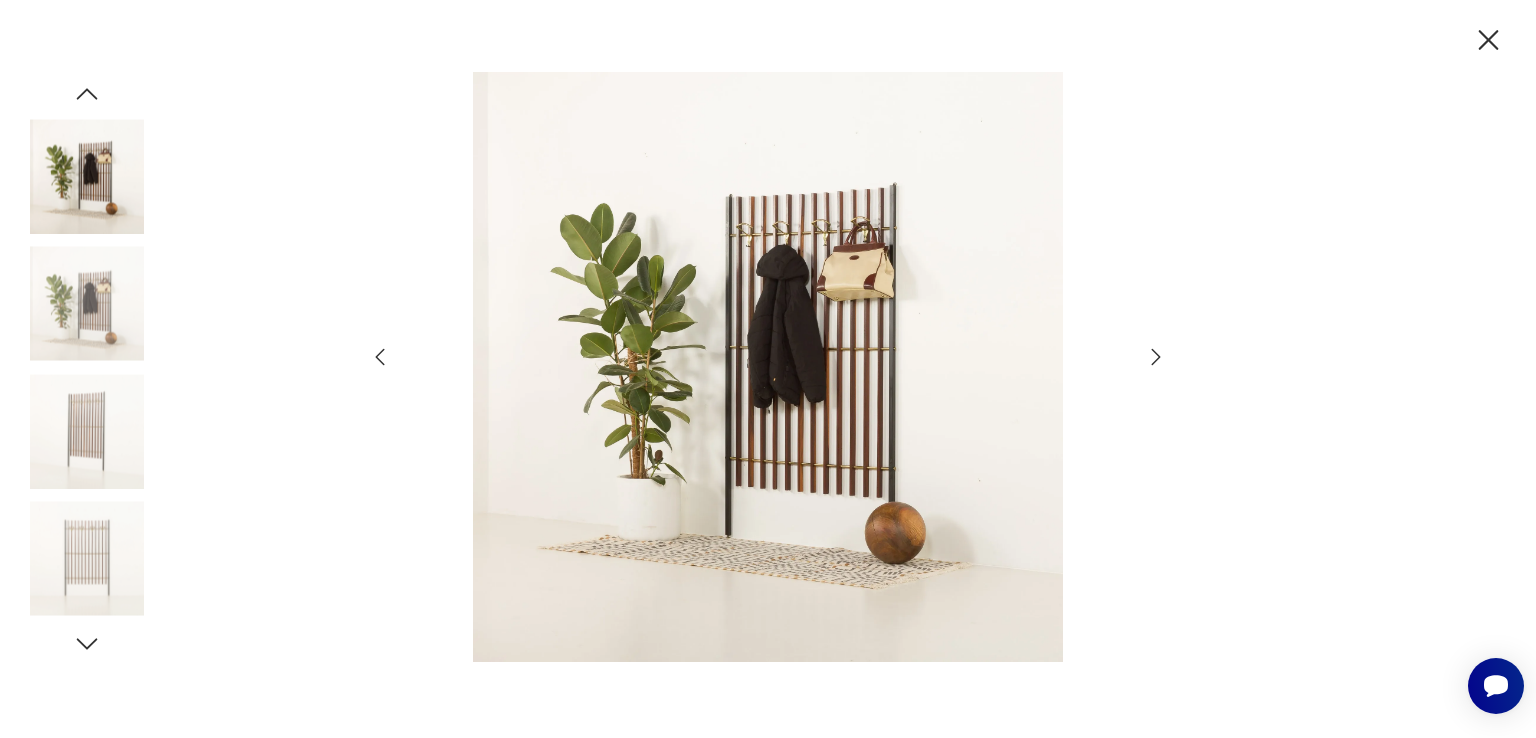 click 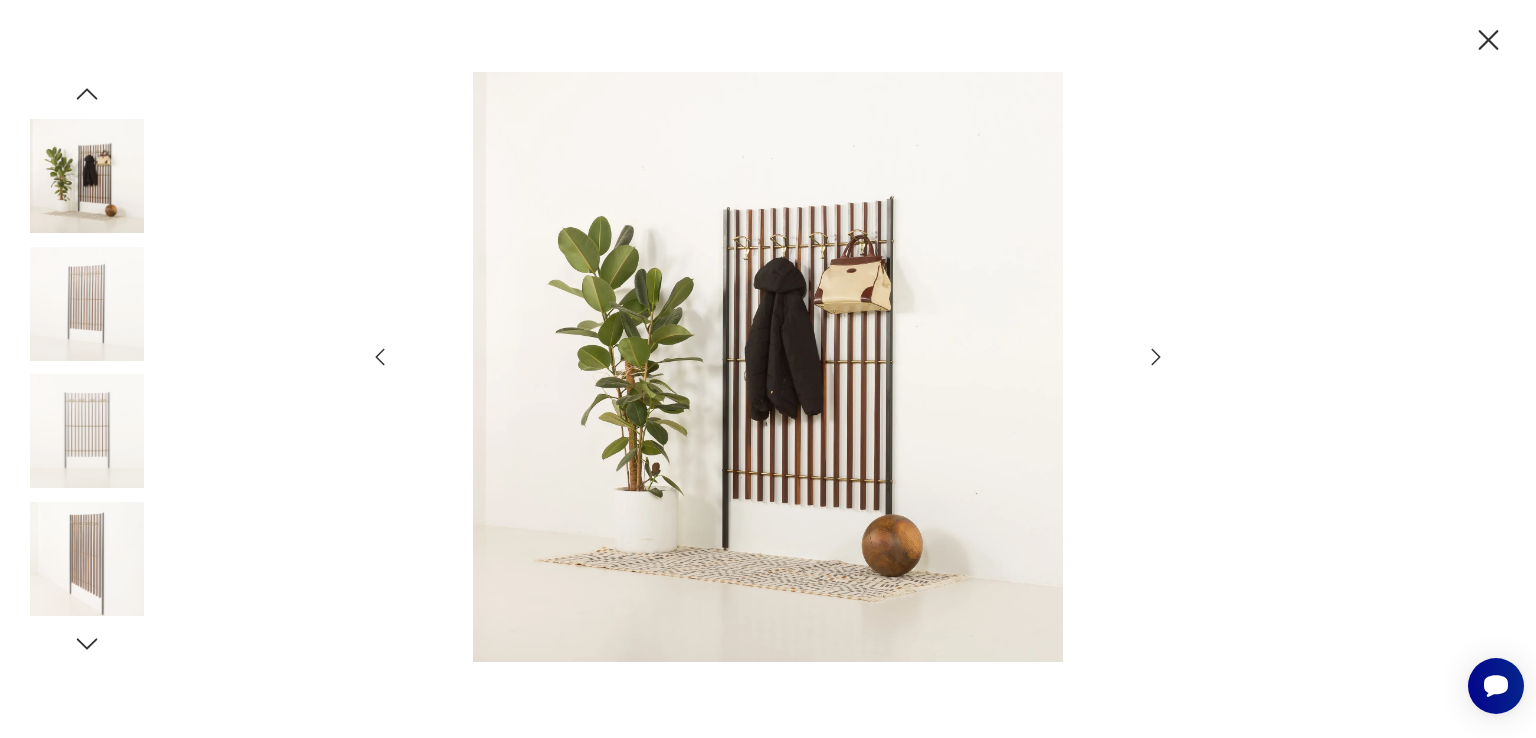 click 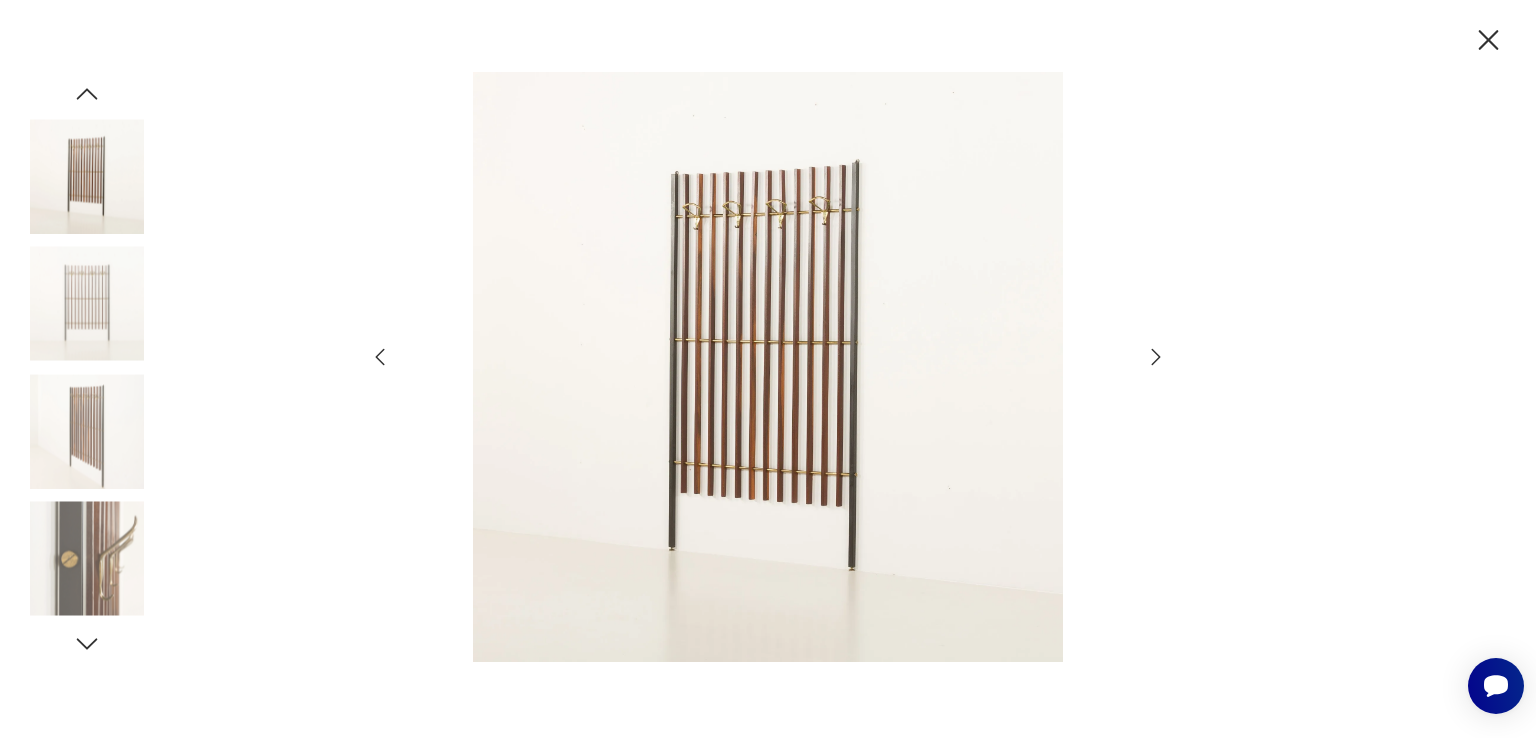 click 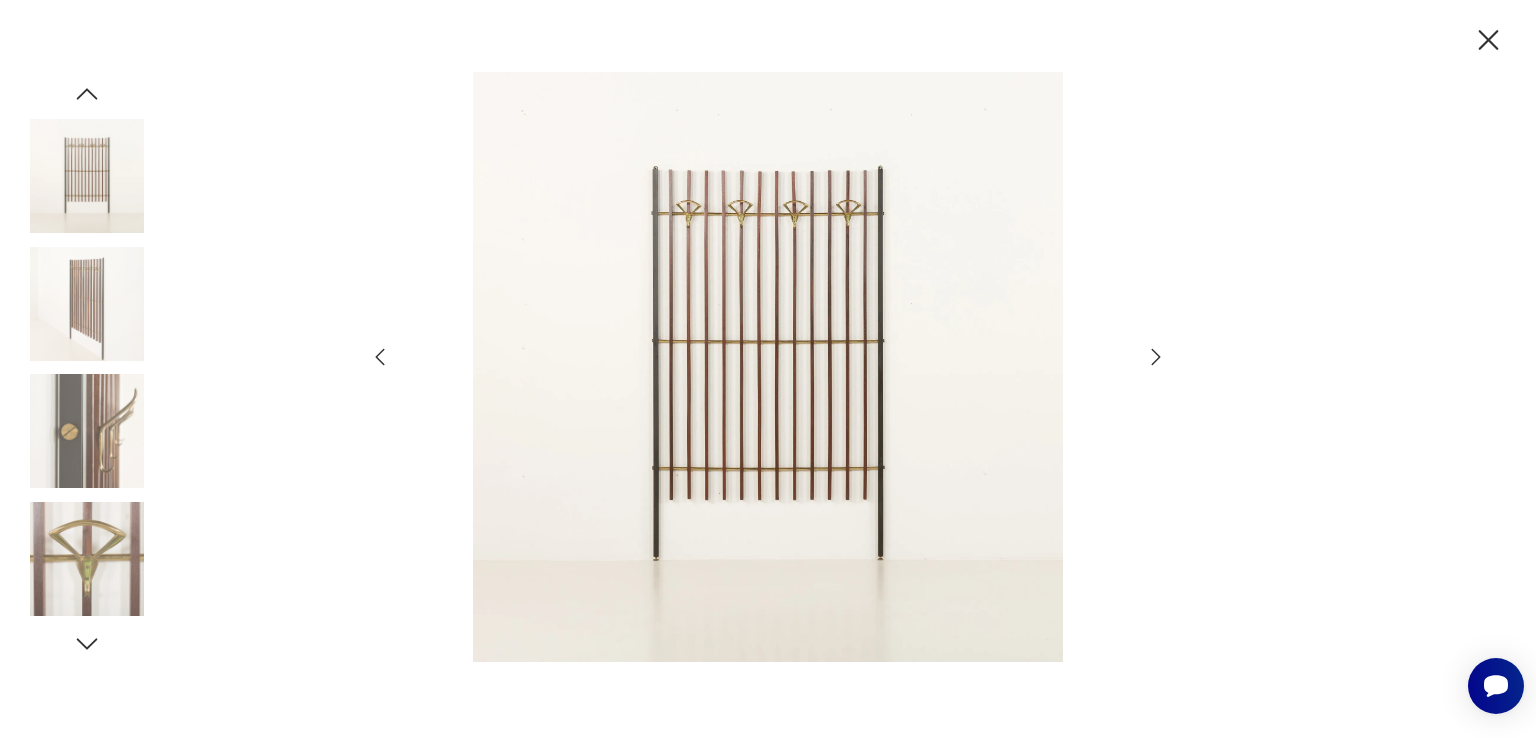 click 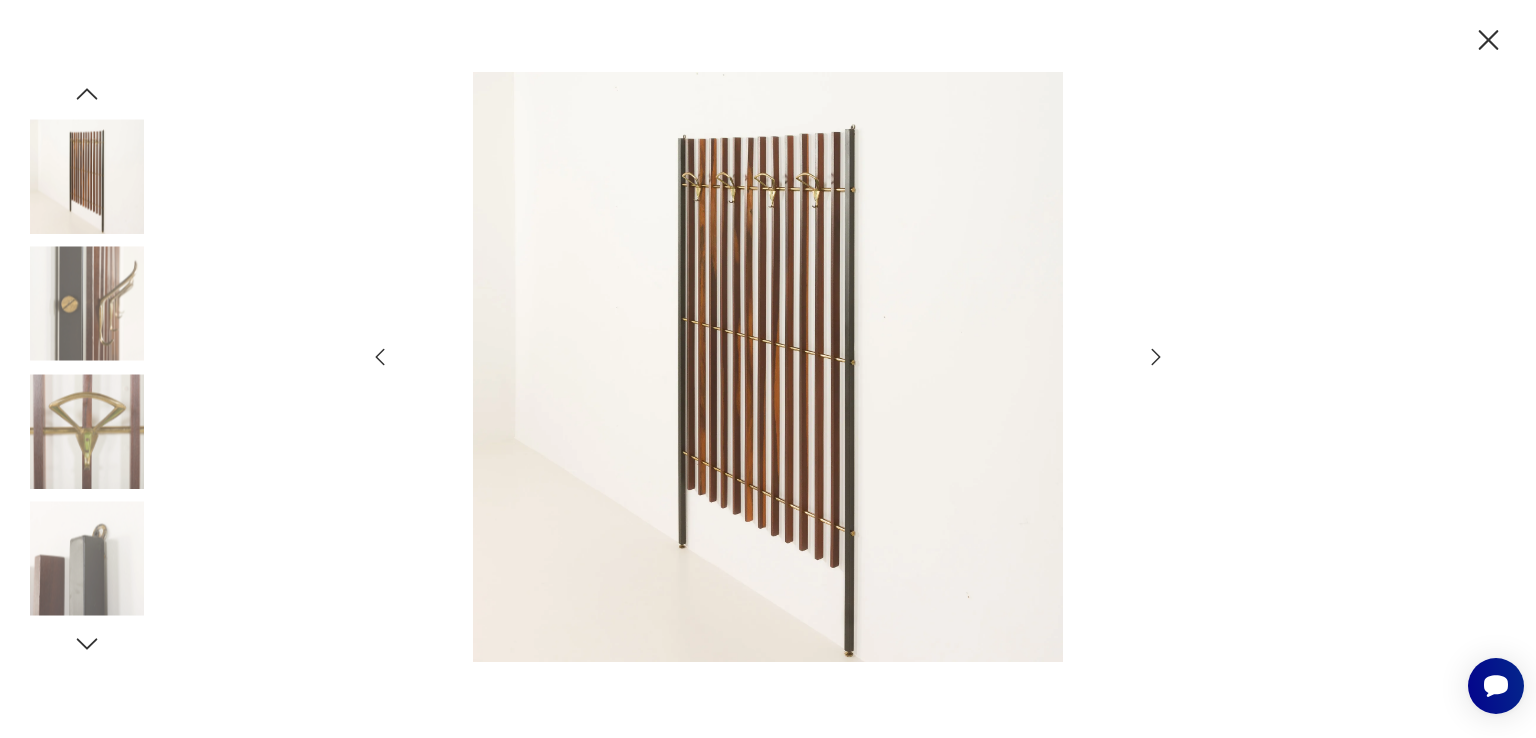 click 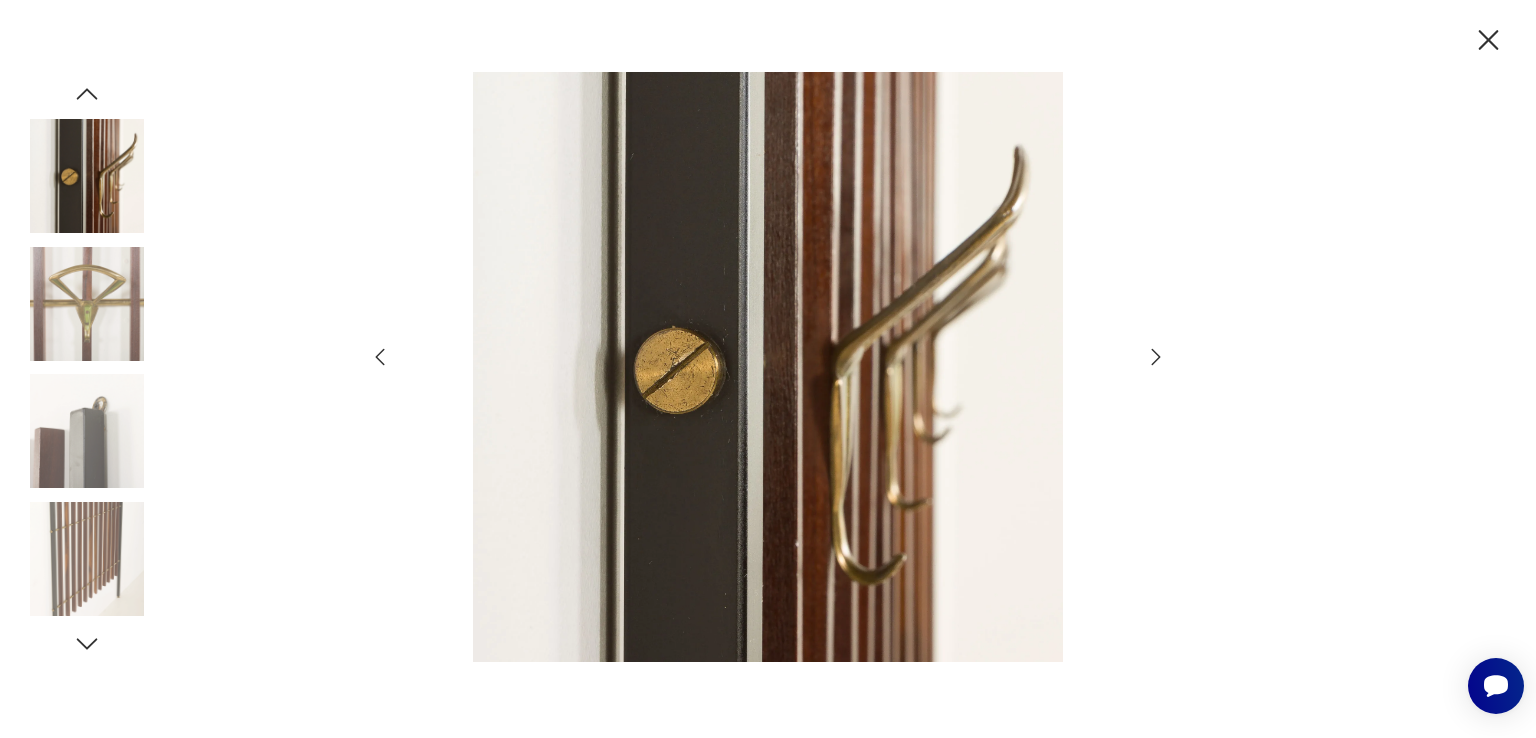 click 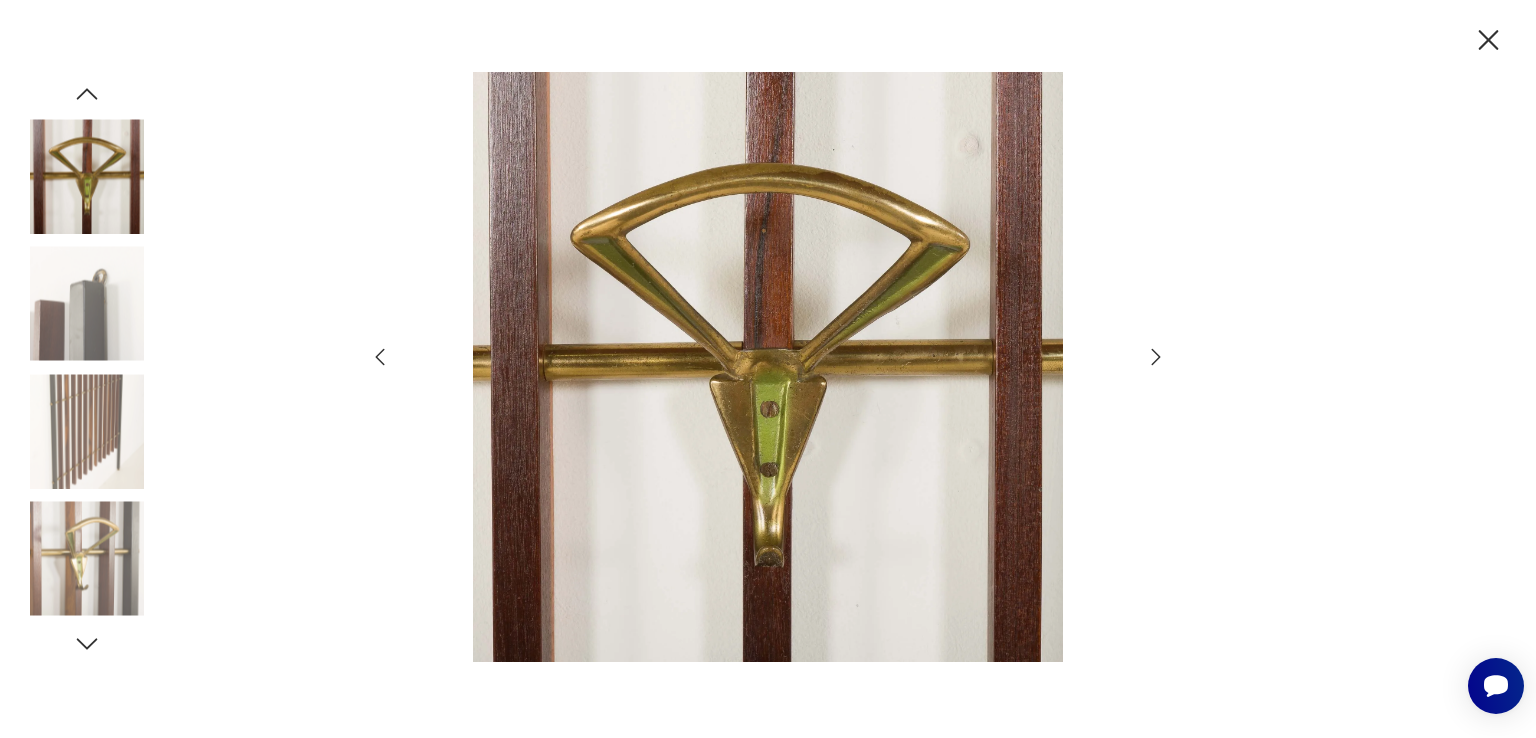 click 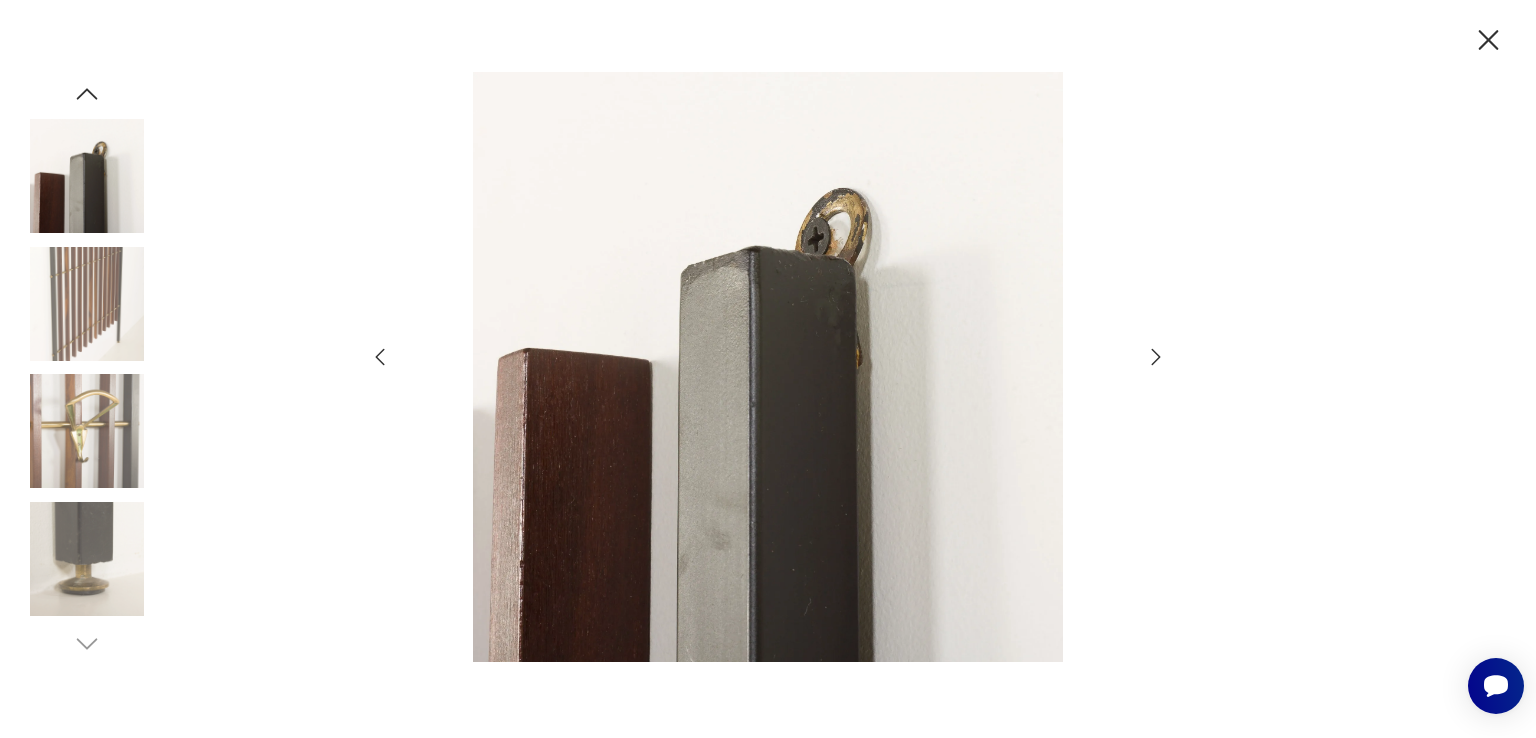 click 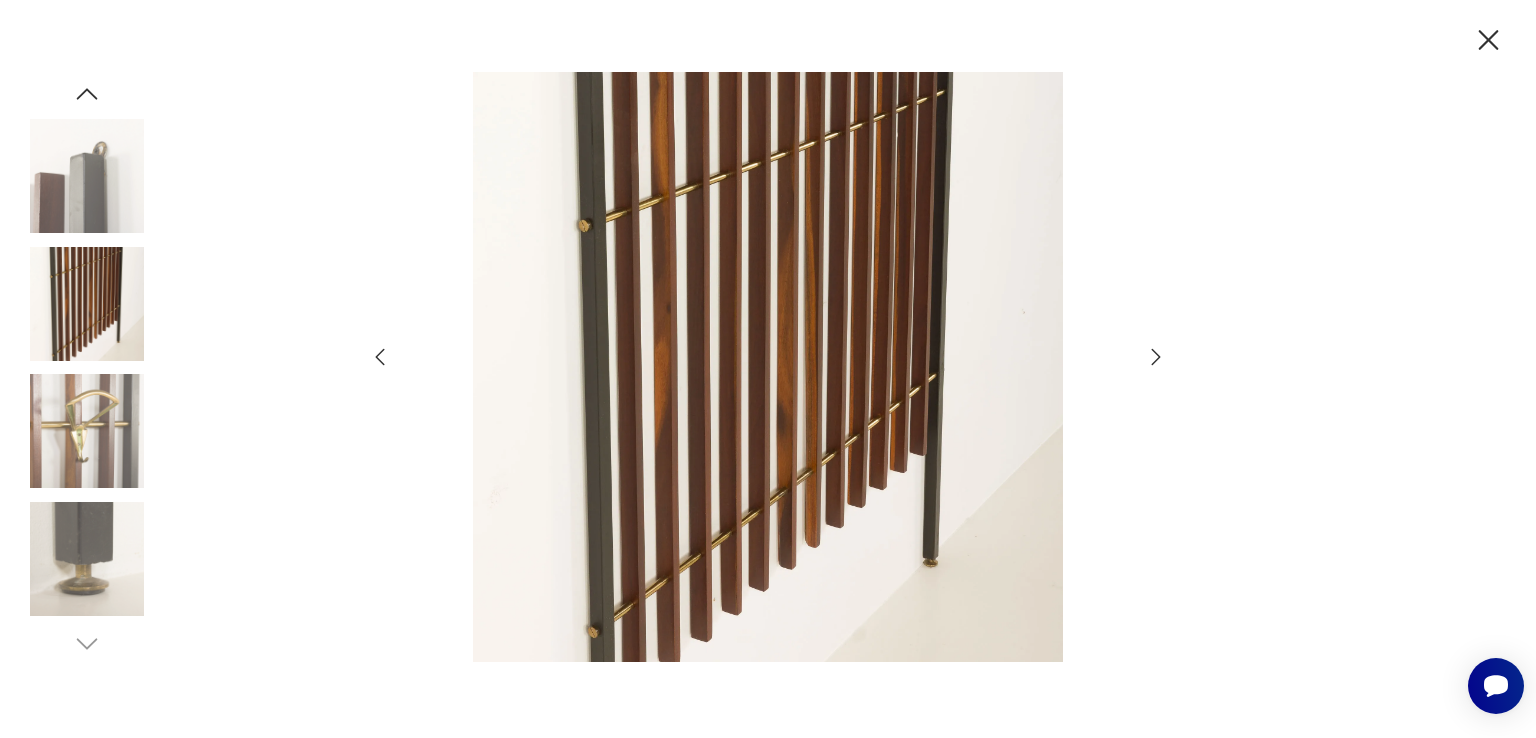 click 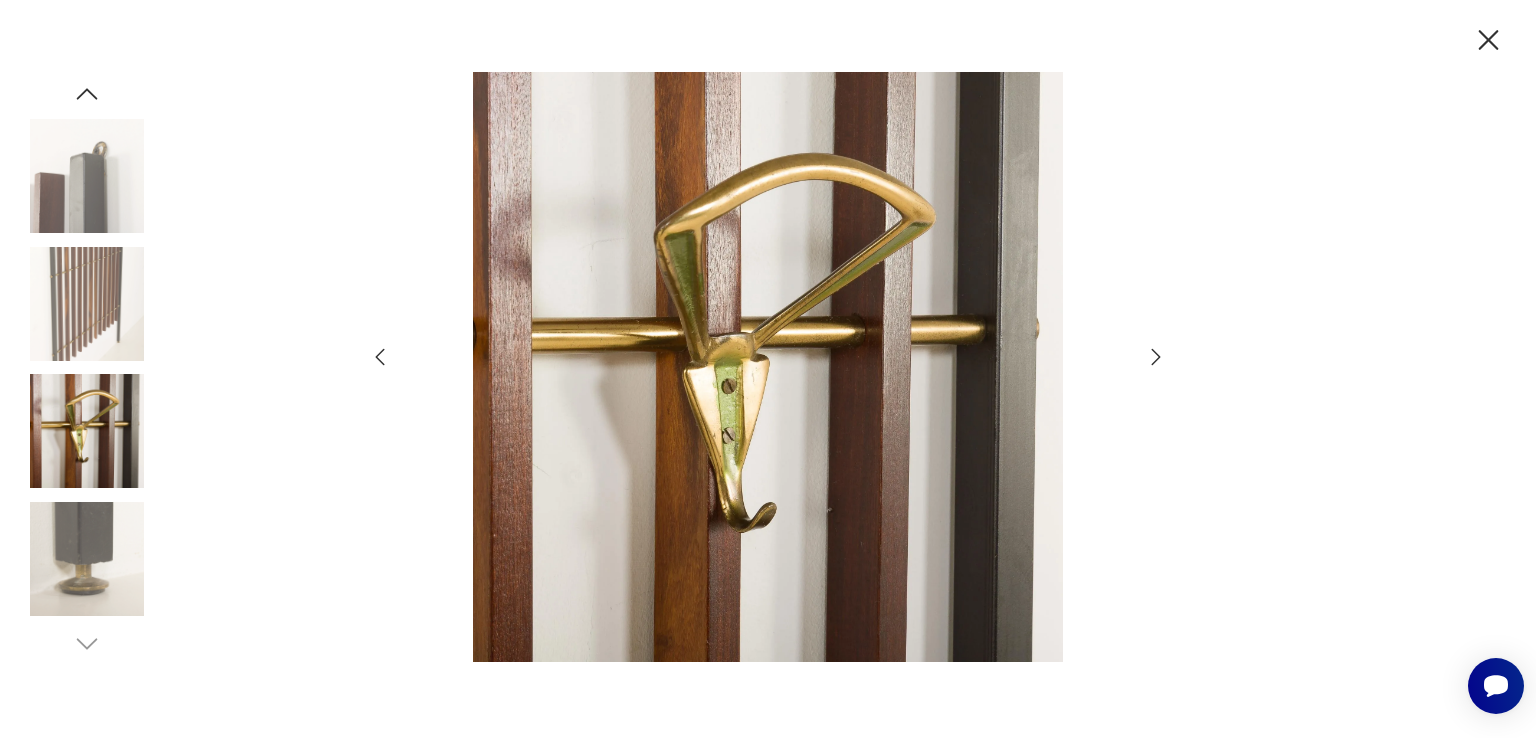 click 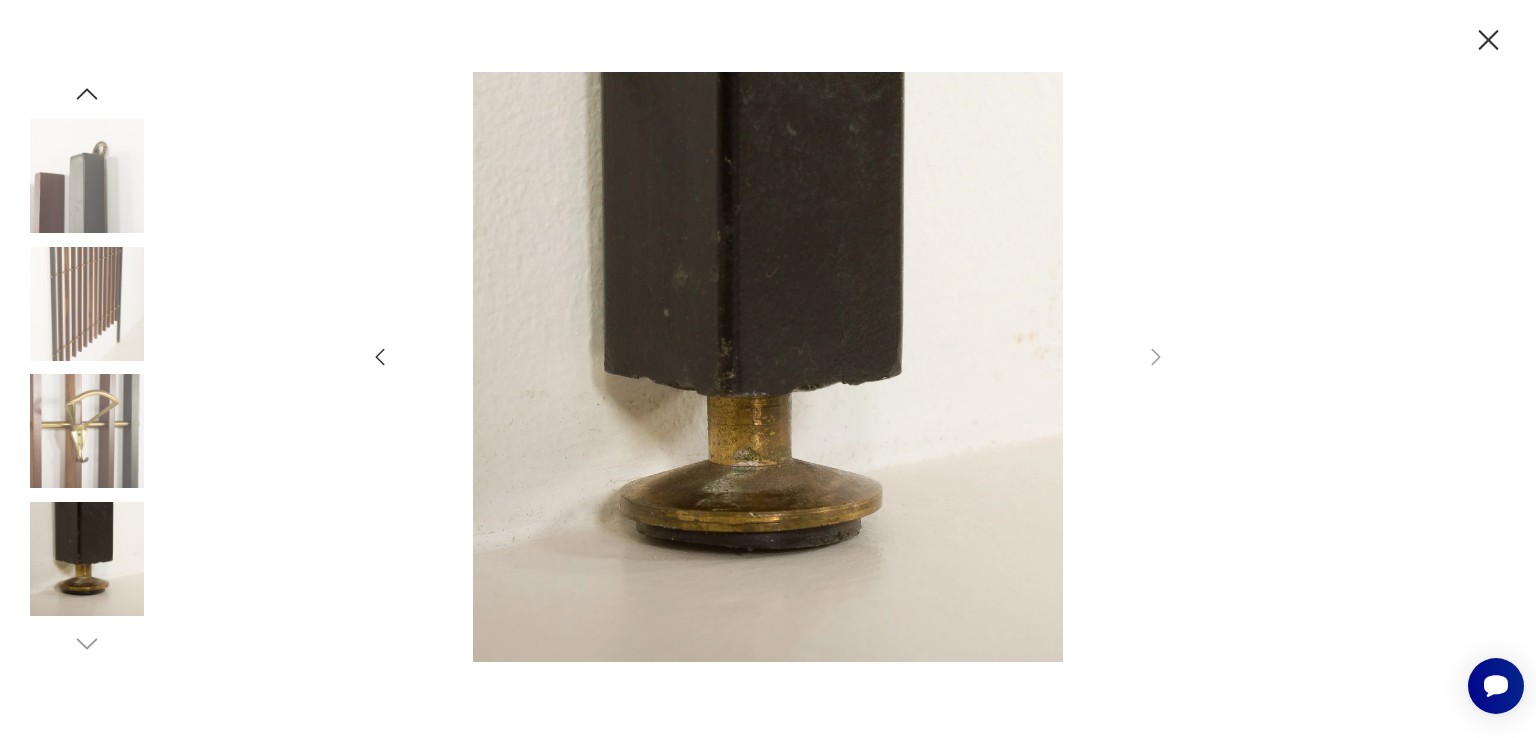 click at bounding box center (87, 431) 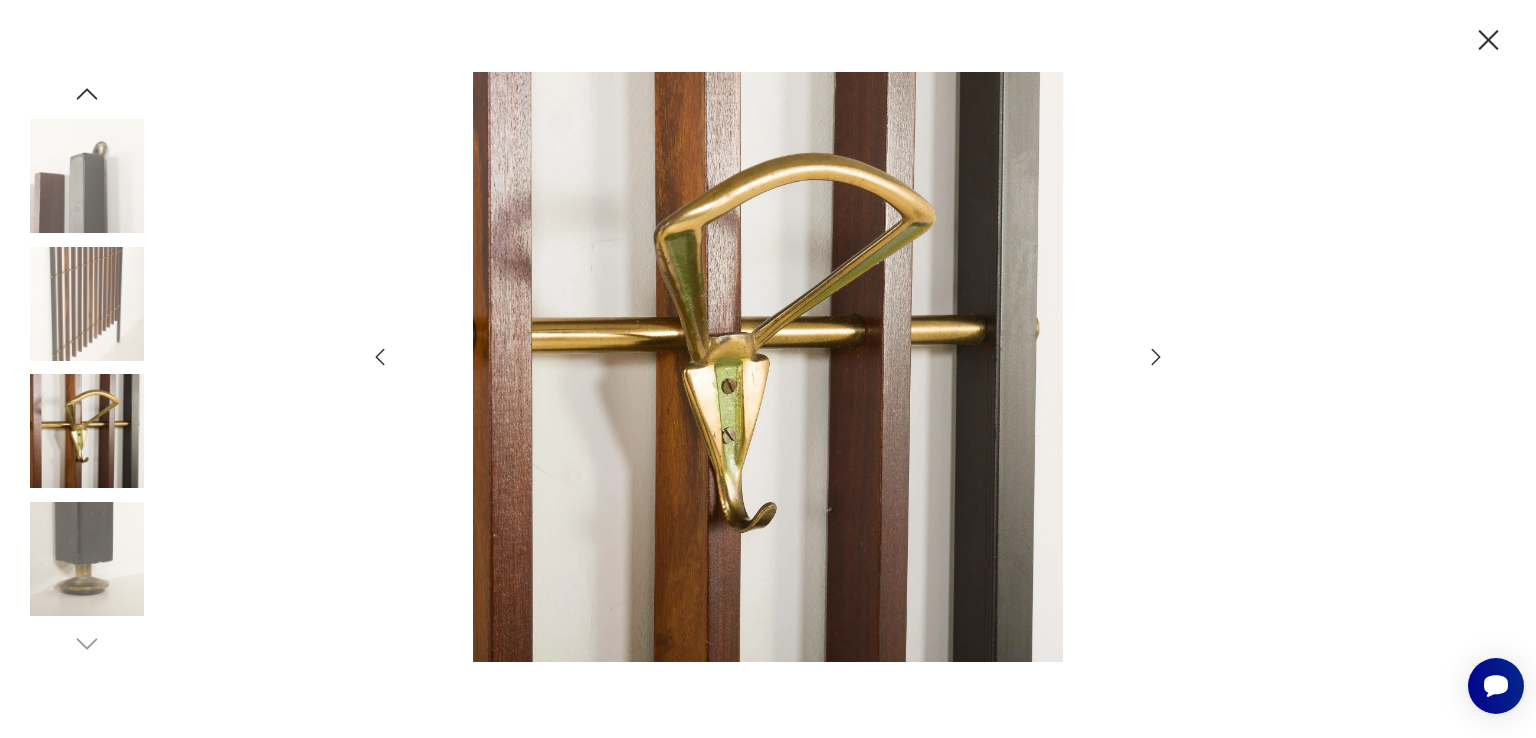 click at bounding box center (87, 304) 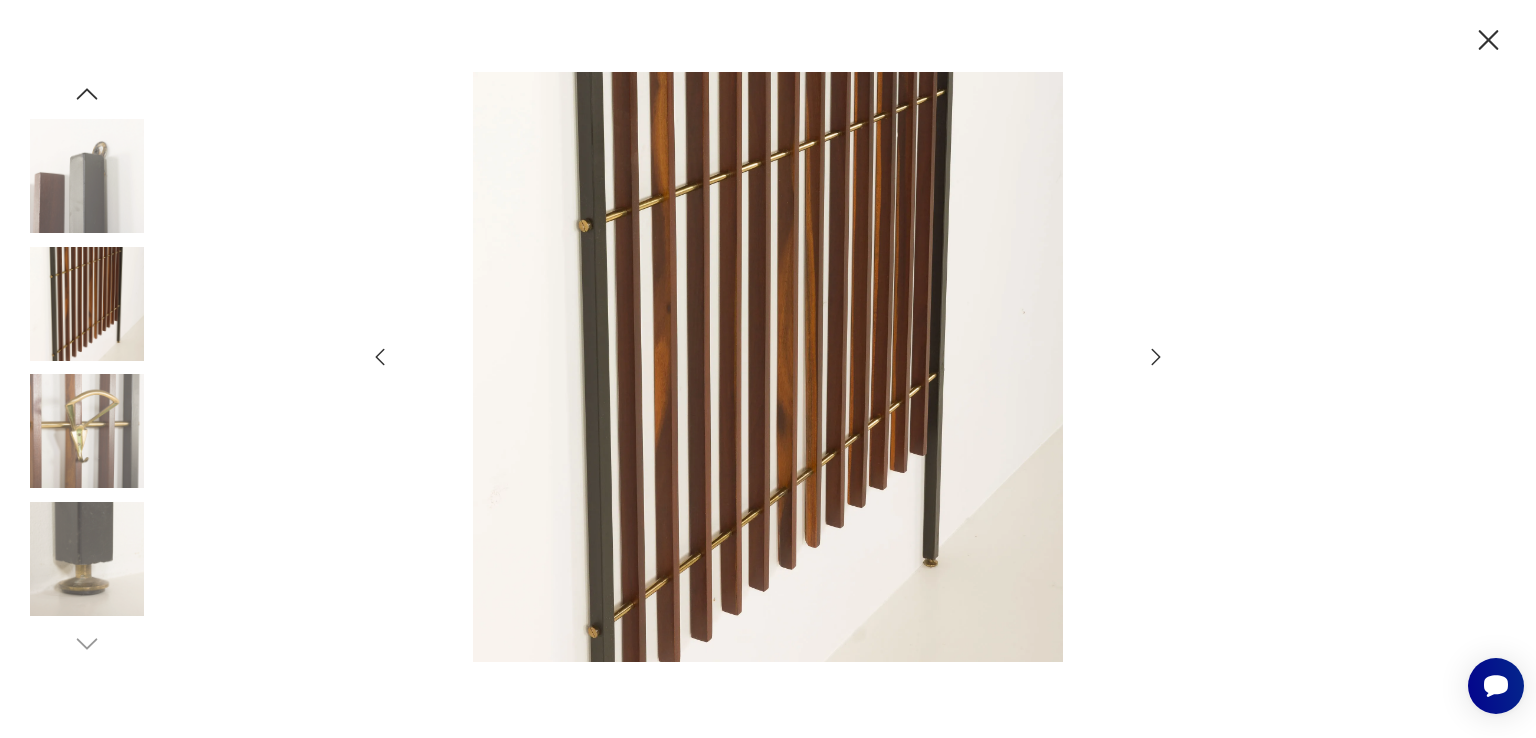 click at bounding box center [87, 176] 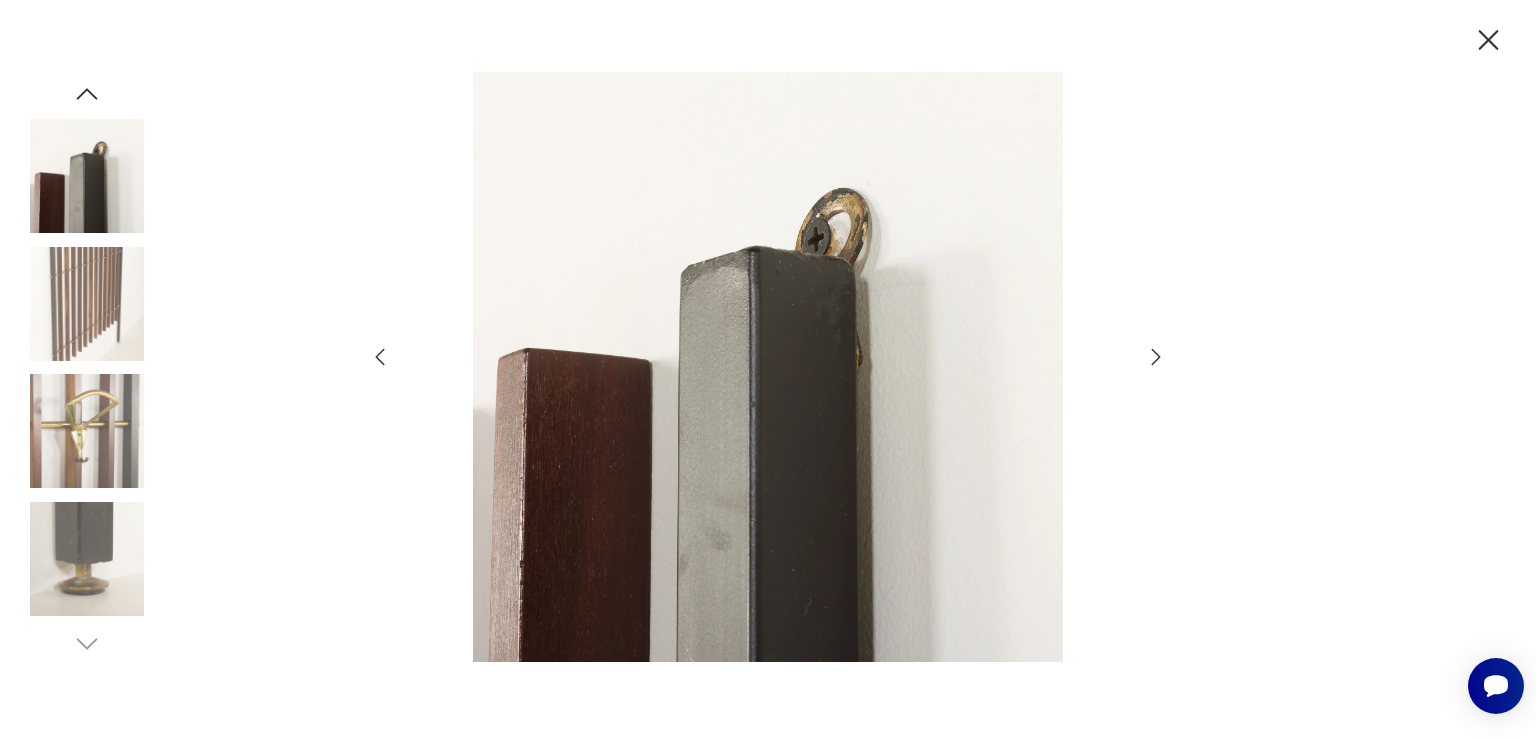 click 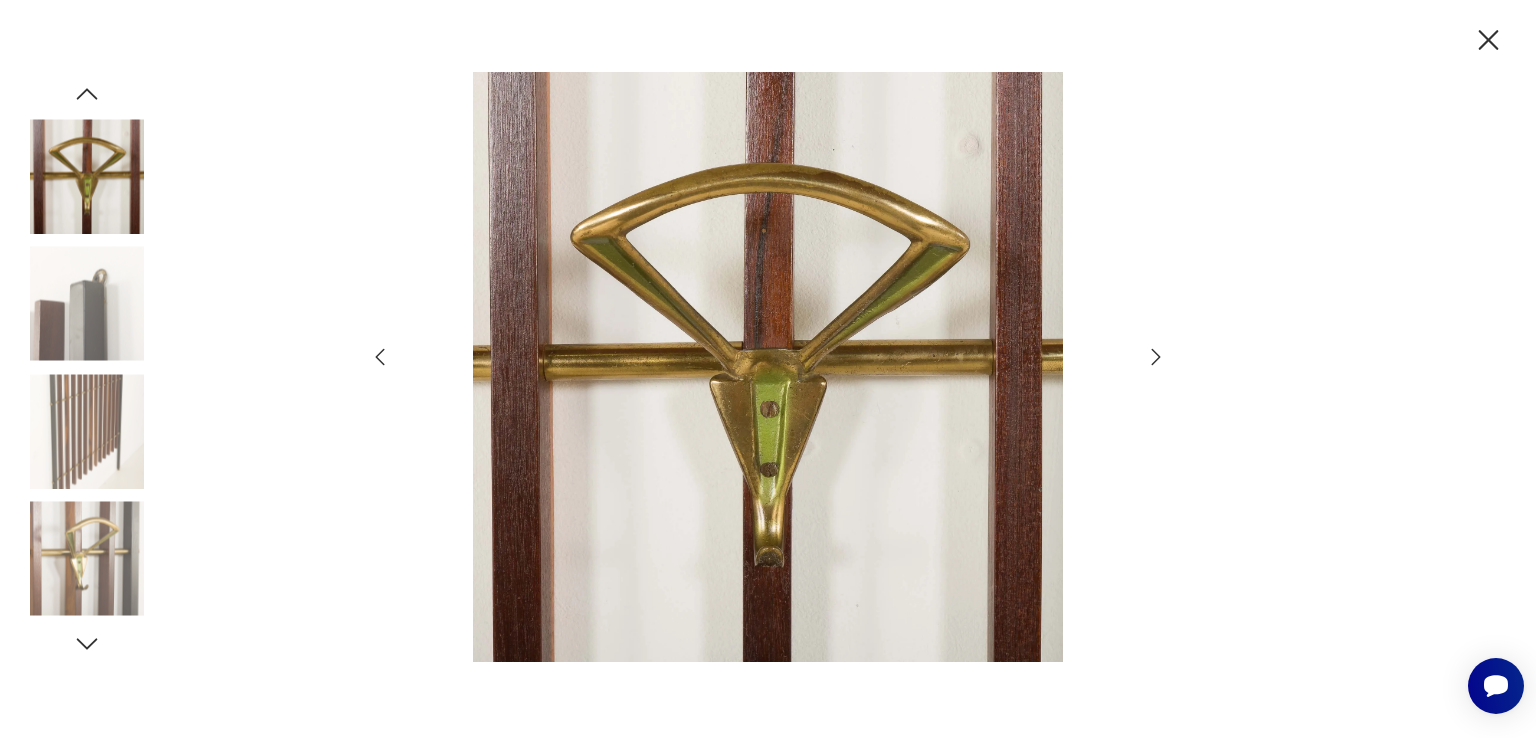 click at bounding box center (87, 176) 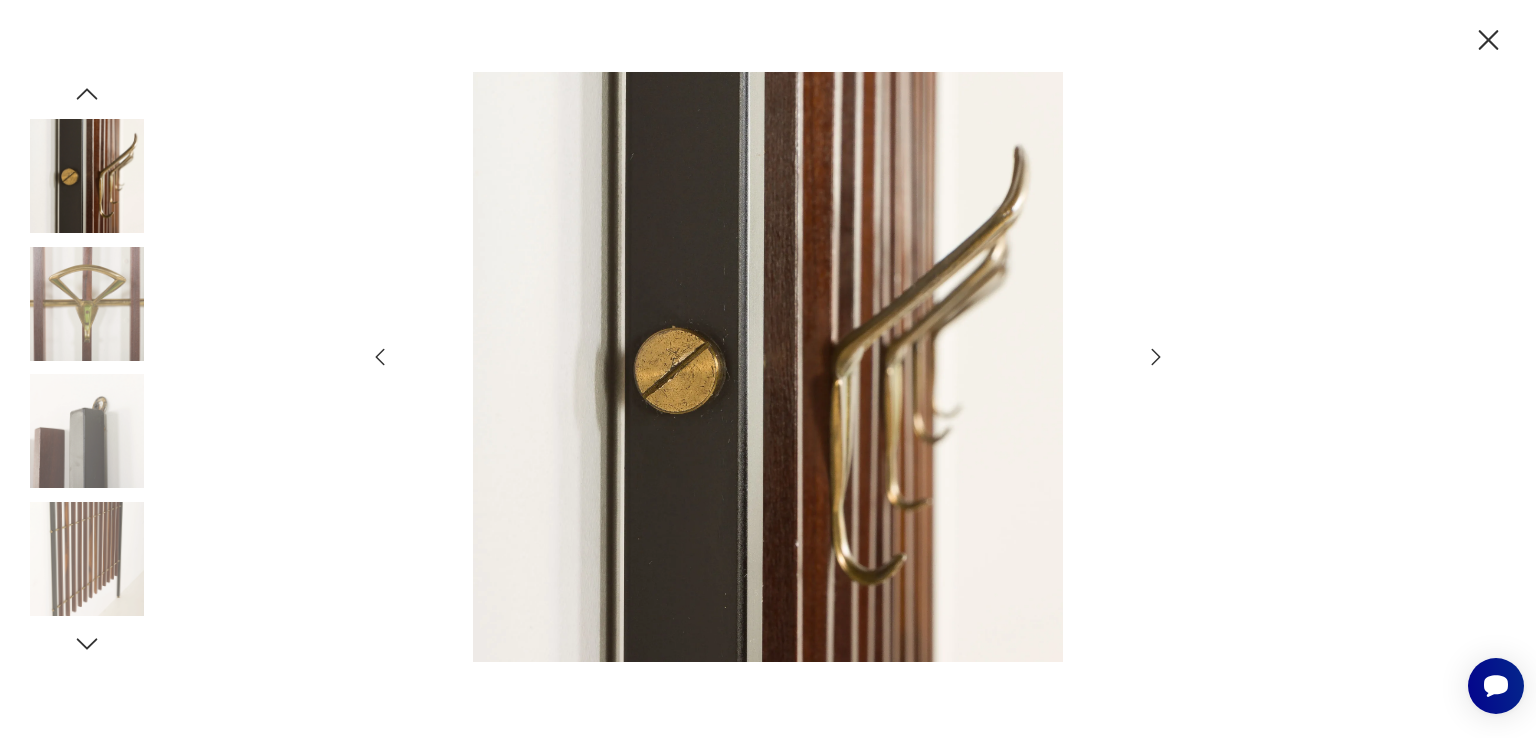 click 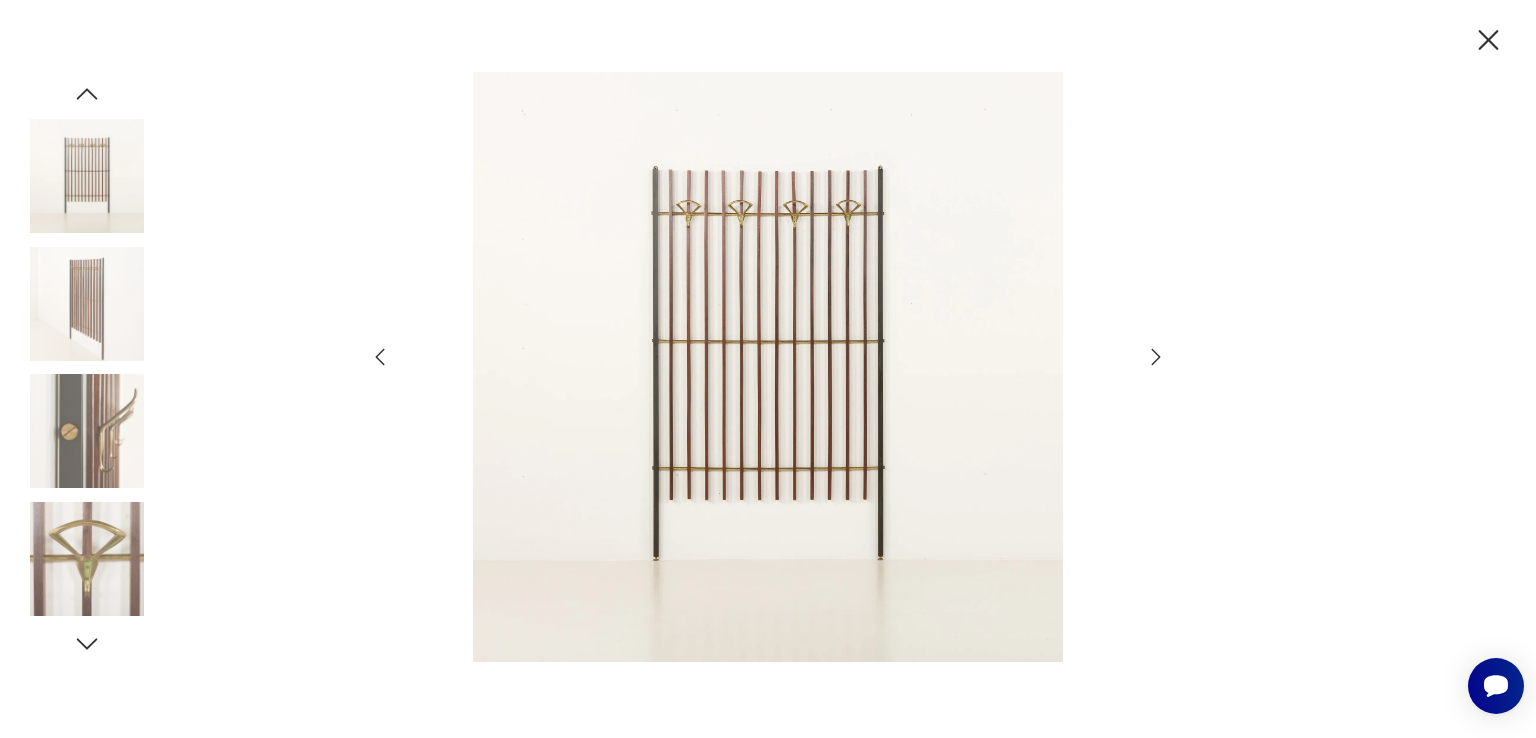 click 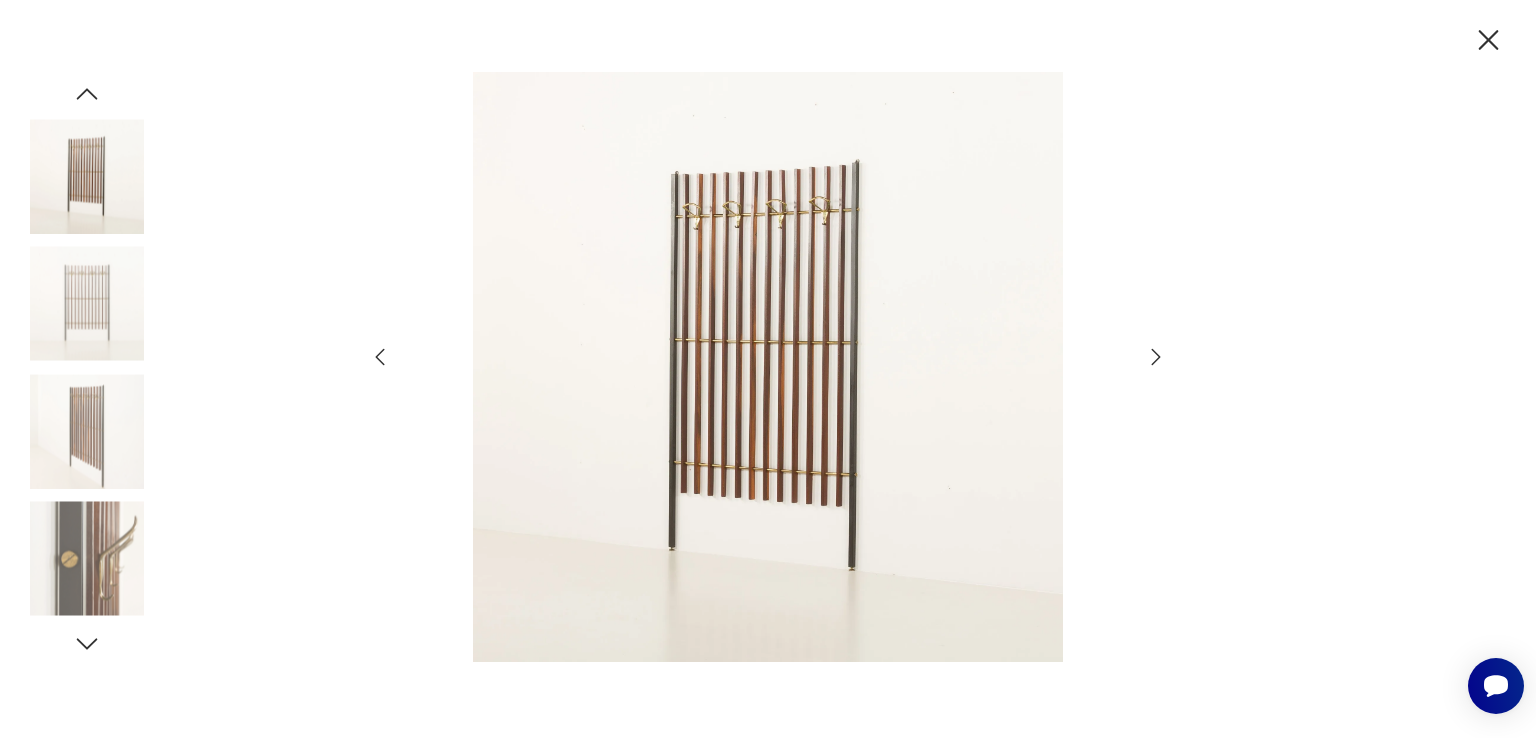 click 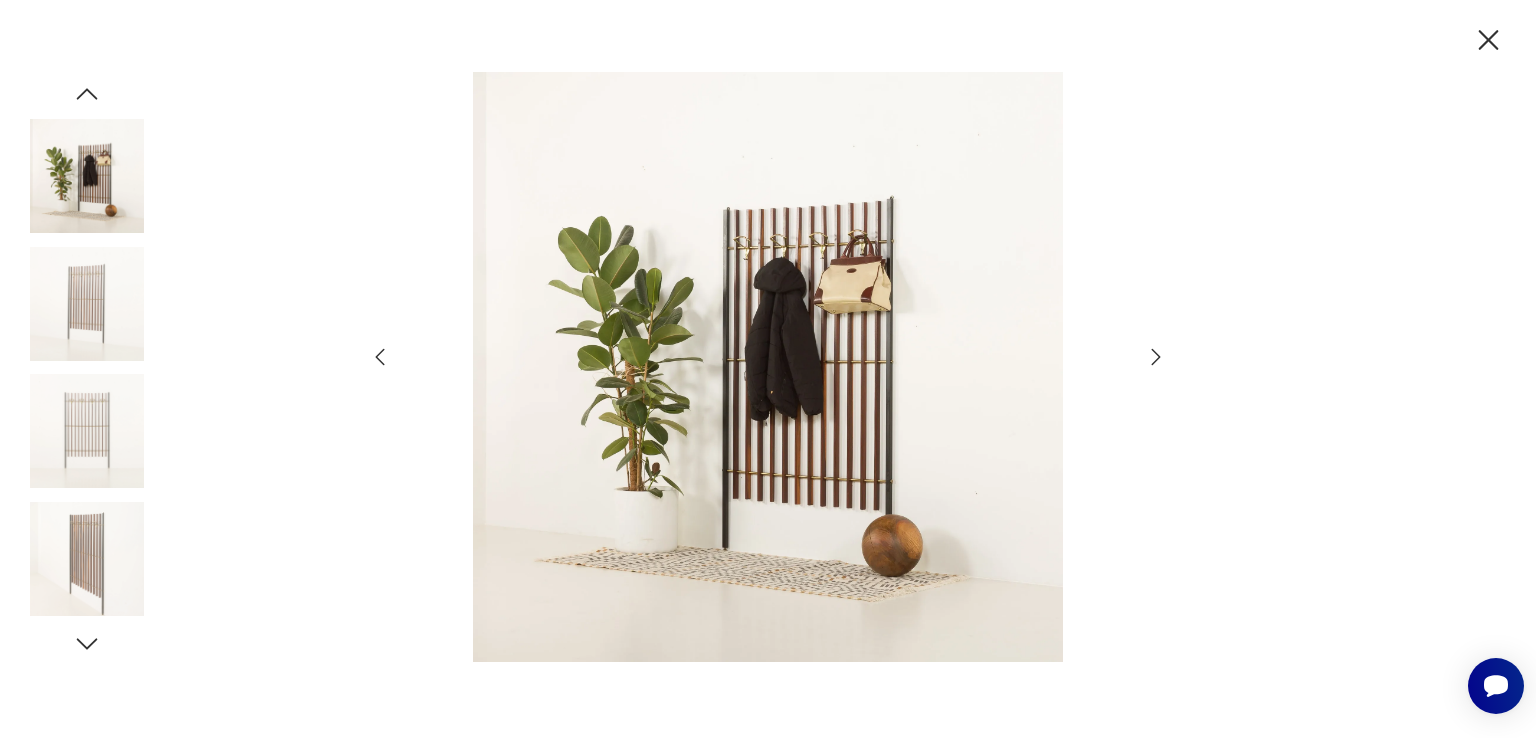 click at bounding box center (768, 369) 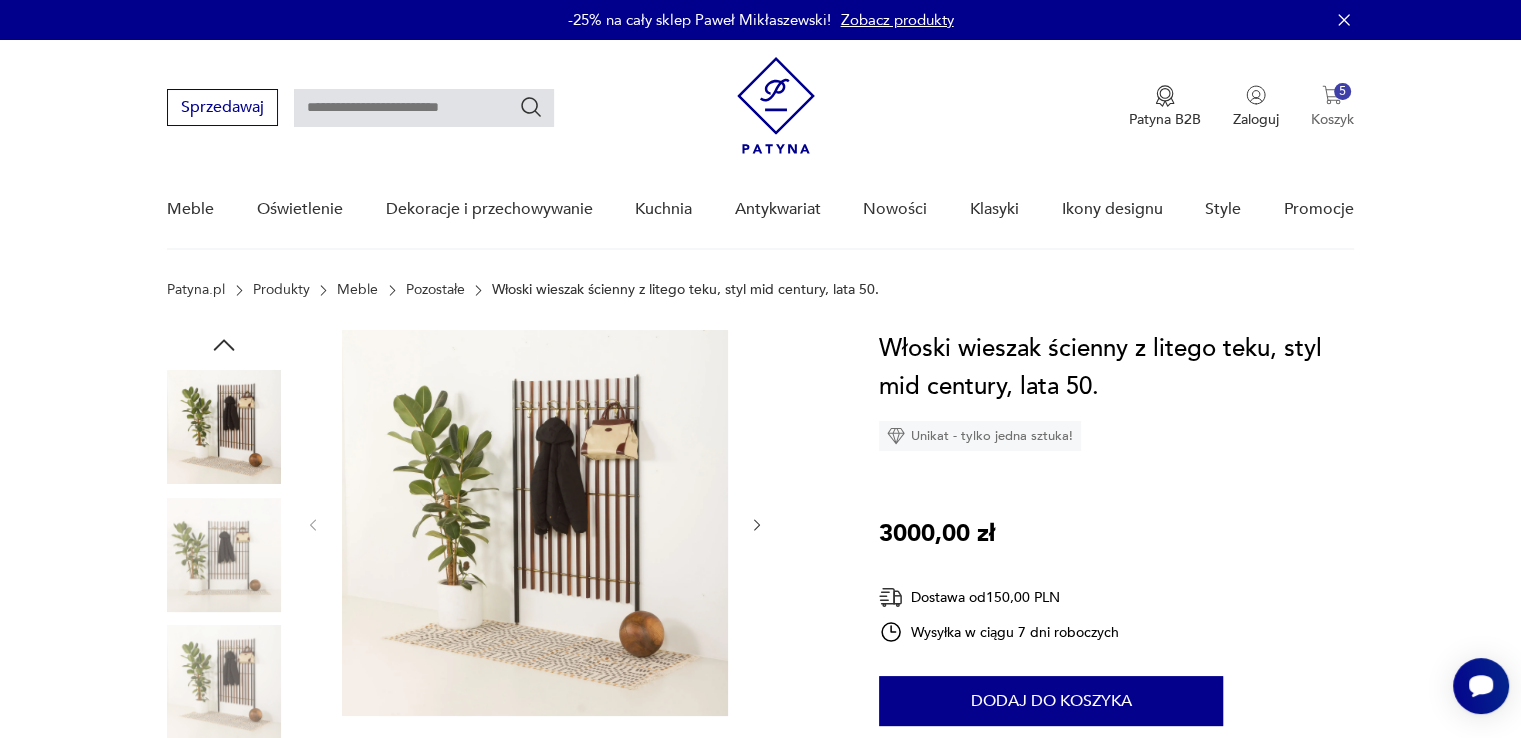 click on "5 Koszyk" at bounding box center (1332, 107) 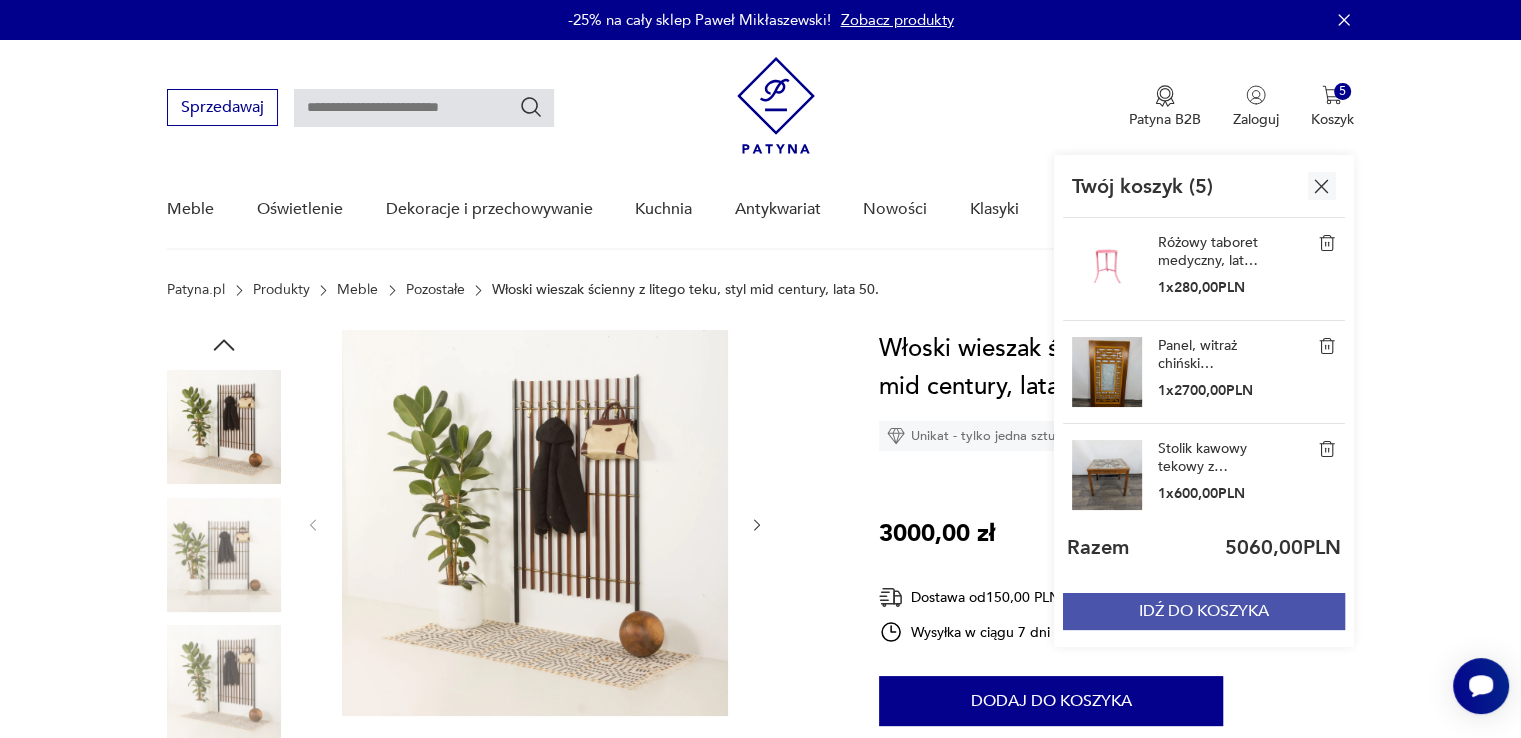 click on "IDŹ DO KOSZYKA" at bounding box center (1204, 611) 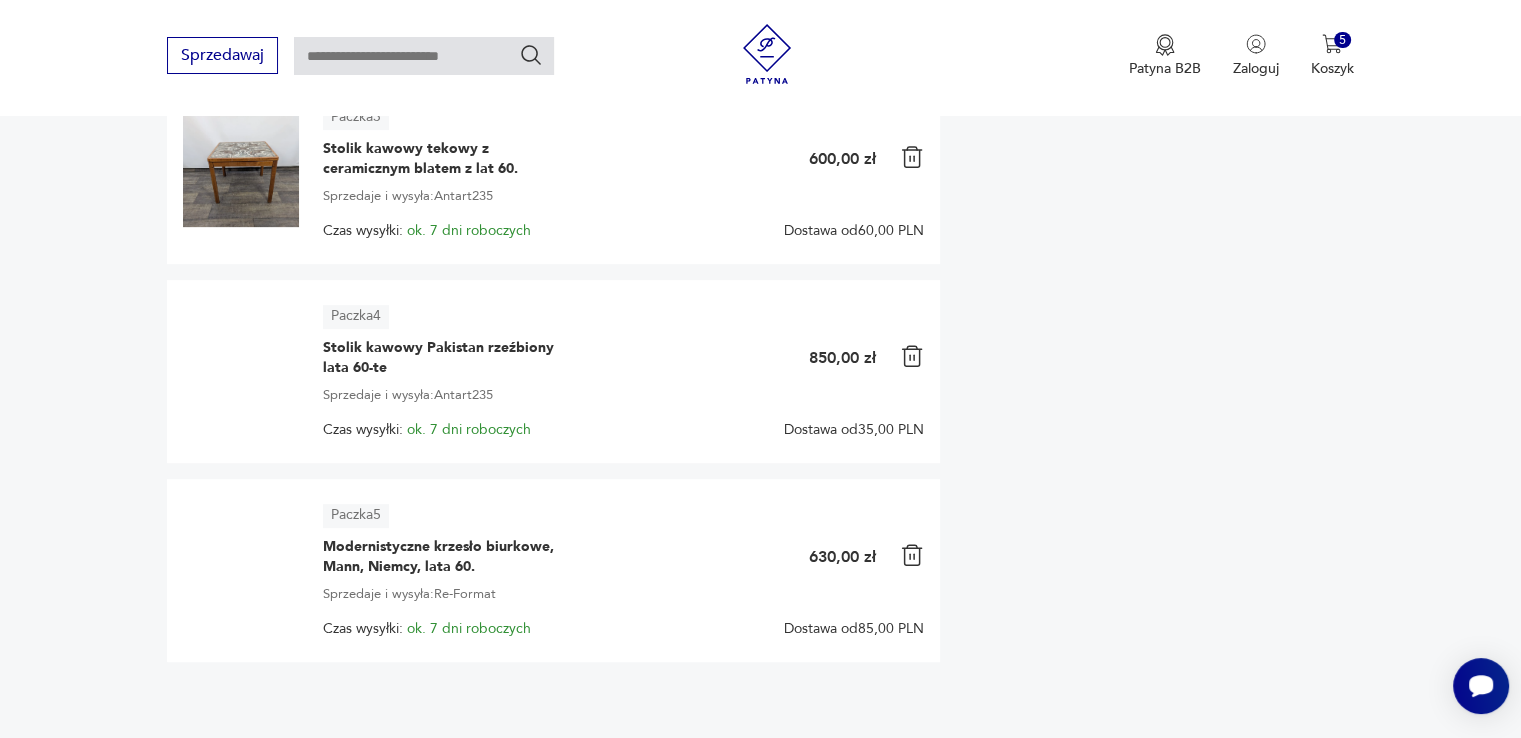 scroll, scrollTop: 700, scrollLeft: 0, axis: vertical 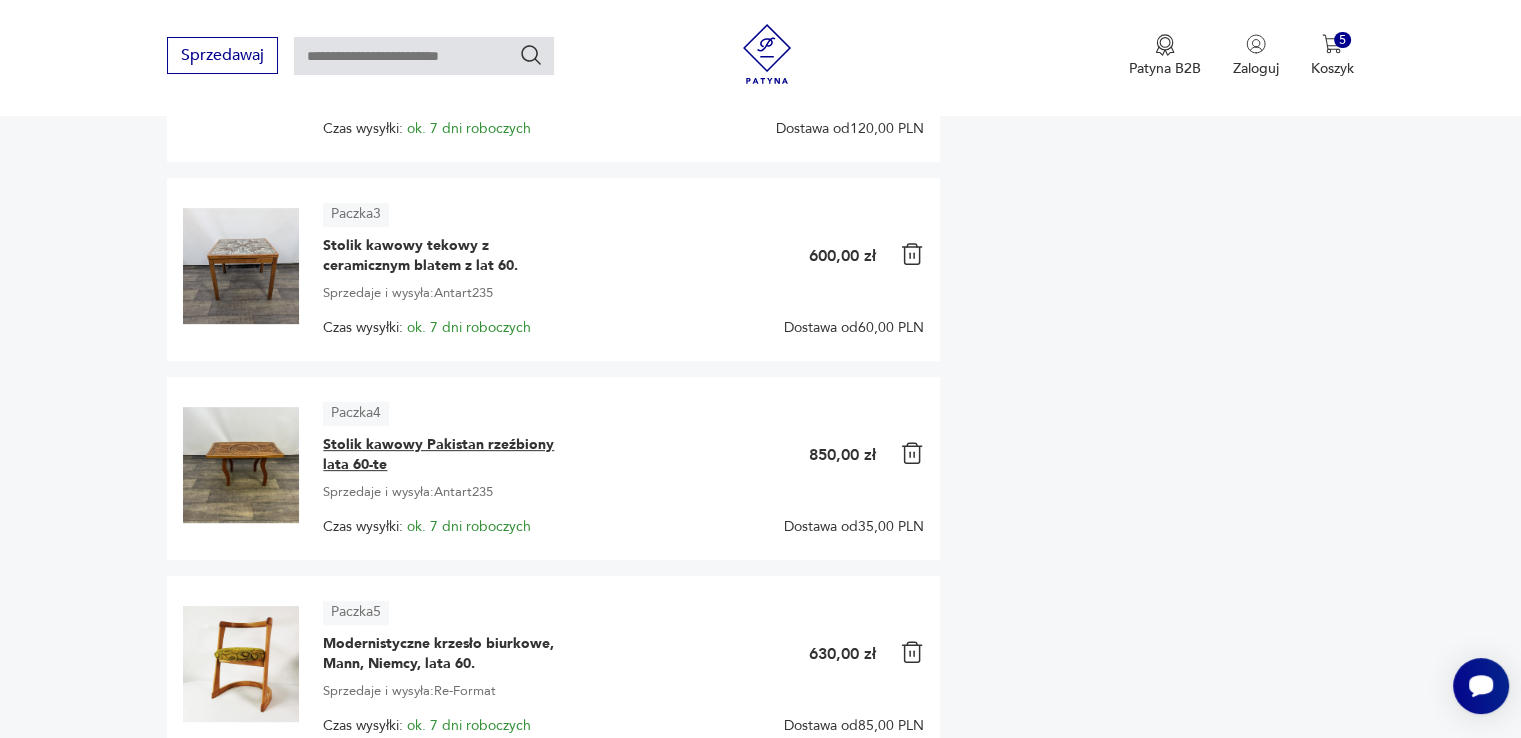 click on "Stolik kawowy Pakistan rzeźbiony lata 60-te" at bounding box center [448, 455] 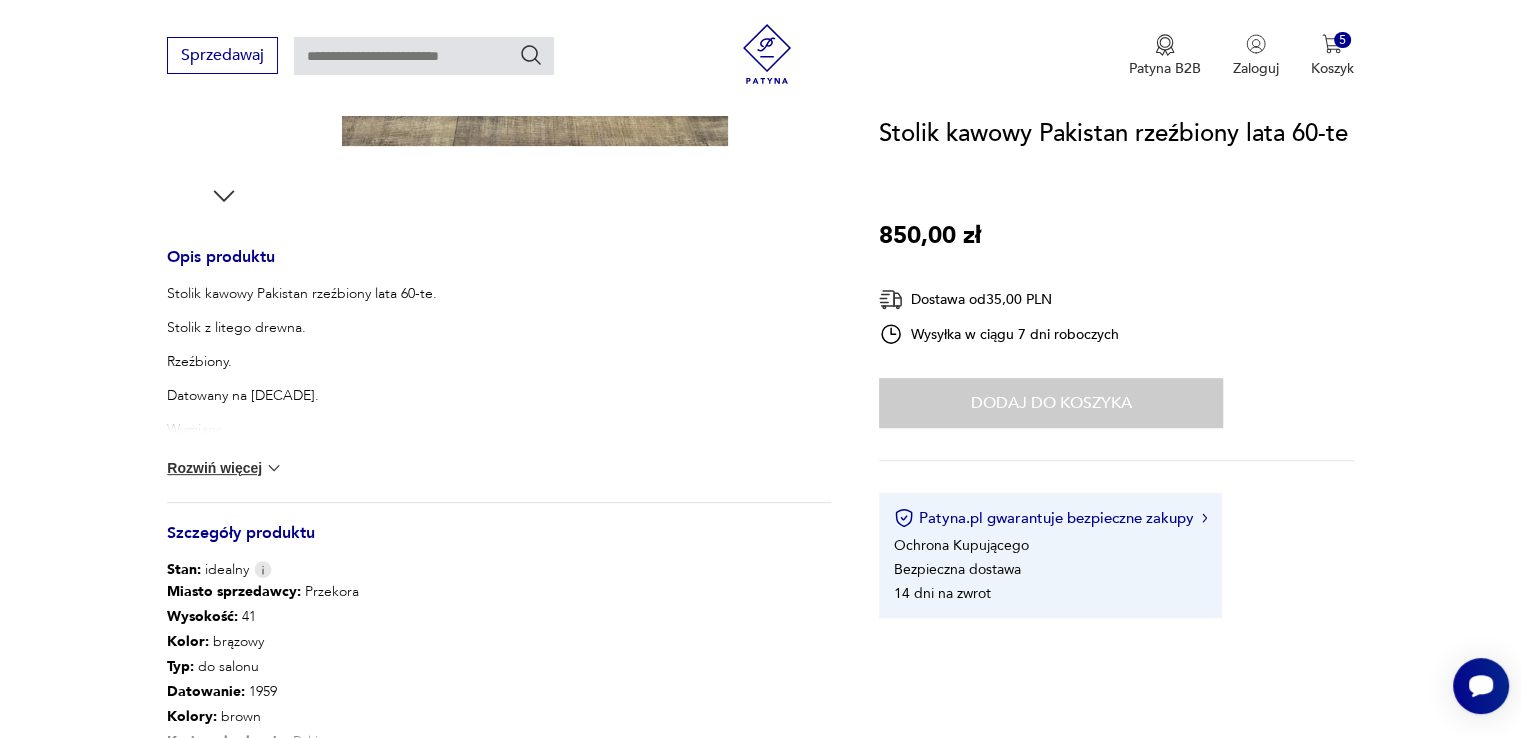 scroll, scrollTop: 700, scrollLeft: 0, axis: vertical 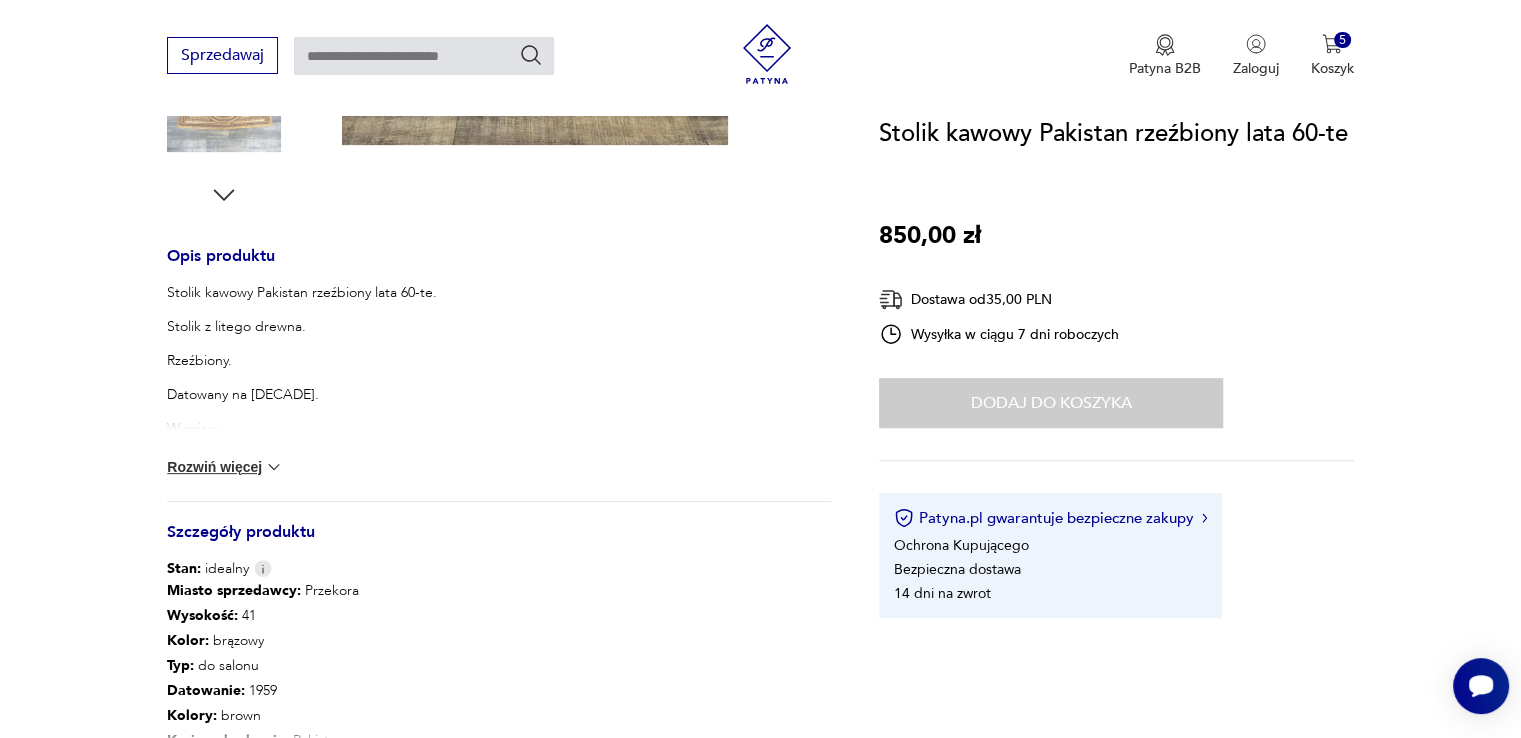 click at bounding box center [274, 467] 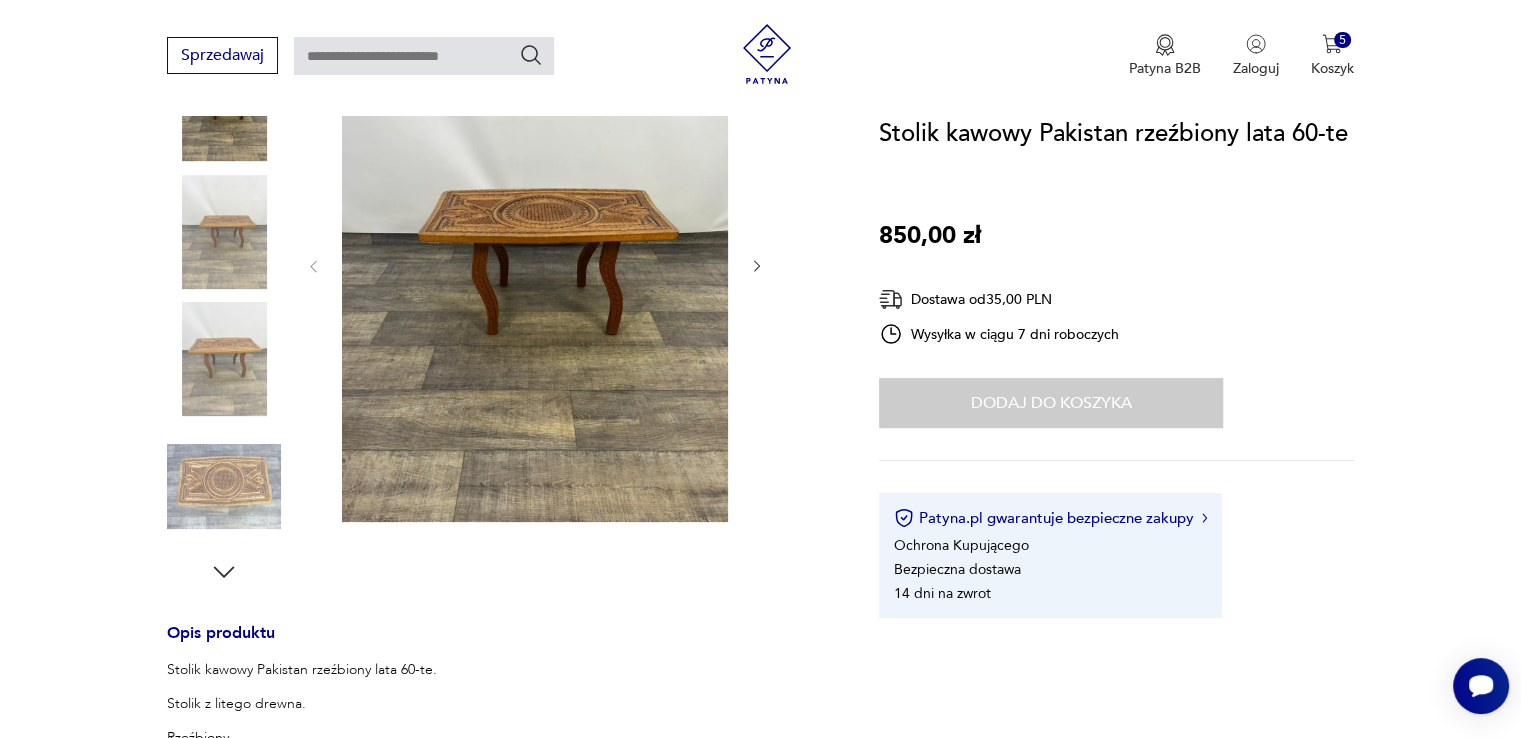 scroll, scrollTop: 200, scrollLeft: 0, axis: vertical 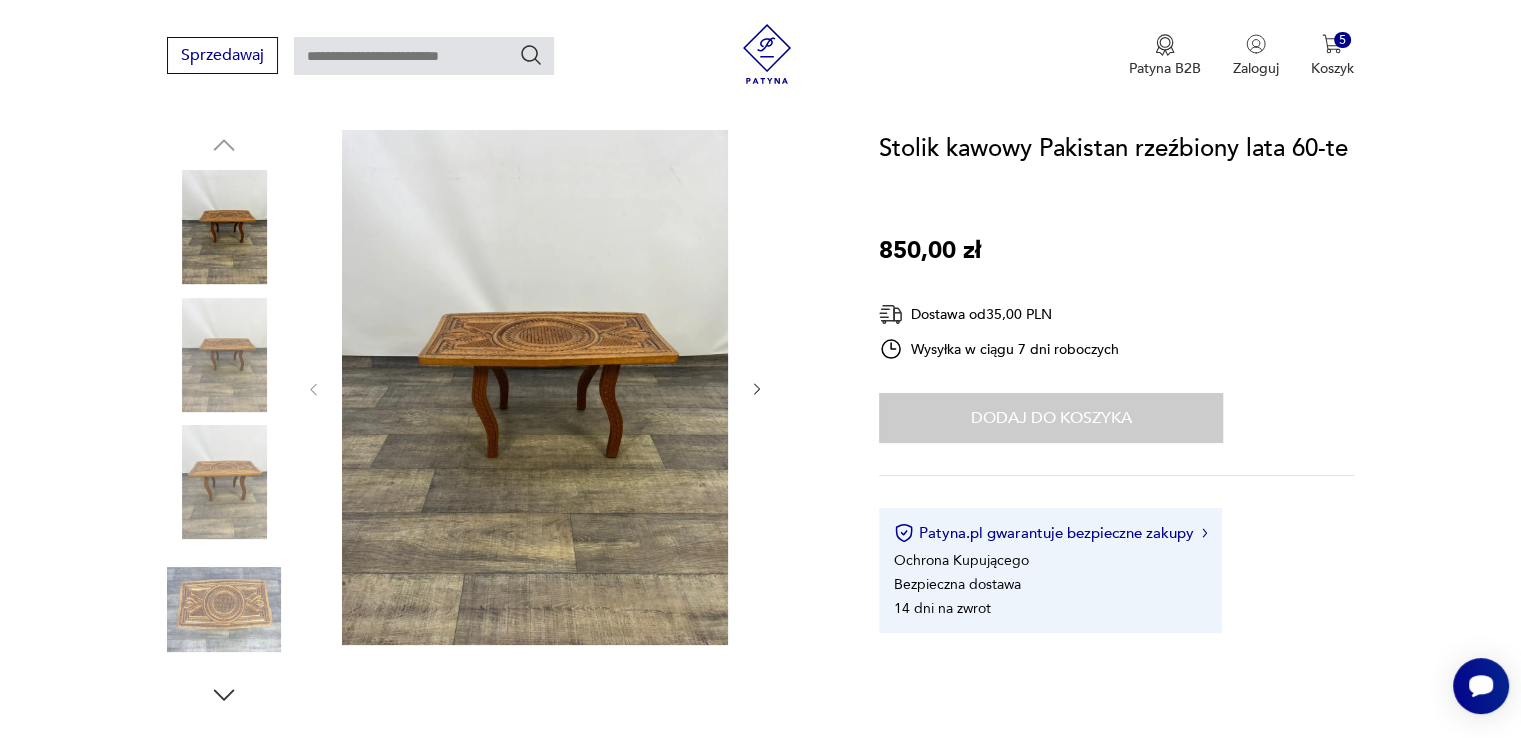 click at bounding box center [224, 610] 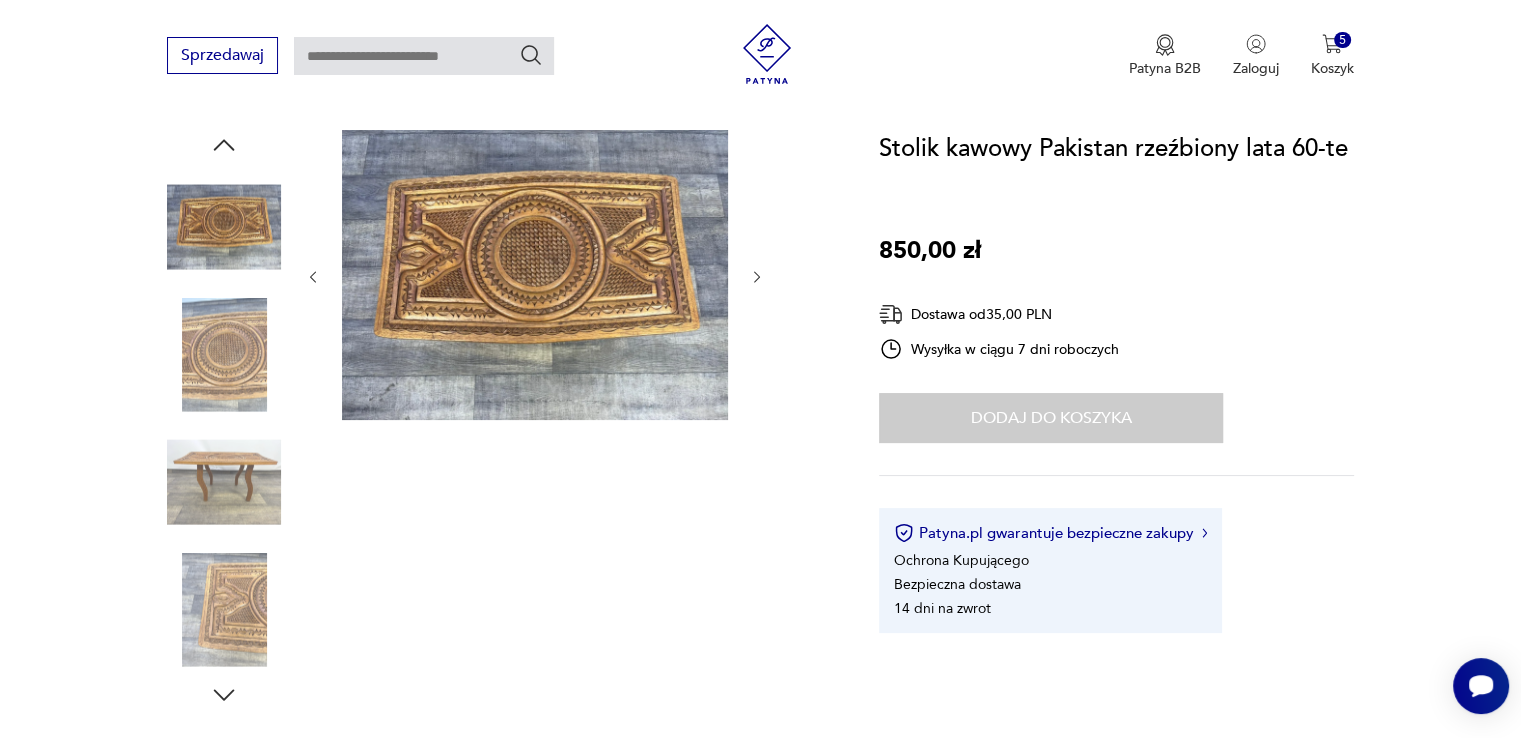 click at bounding box center [535, 275] 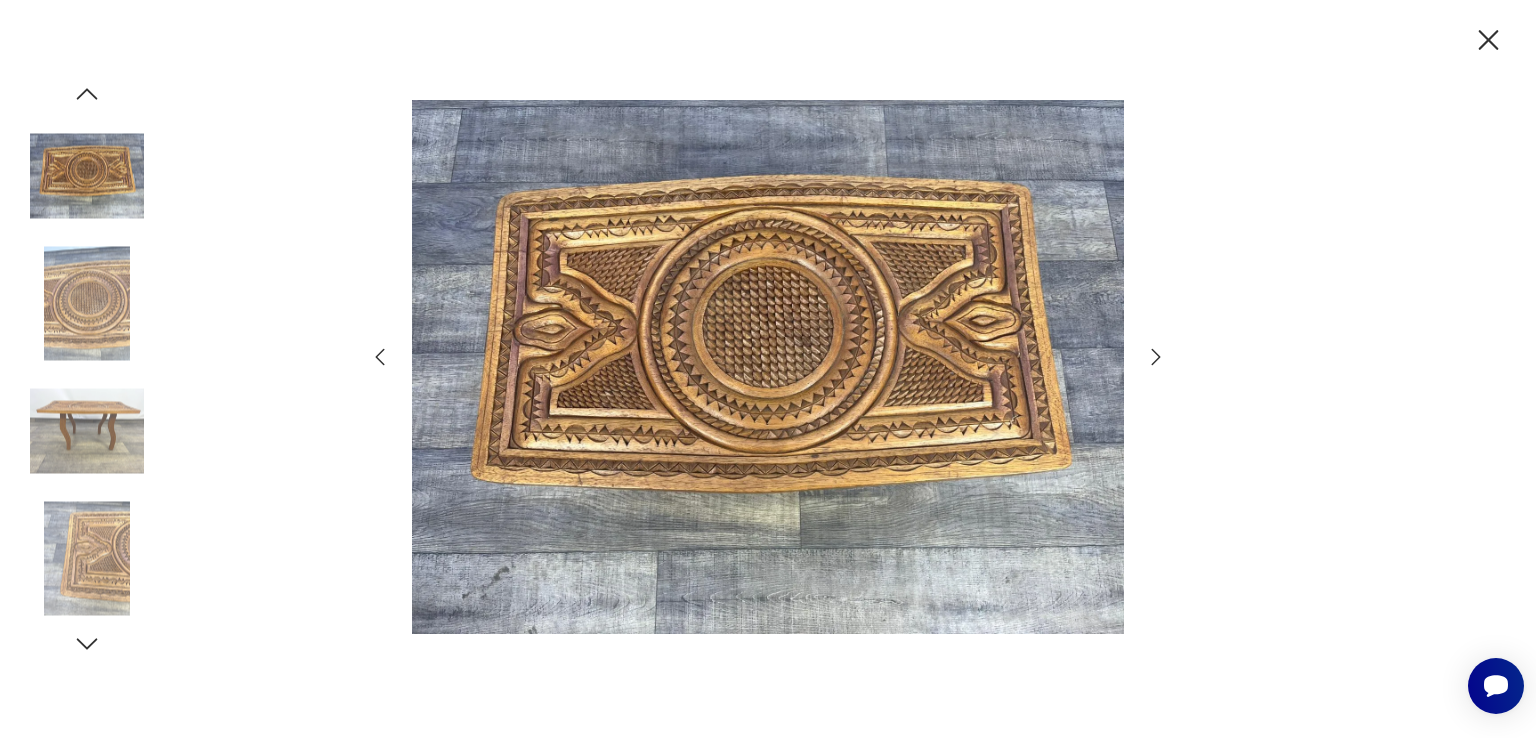 click at bounding box center [768, 367] 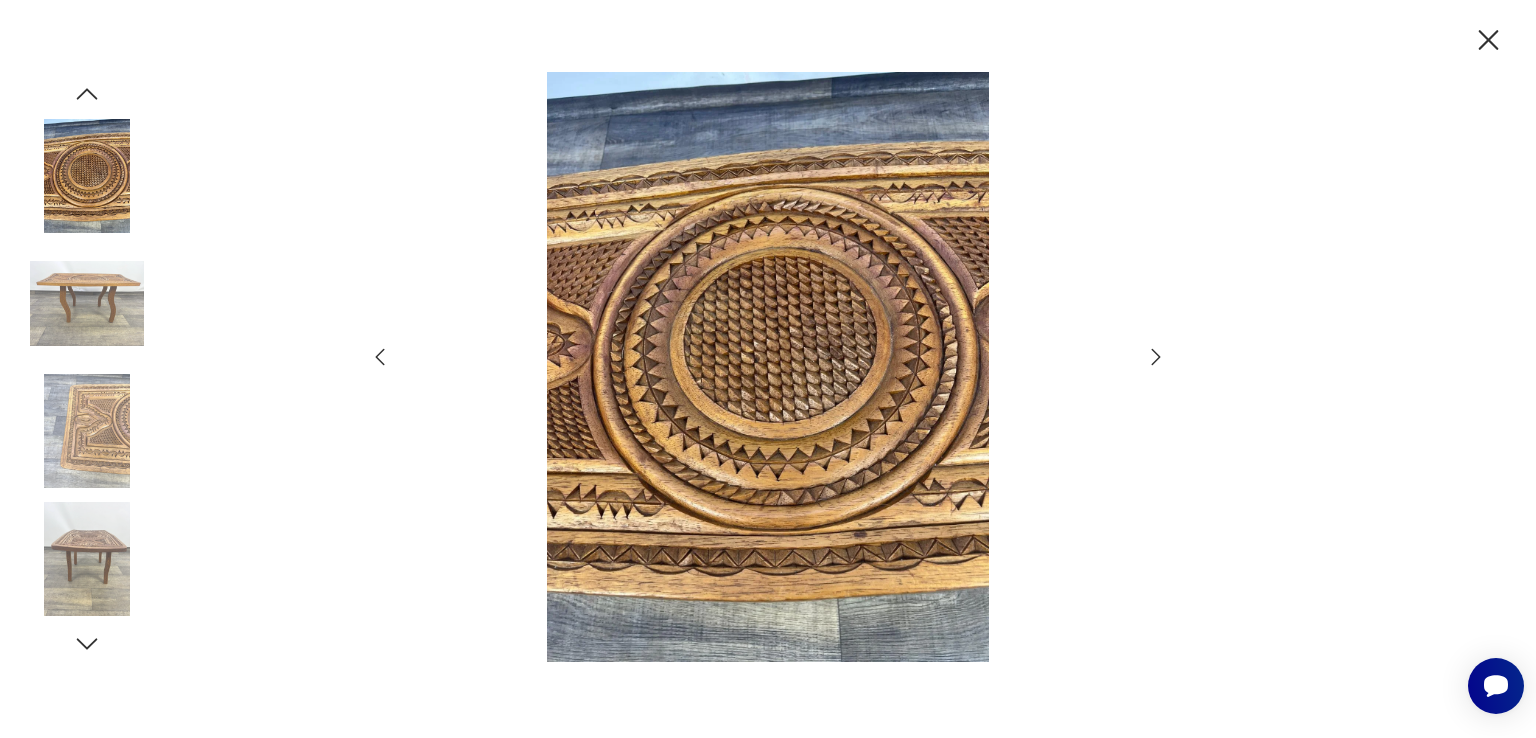 click 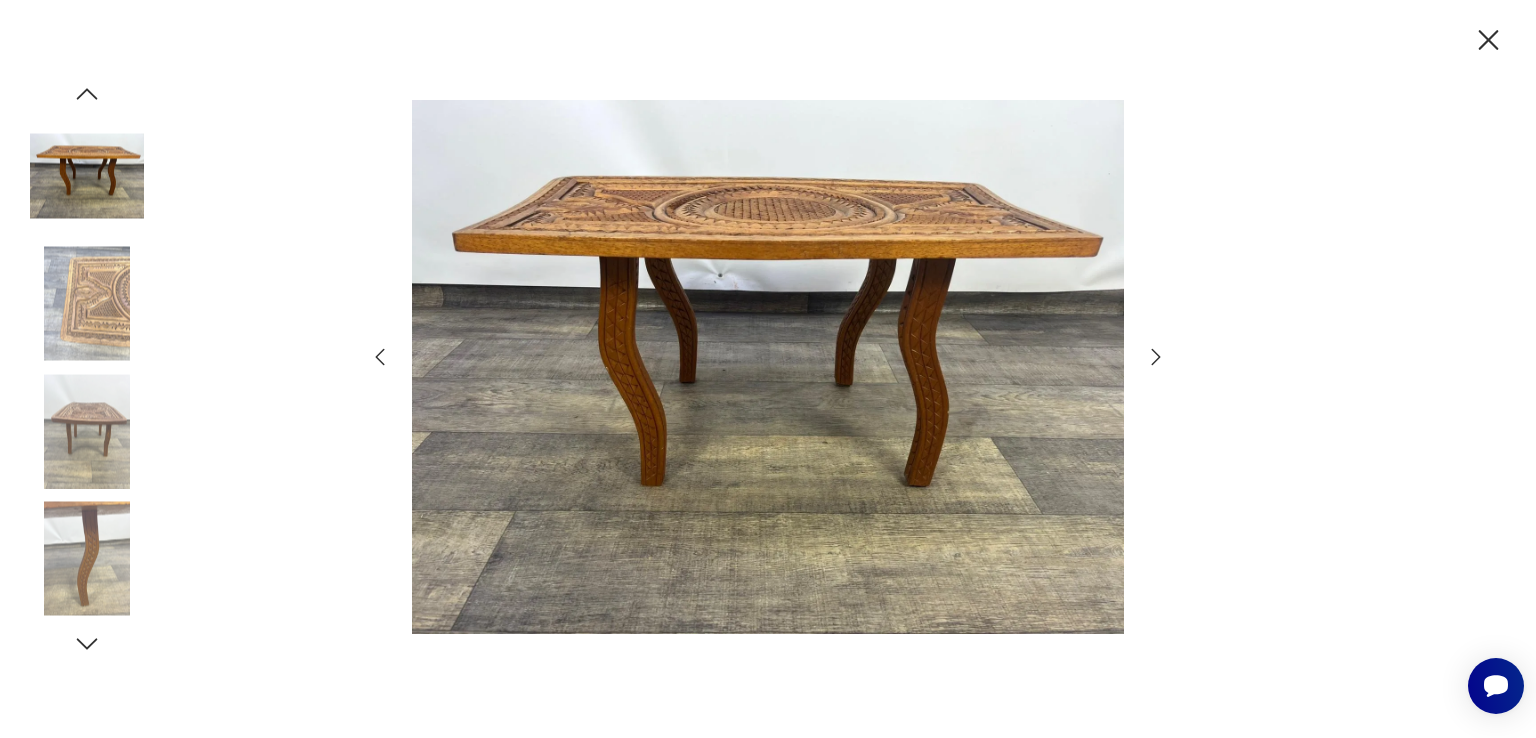 click 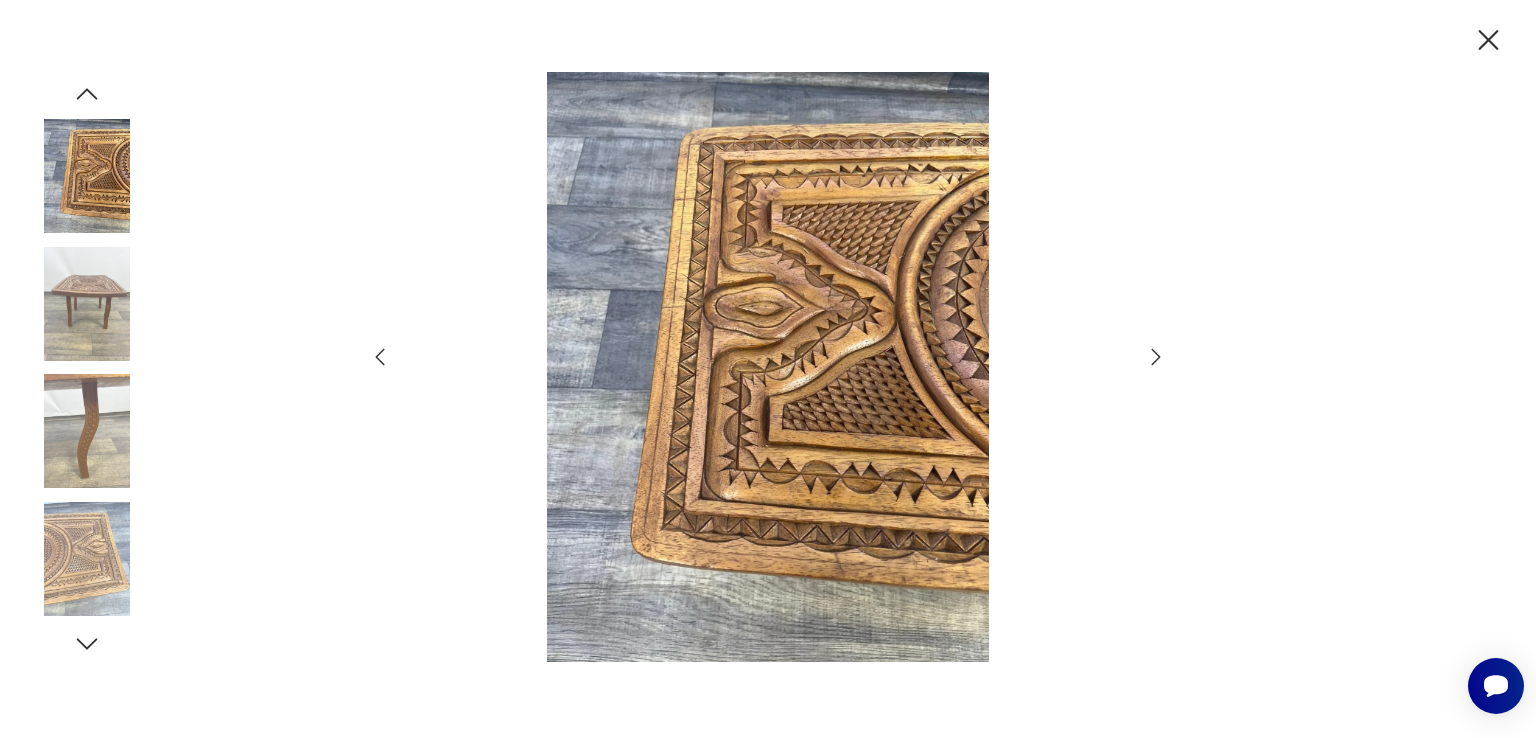 click 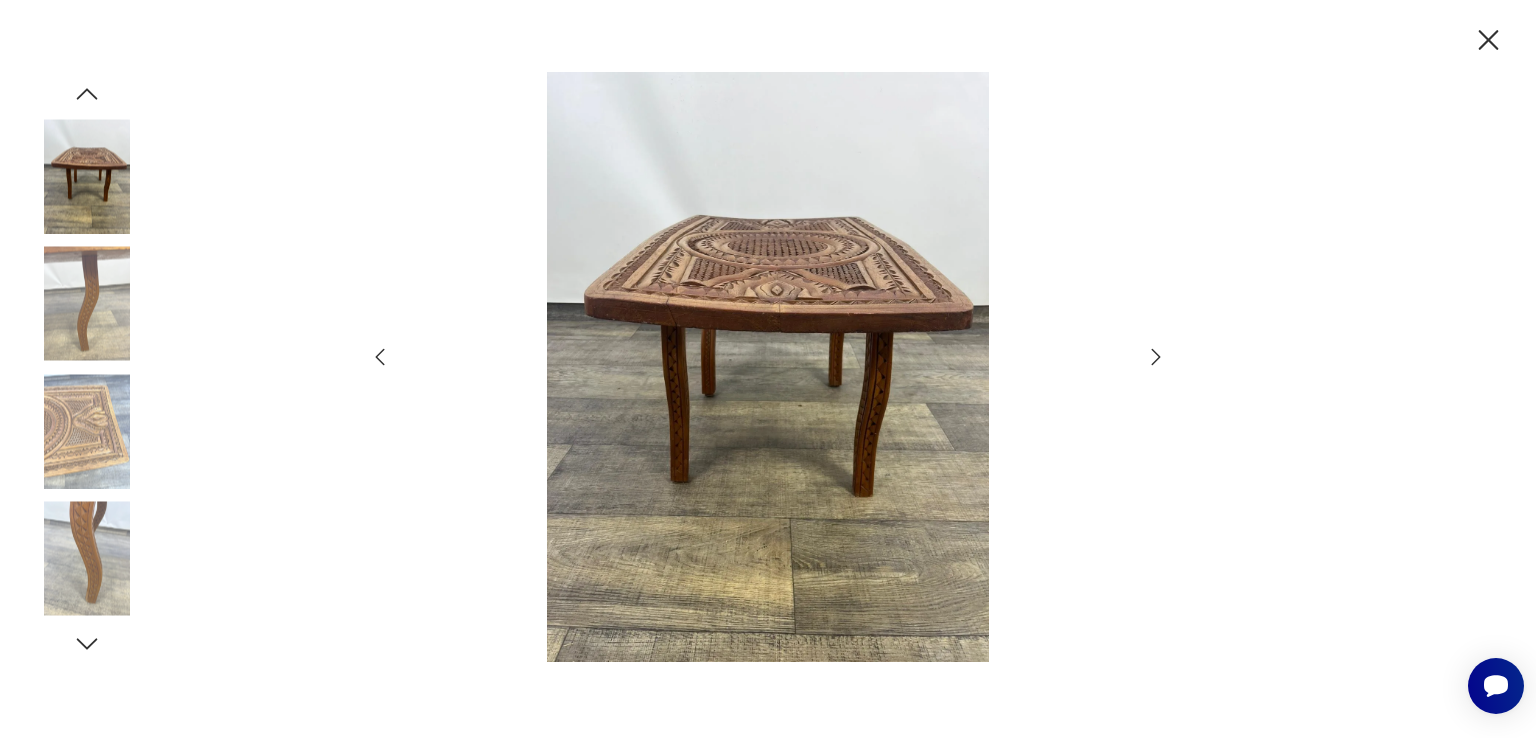 click 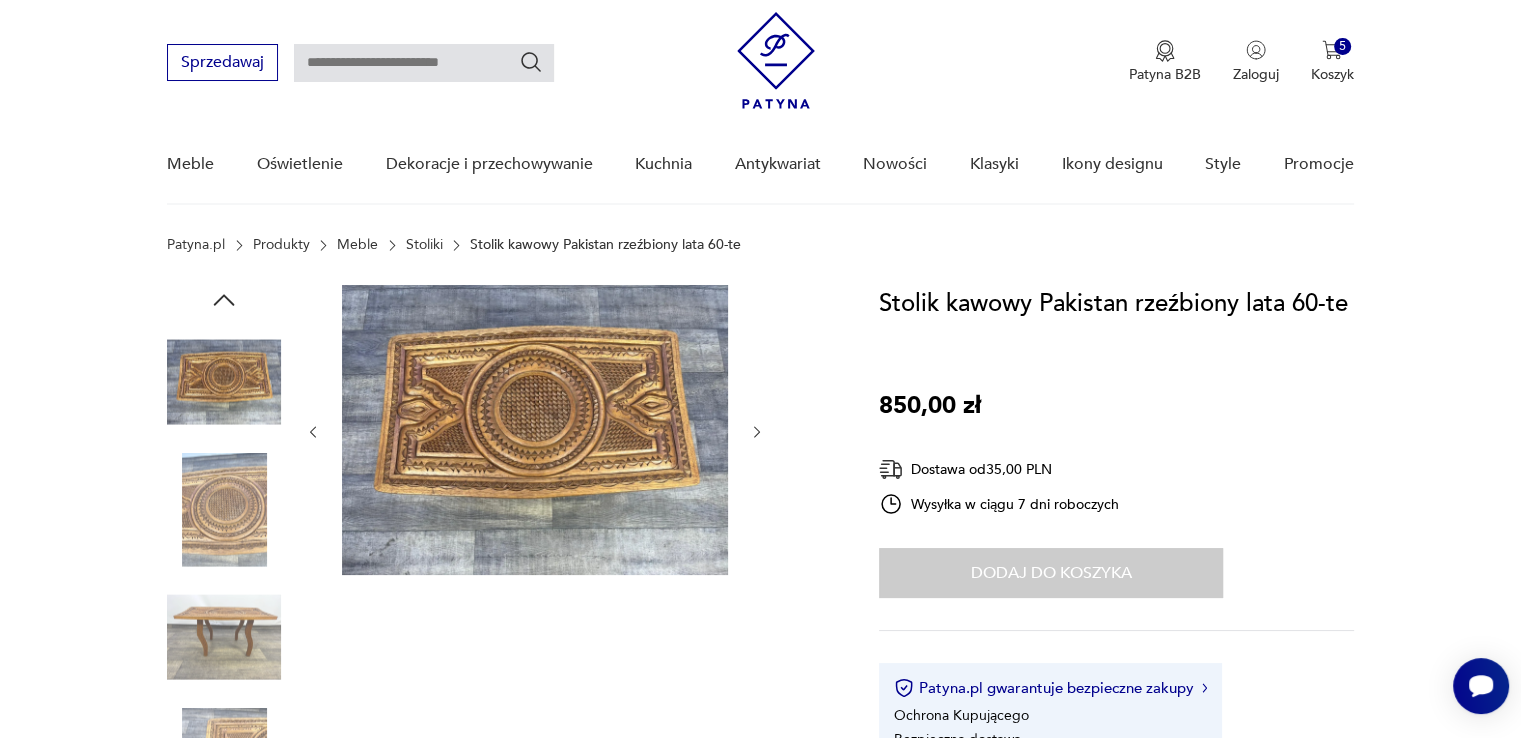 scroll, scrollTop: 0, scrollLeft: 0, axis: both 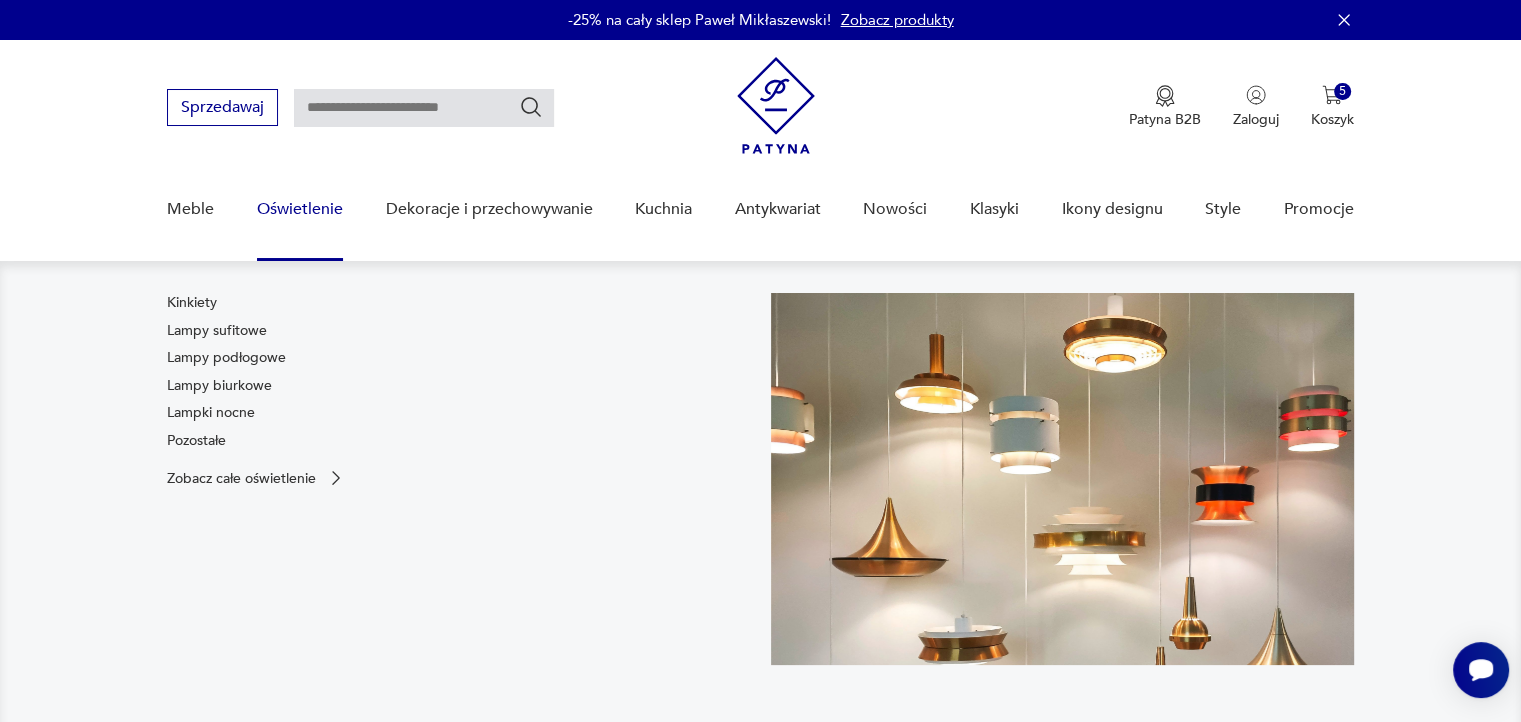 click on "Oświetlenie" at bounding box center [300, 209] 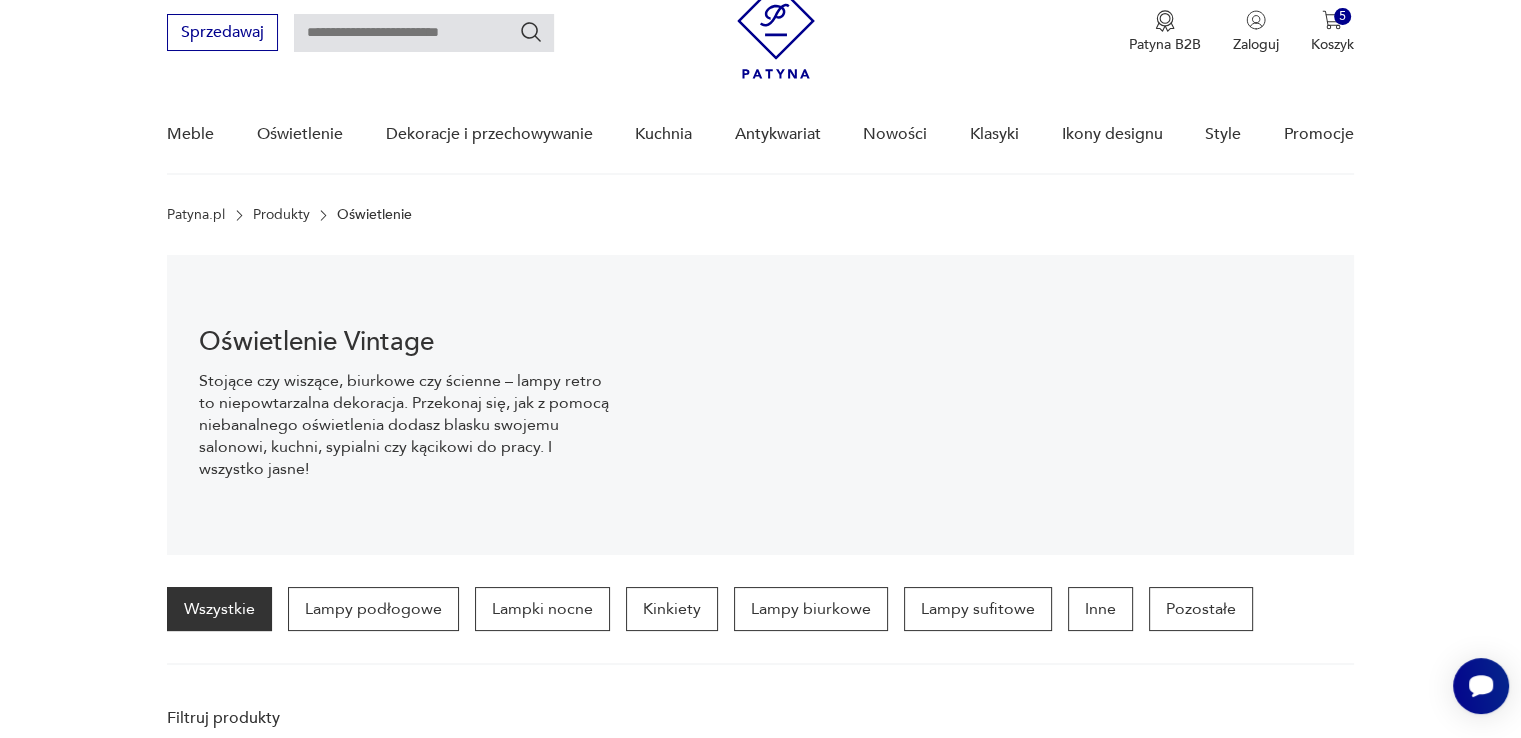 scroll, scrollTop: 0, scrollLeft: 0, axis: both 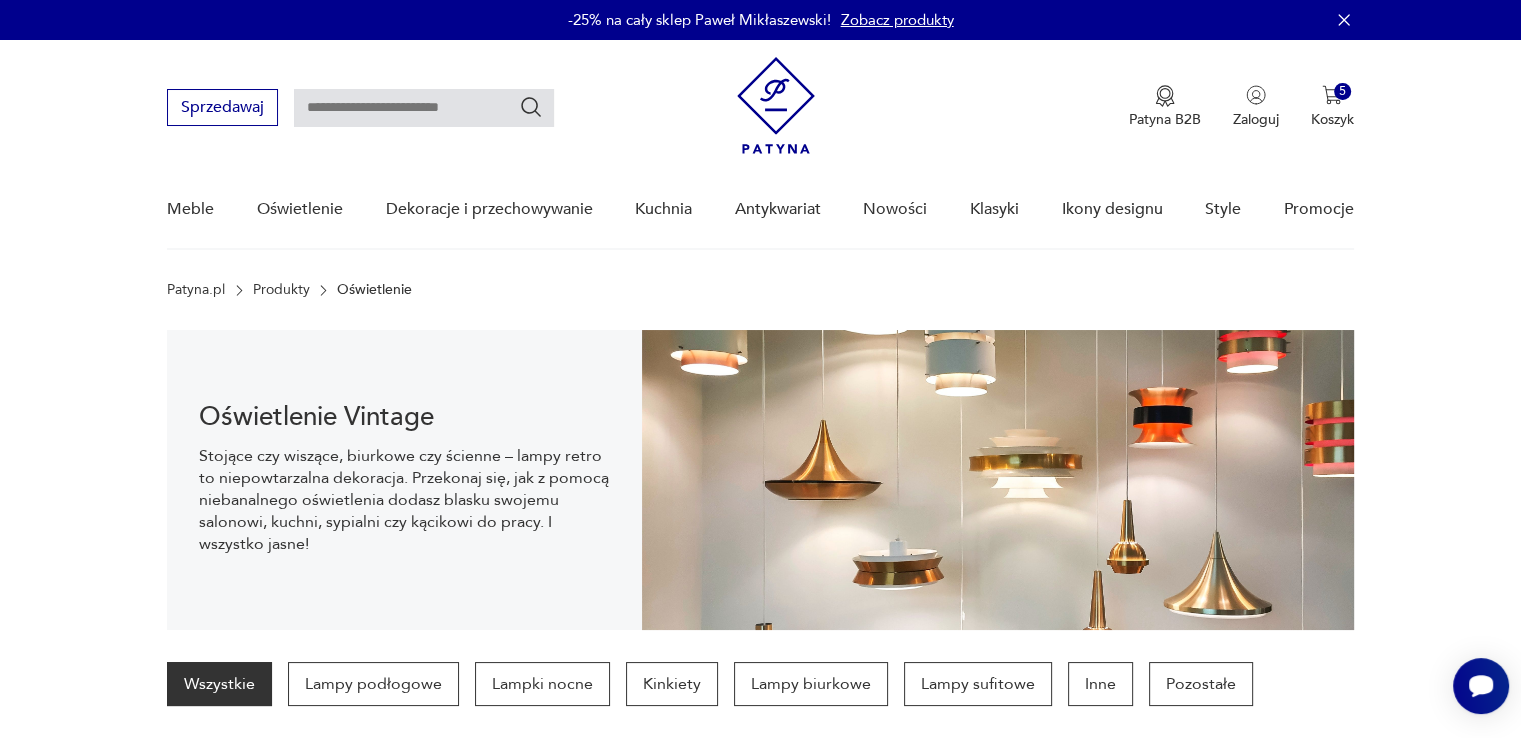 click at bounding box center (424, 108) 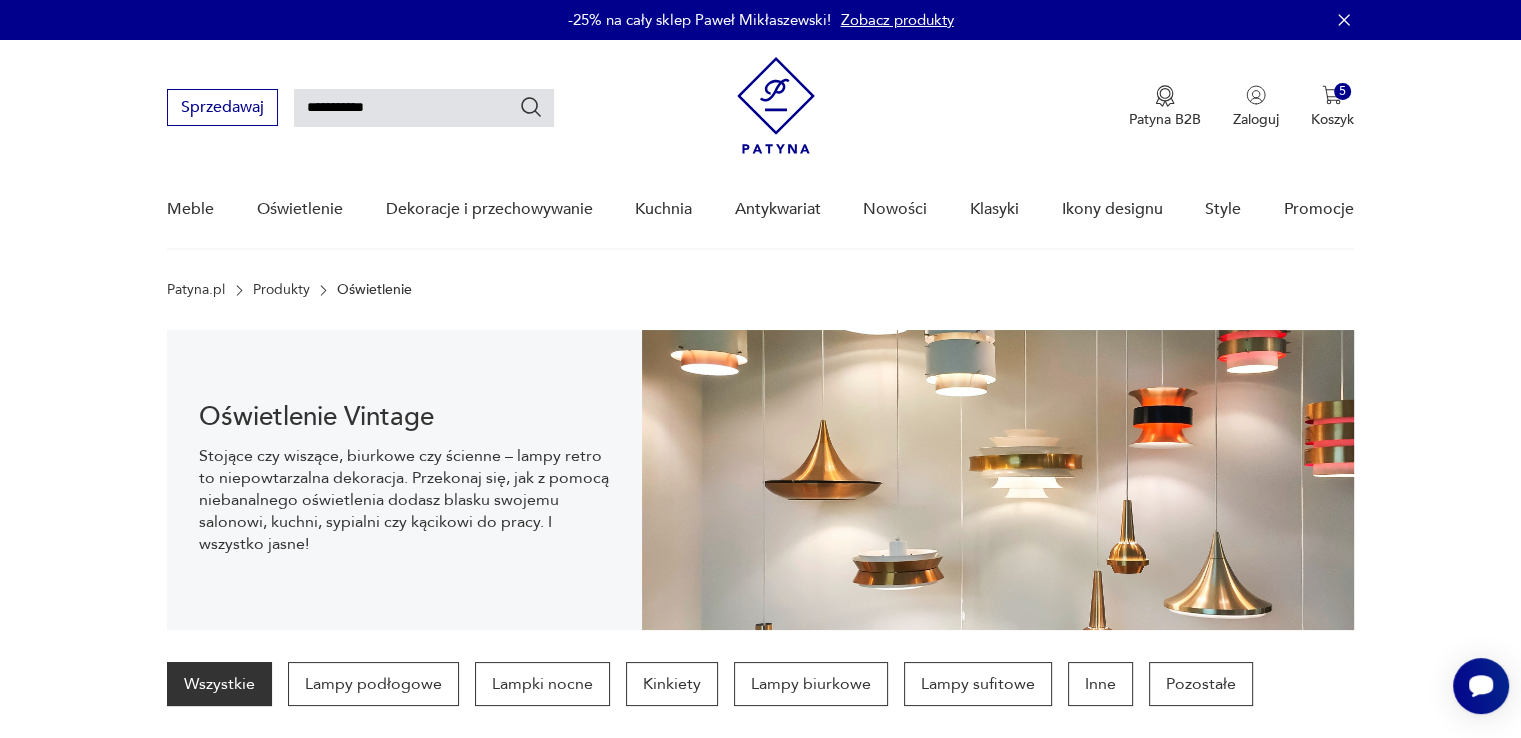 type on "**********" 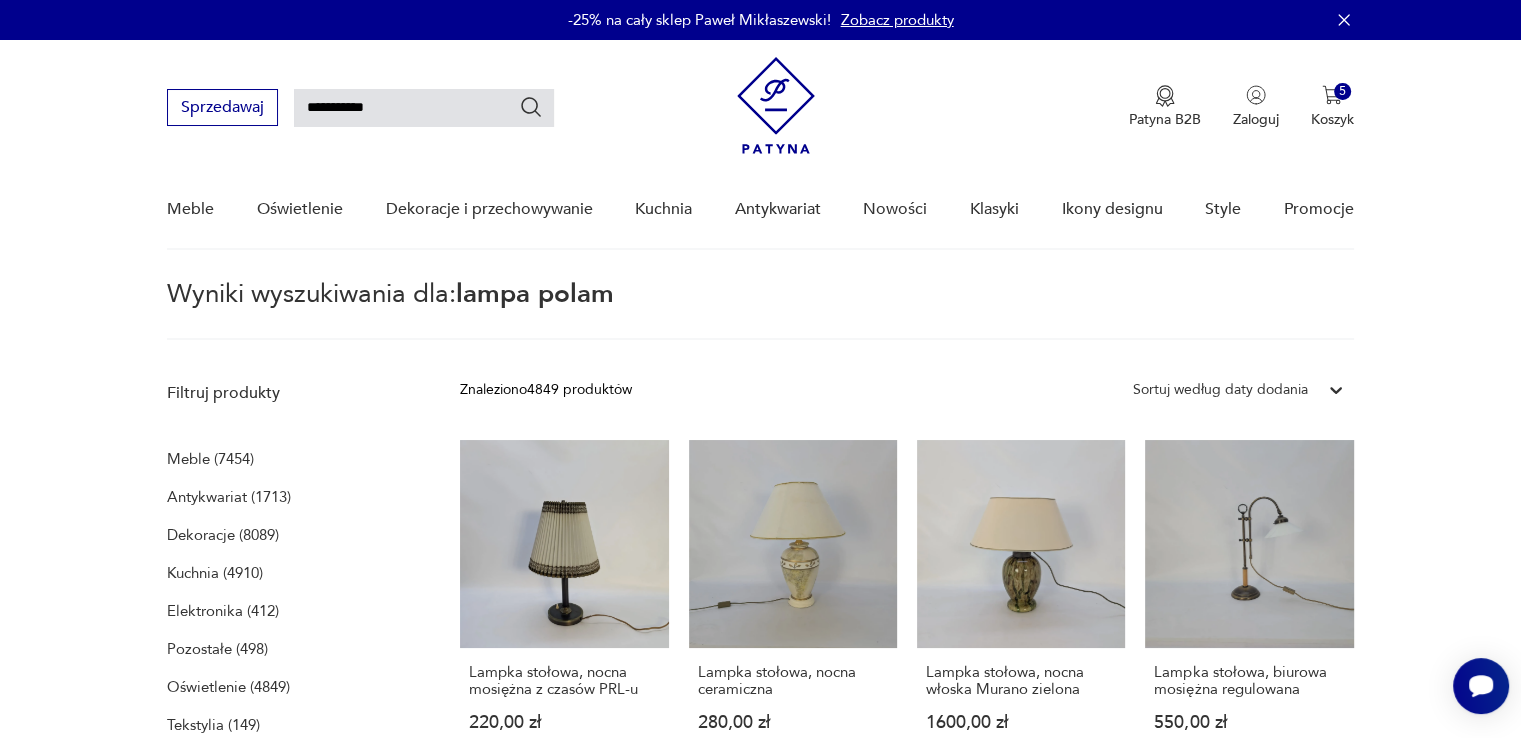 type 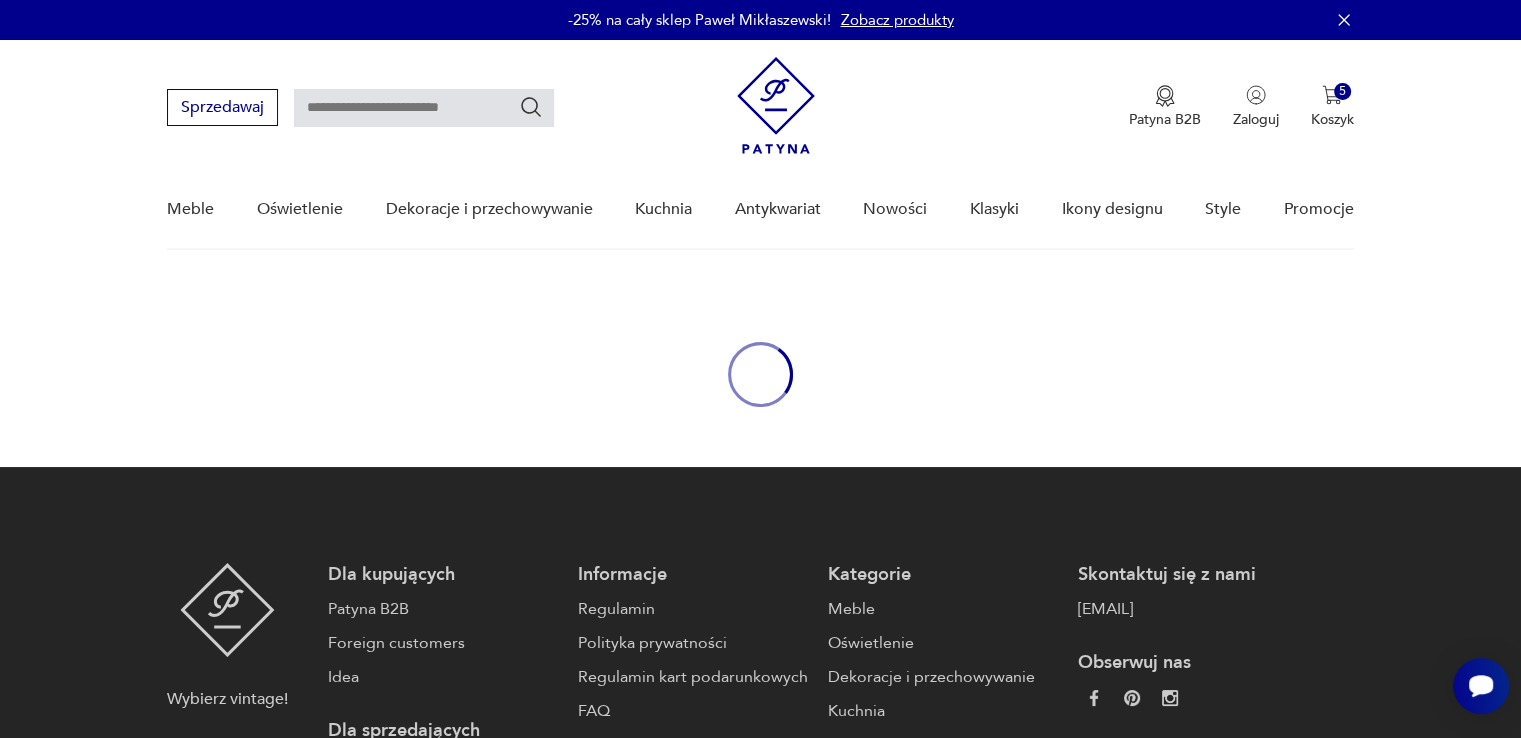 type on "**********" 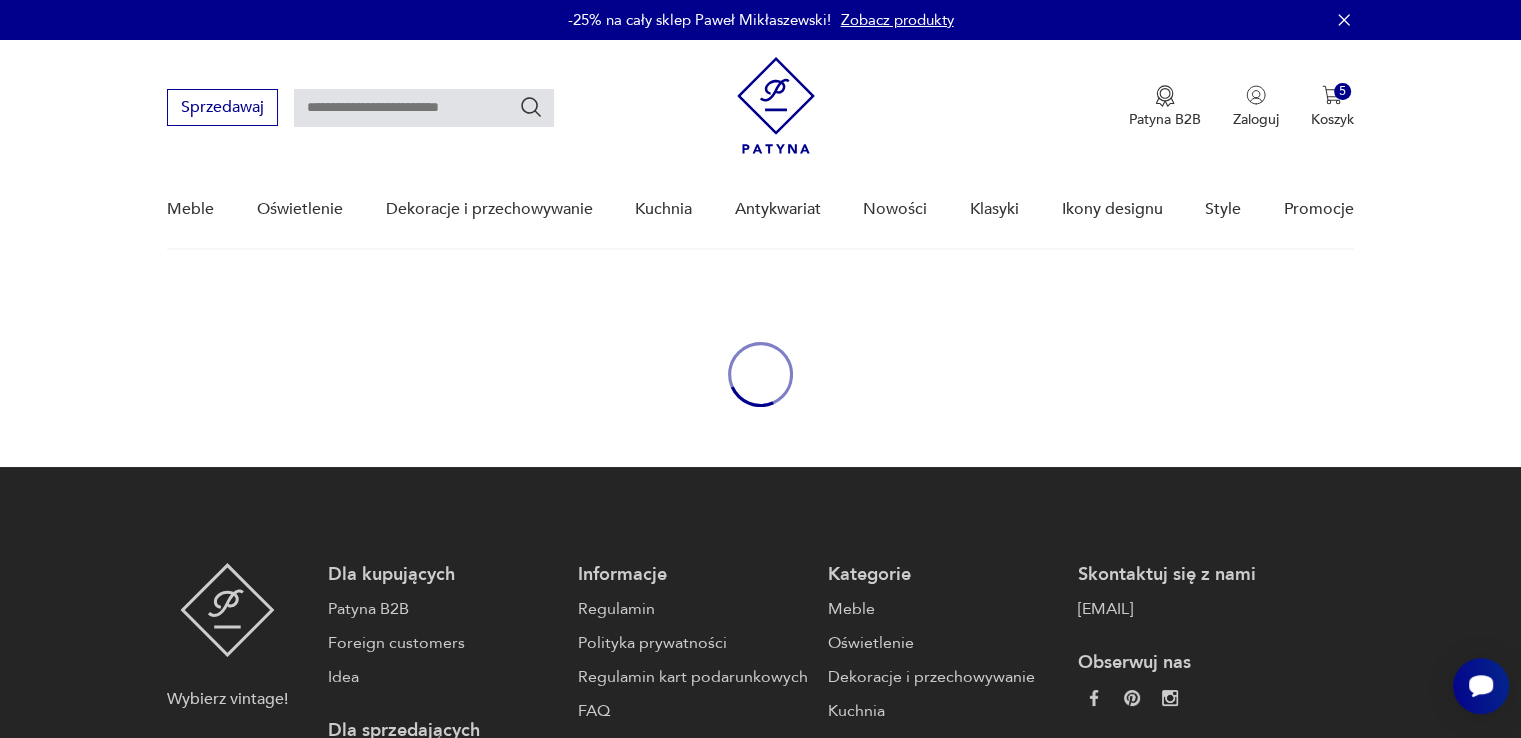 type on "**********" 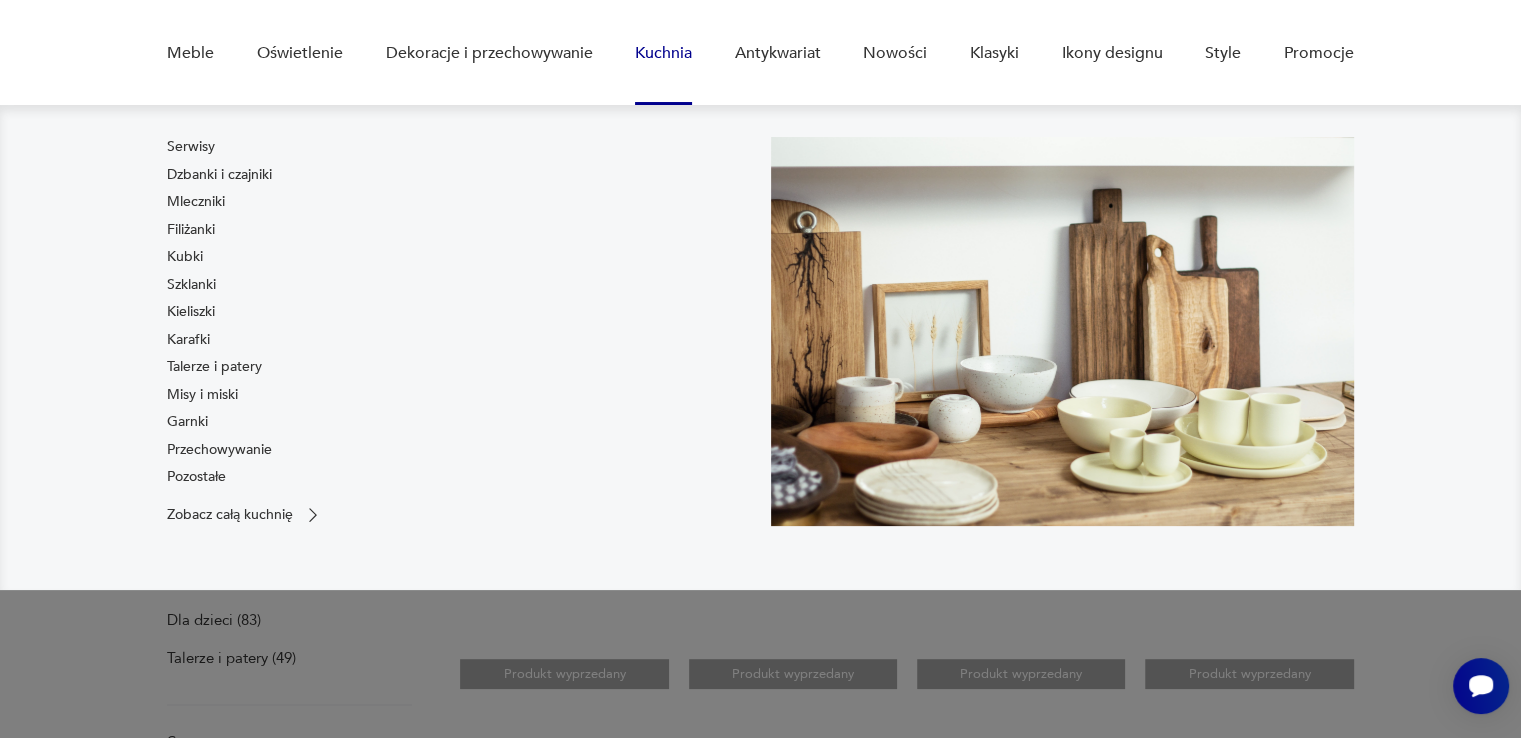 scroll, scrollTop: 0, scrollLeft: 0, axis: both 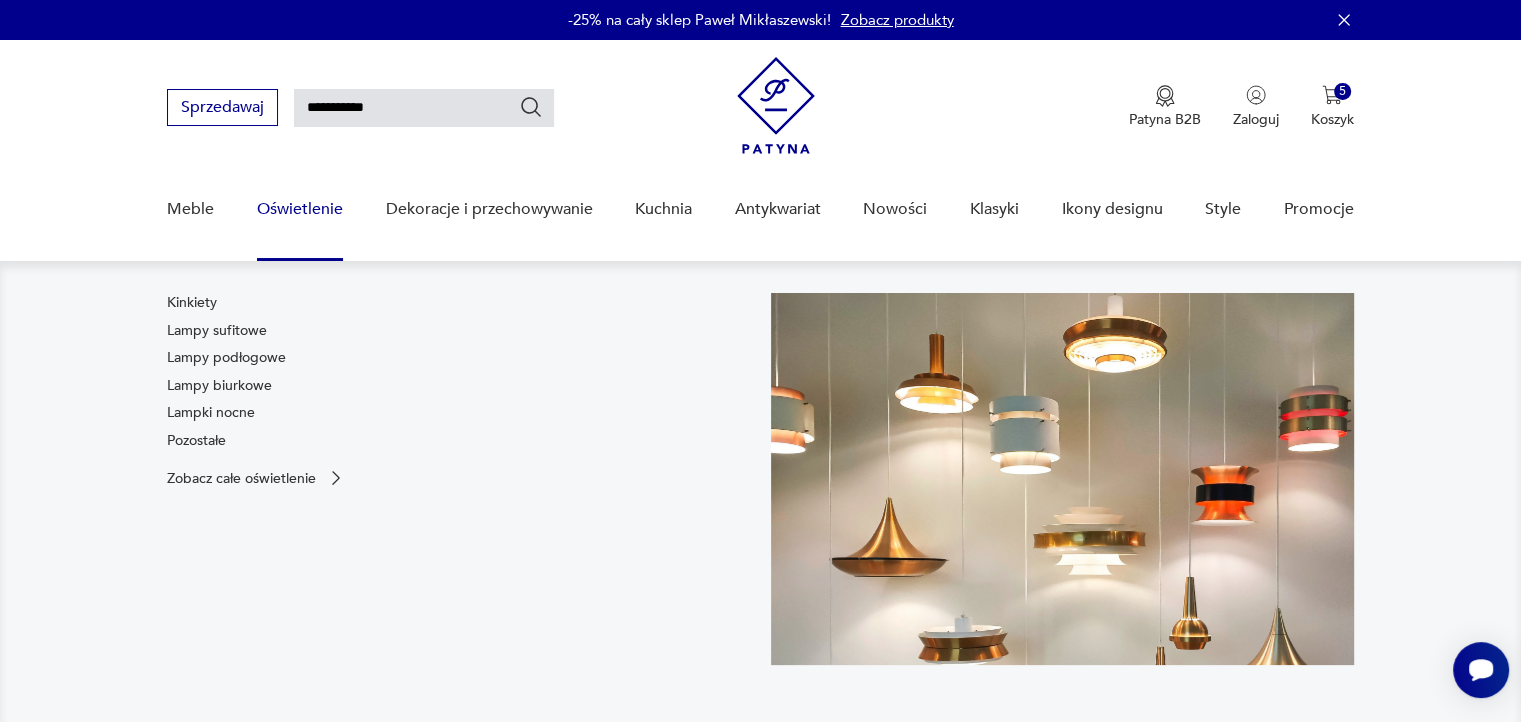 click on "Oświetlenie" at bounding box center (300, 209) 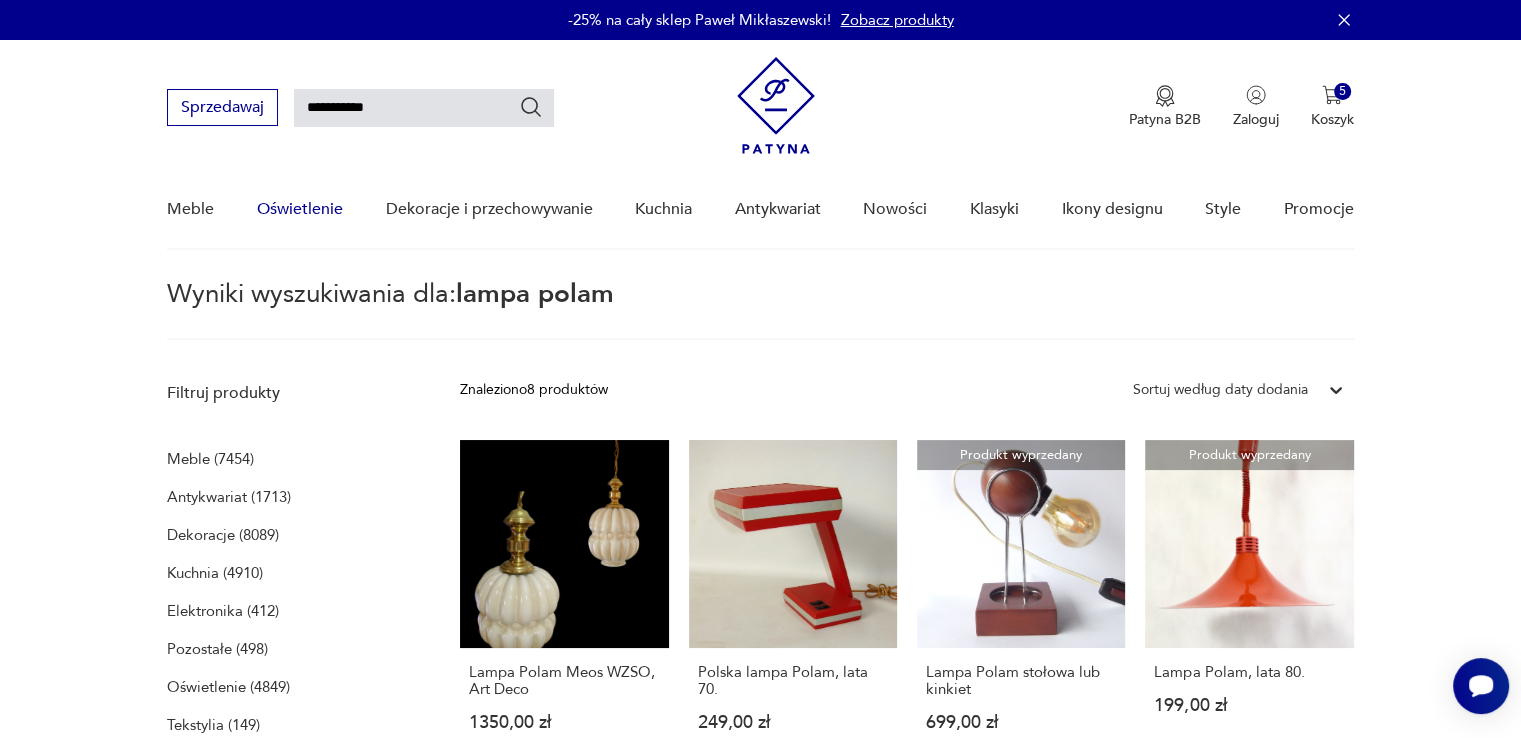 type 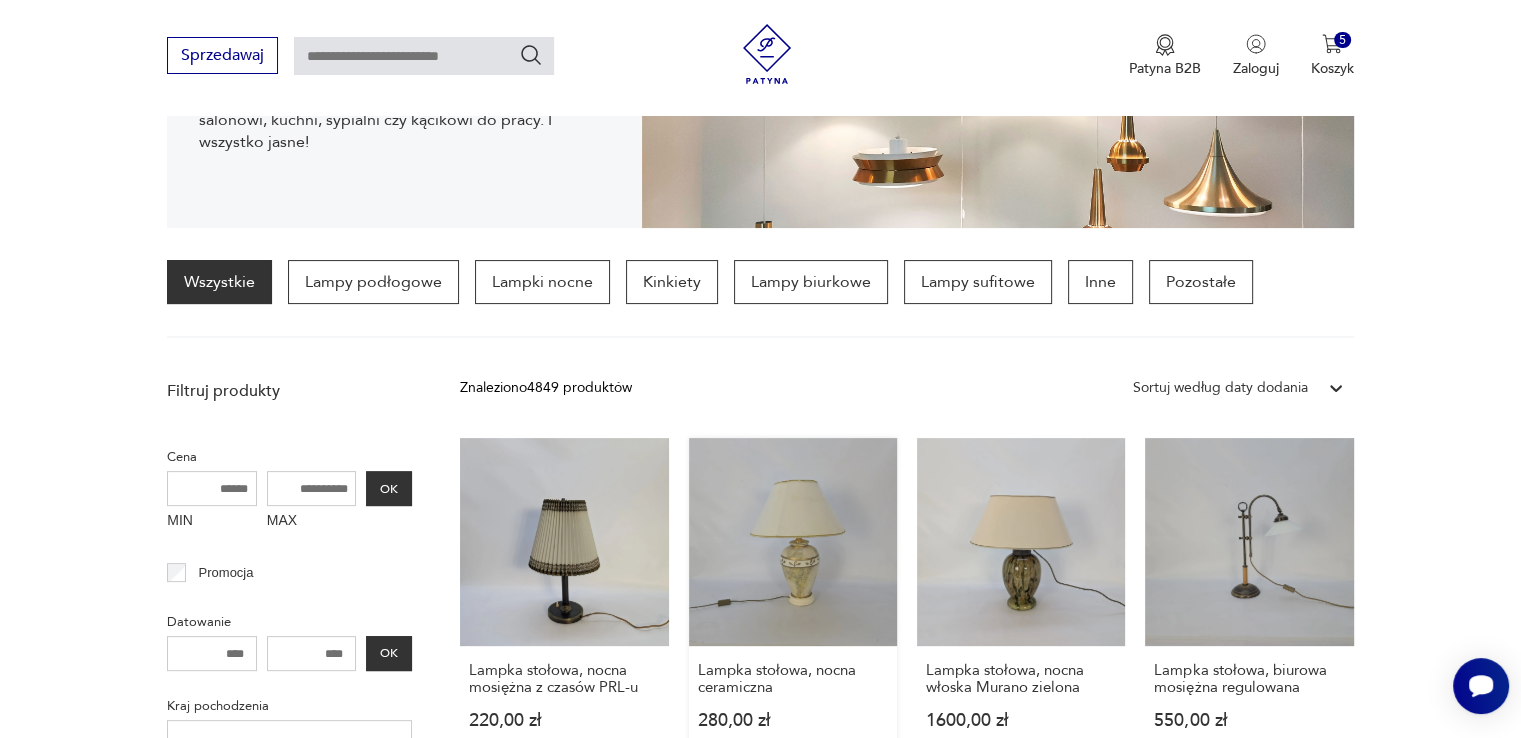 scroll, scrollTop: 171, scrollLeft: 0, axis: vertical 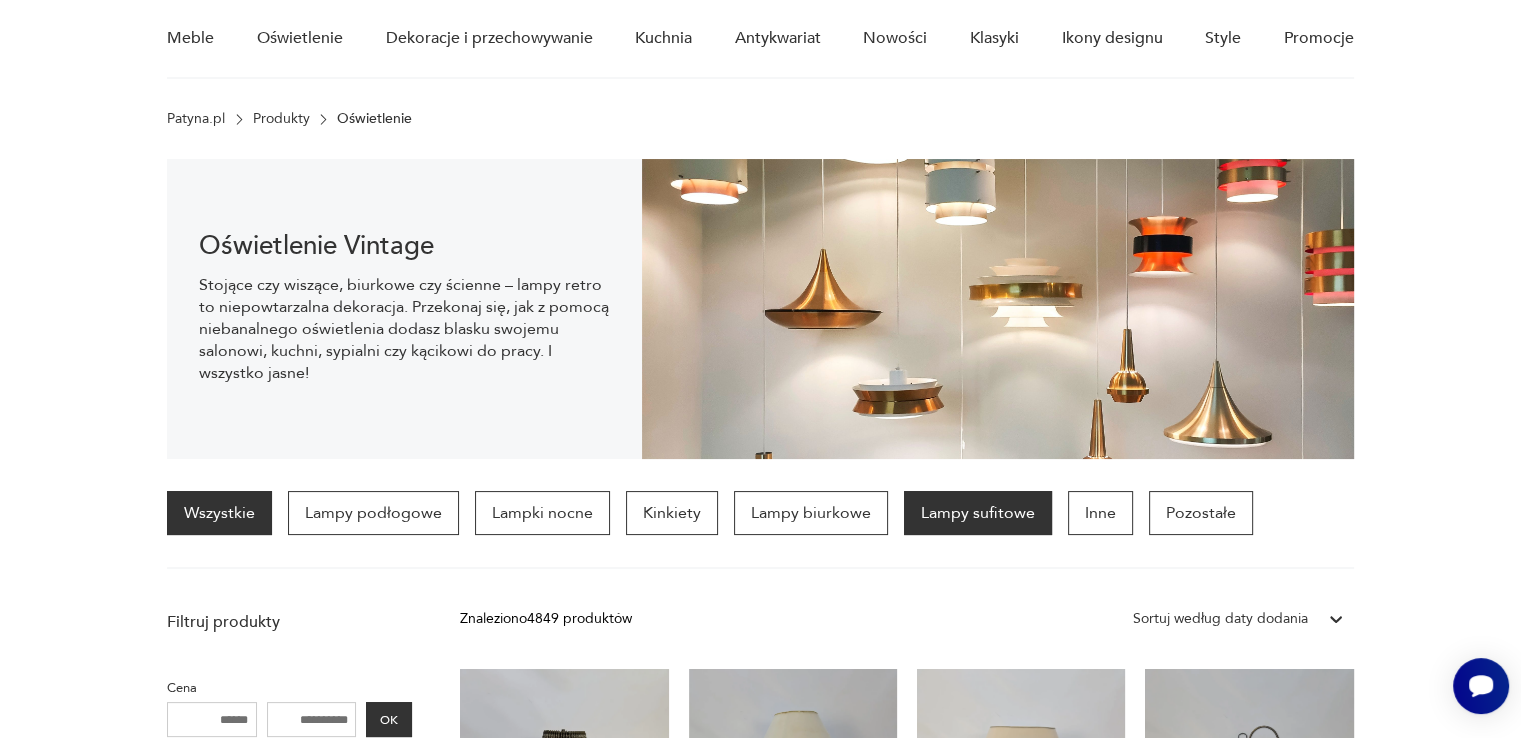 click on "Lampy sufitowe" at bounding box center (978, 513) 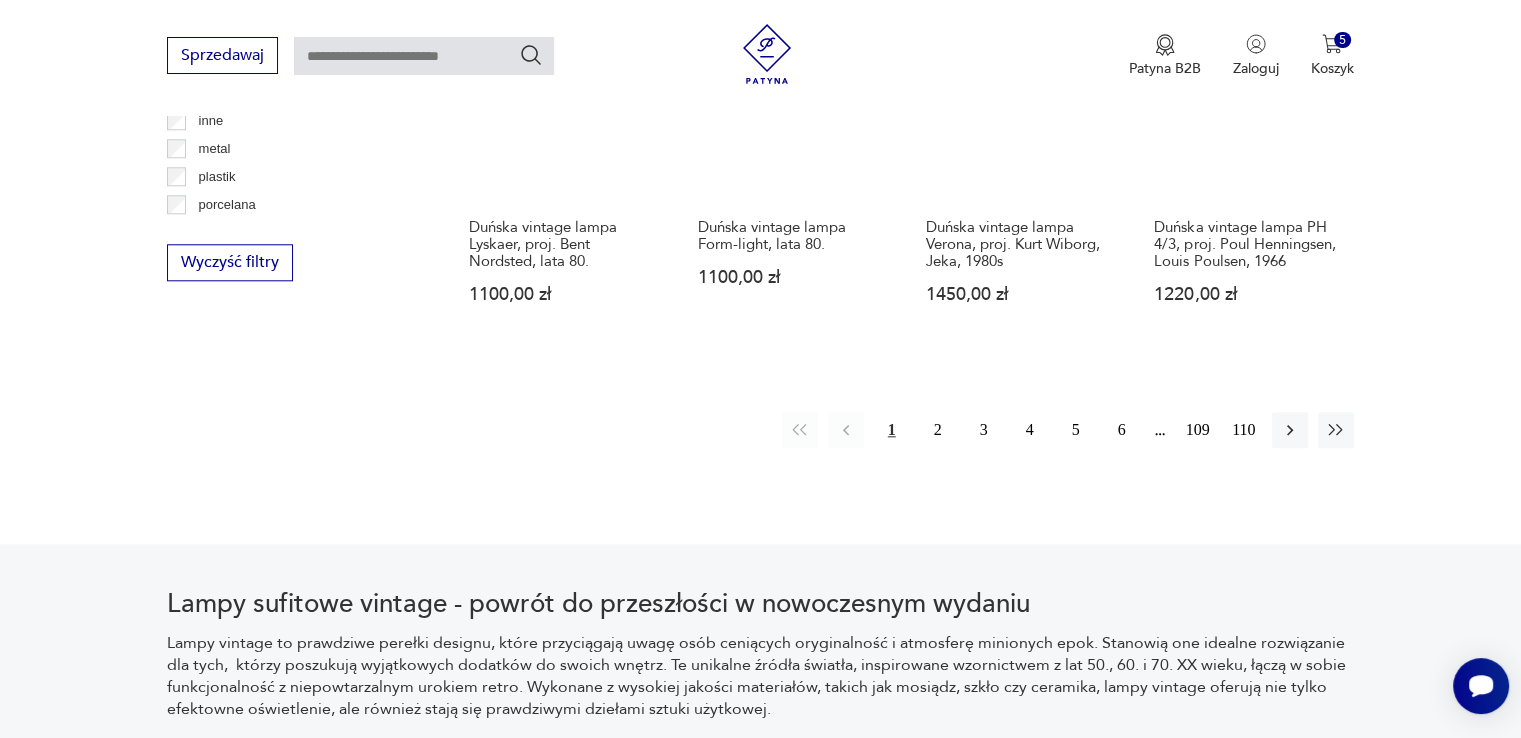 scroll, scrollTop: 2171, scrollLeft: 0, axis: vertical 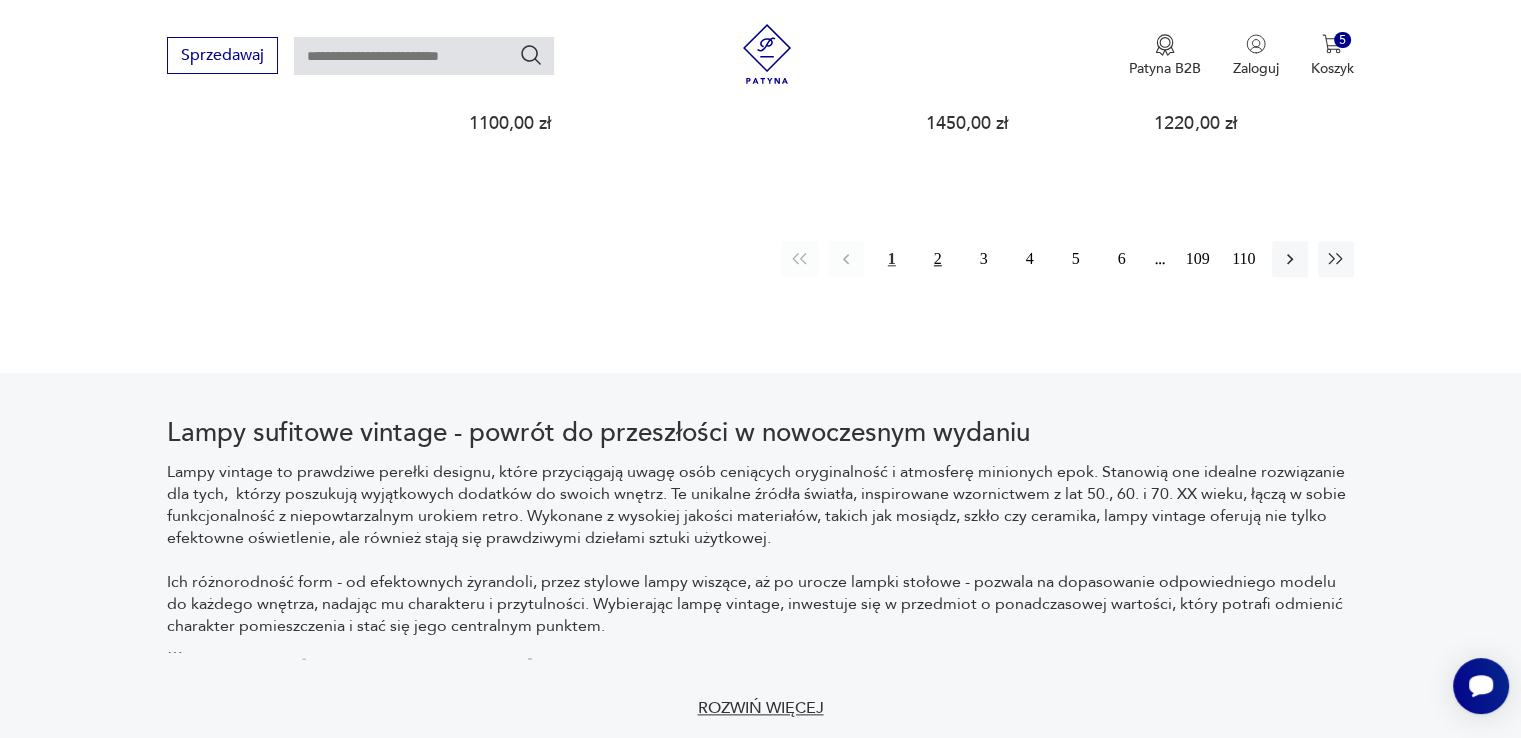 click on "2" at bounding box center [938, 259] 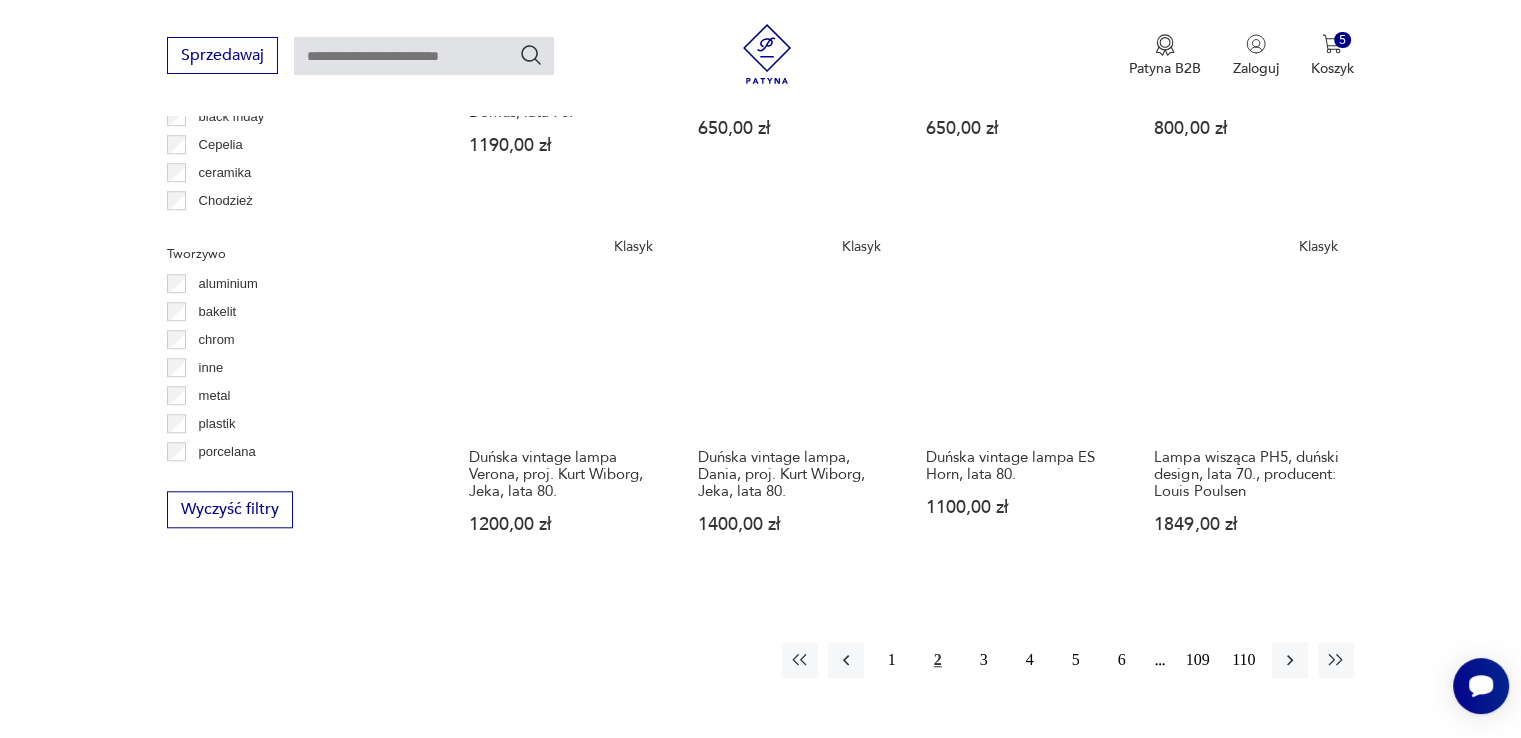 scroll, scrollTop: 1970, scrollLeft: 0, axis: vertical 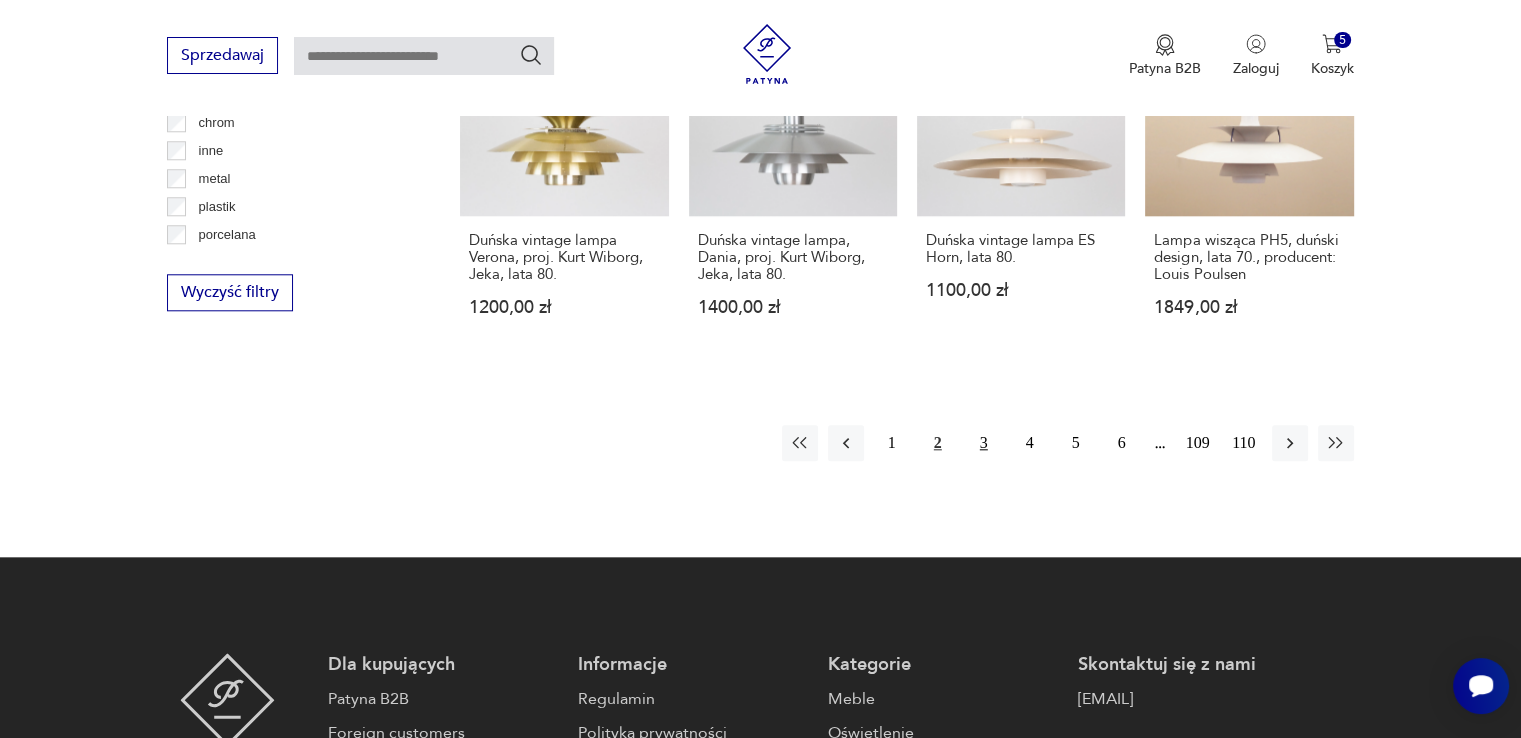 click on "3" at bounding box center (984, 443) 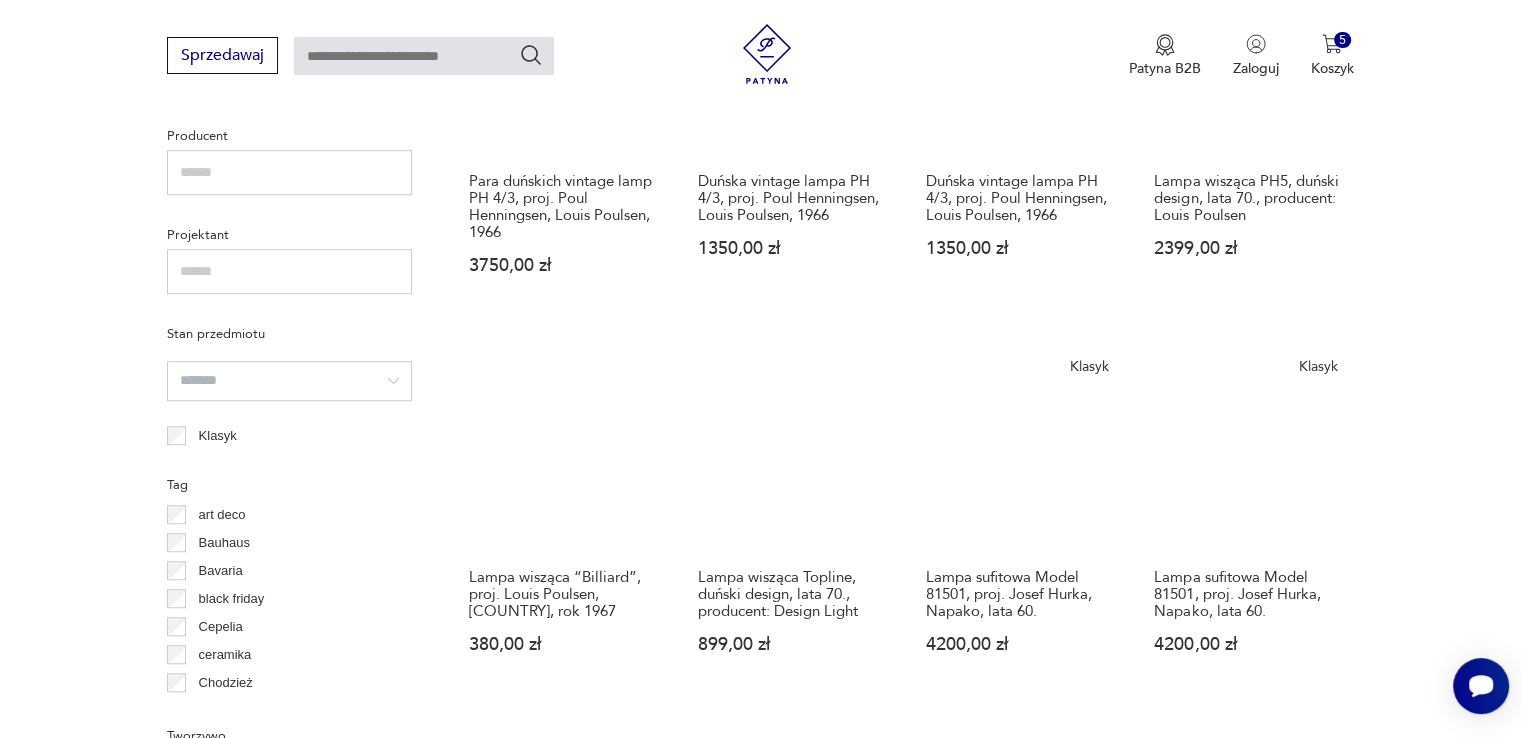 scroll, scrollTop: 1771, scrollLeft: 0, axis: vertical 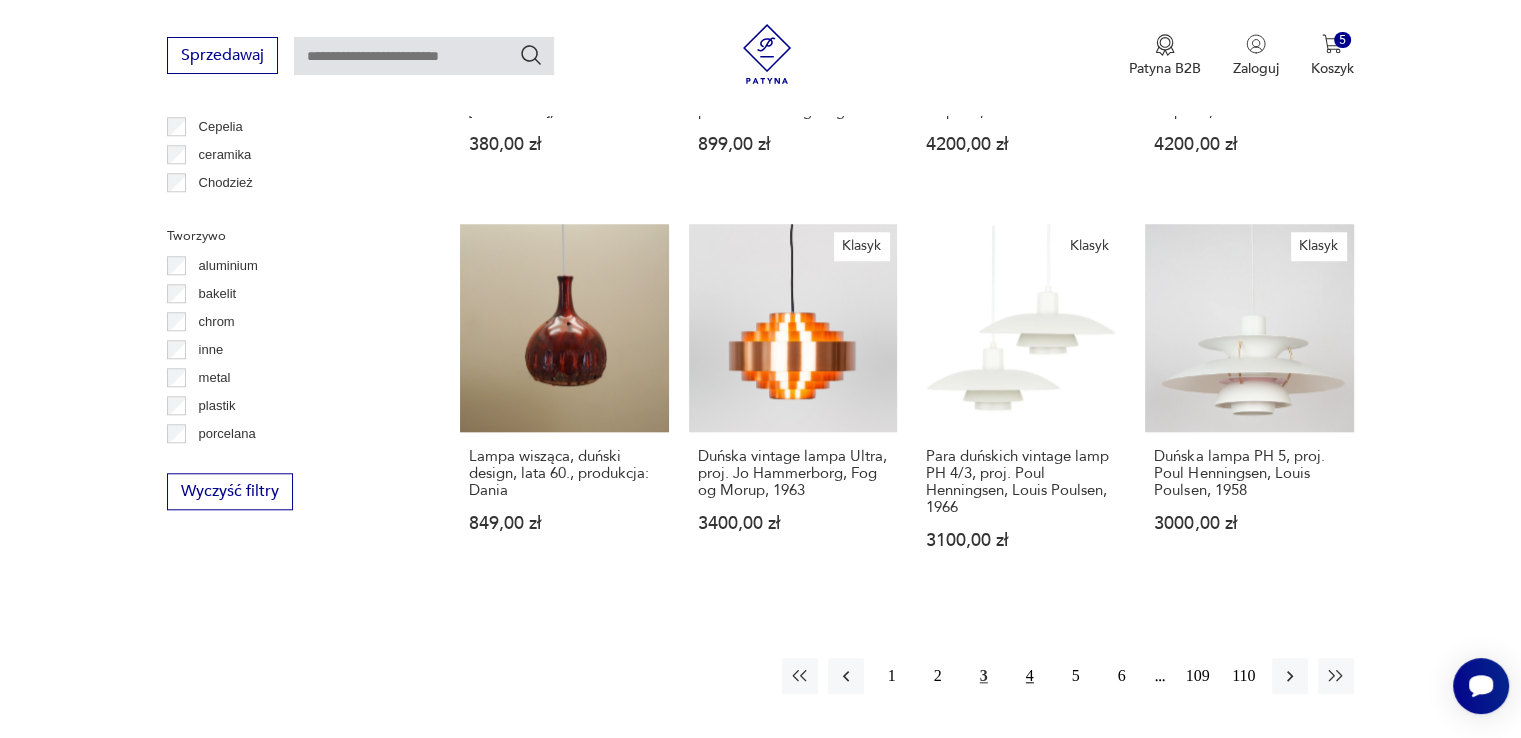 click on "4" at bounding box center (1030, 676) 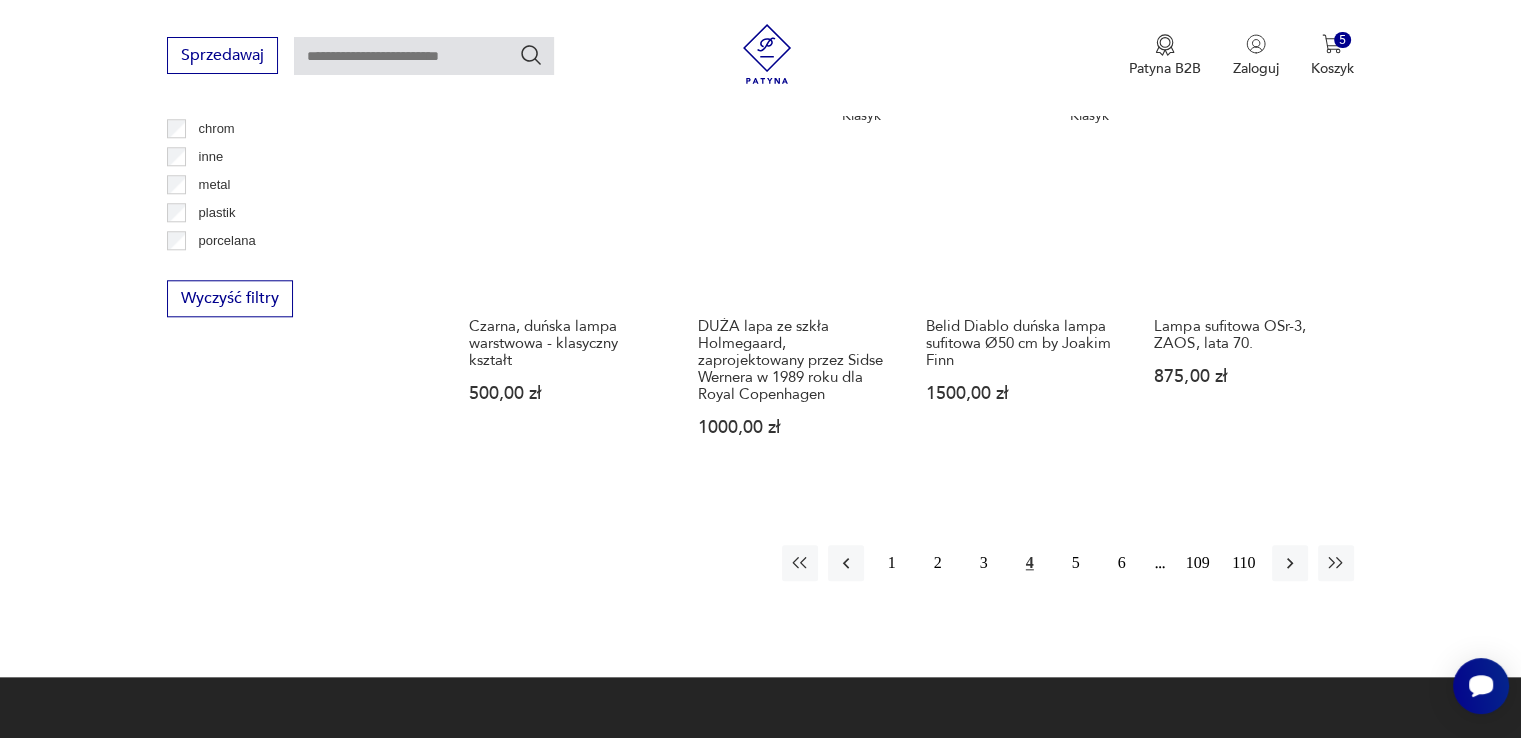 scroll, scrollTop: 2170, scrollLeft: 0, axis: vertical 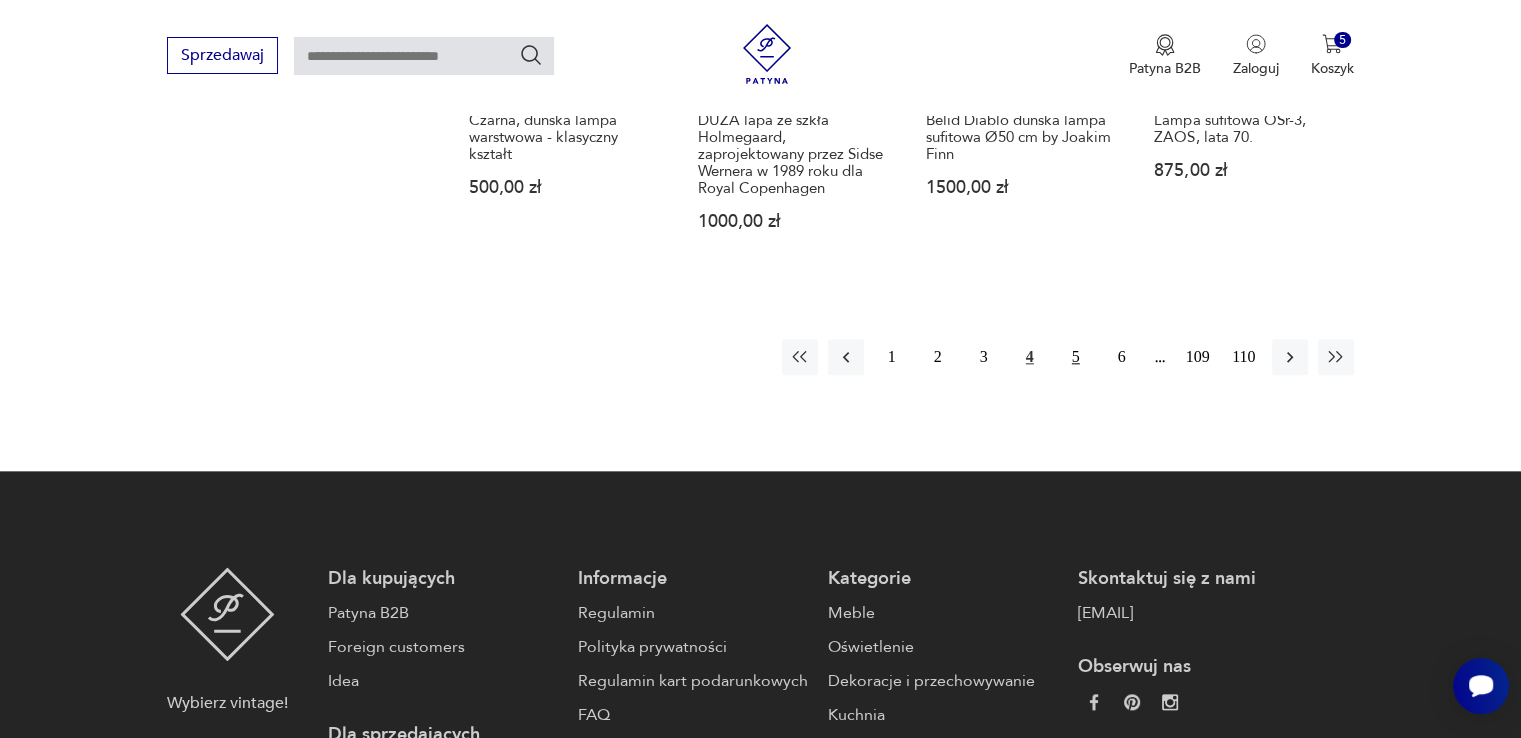 click on "5" at bounding box center (1076, 357) 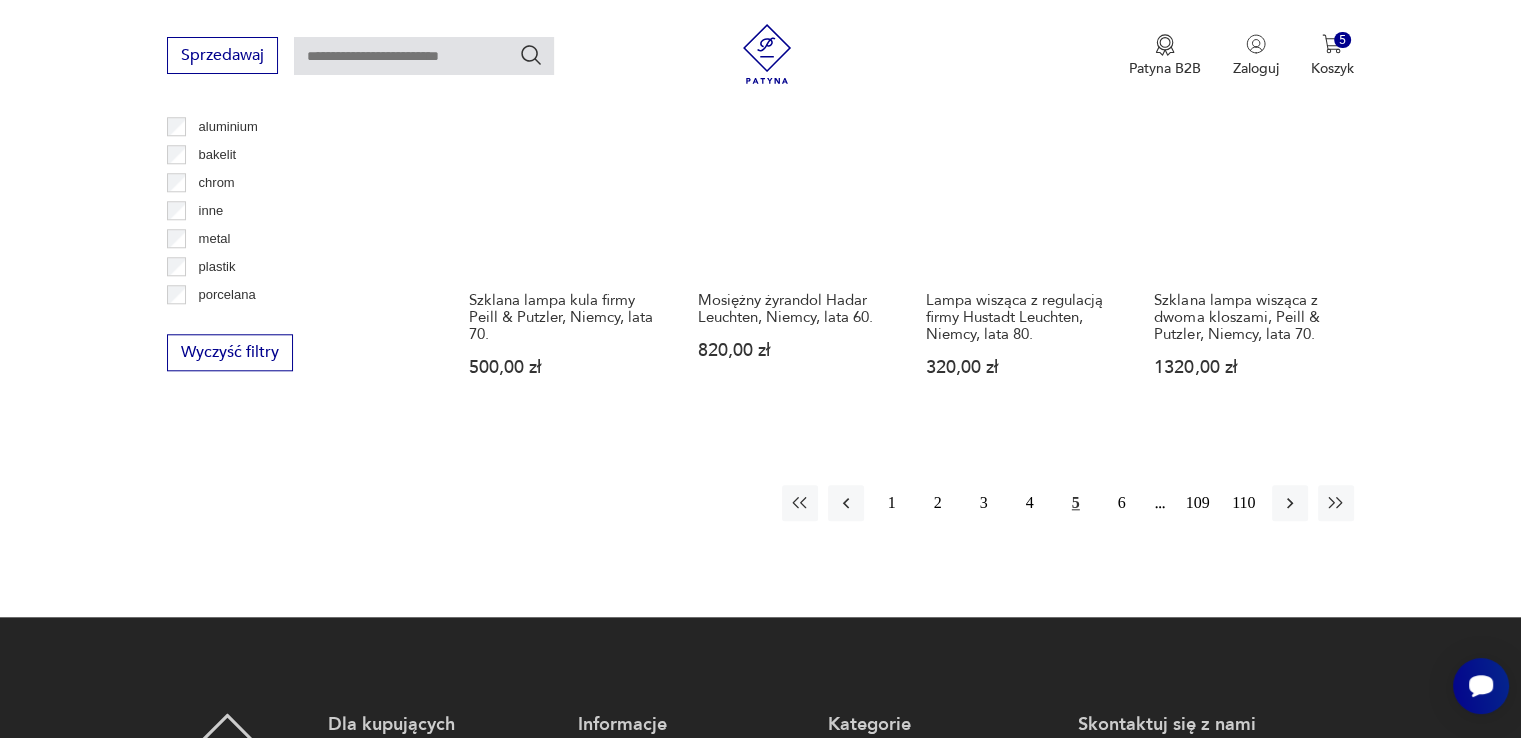 scroll, scrollTop: 1770, scrollLeft: 0, axis: vertical 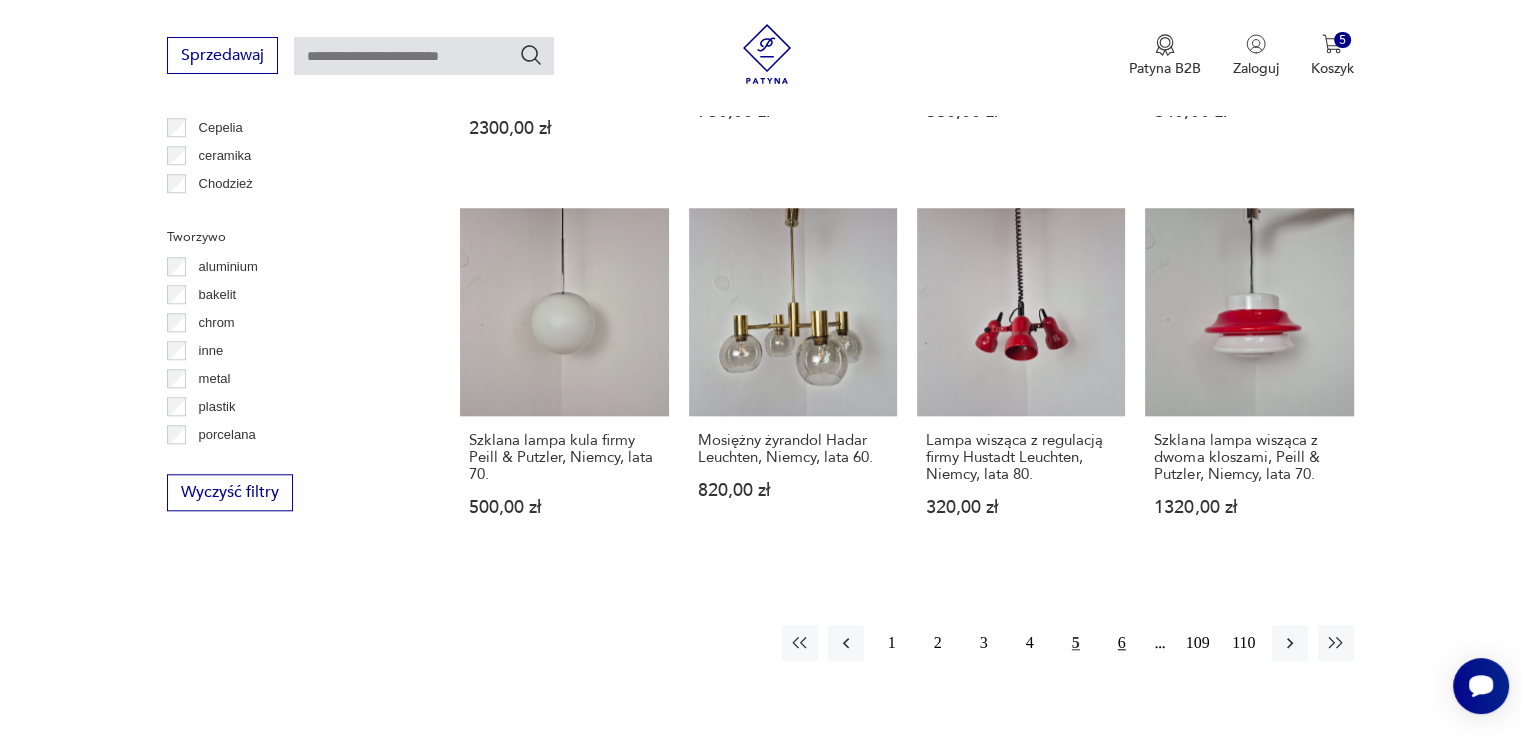 click on "6" at bounding box center [1122, 643] 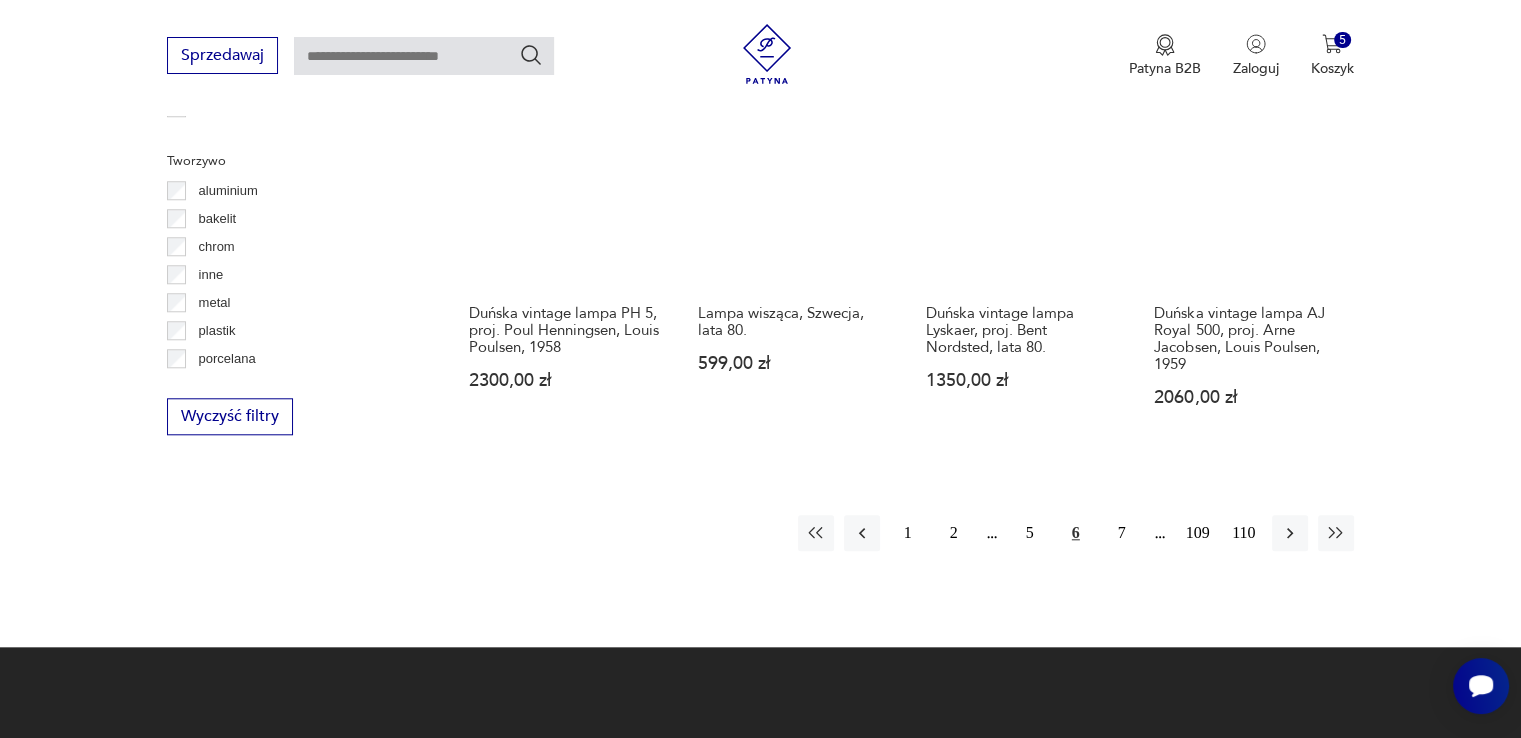 scroll, scrollTop: 1971, scrollLeft: 0, axis: vertical 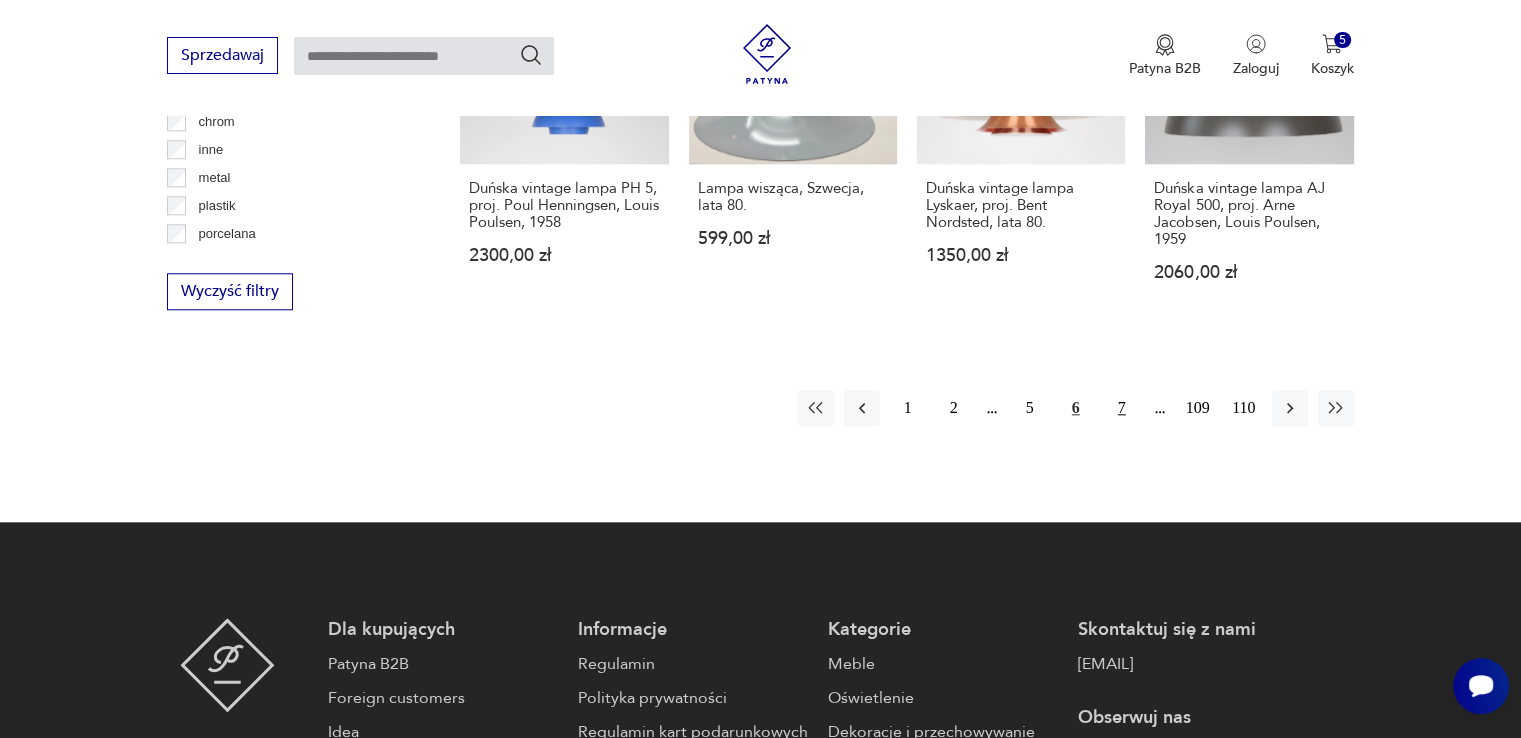 click on "7" at bounding box center (1122, 408) 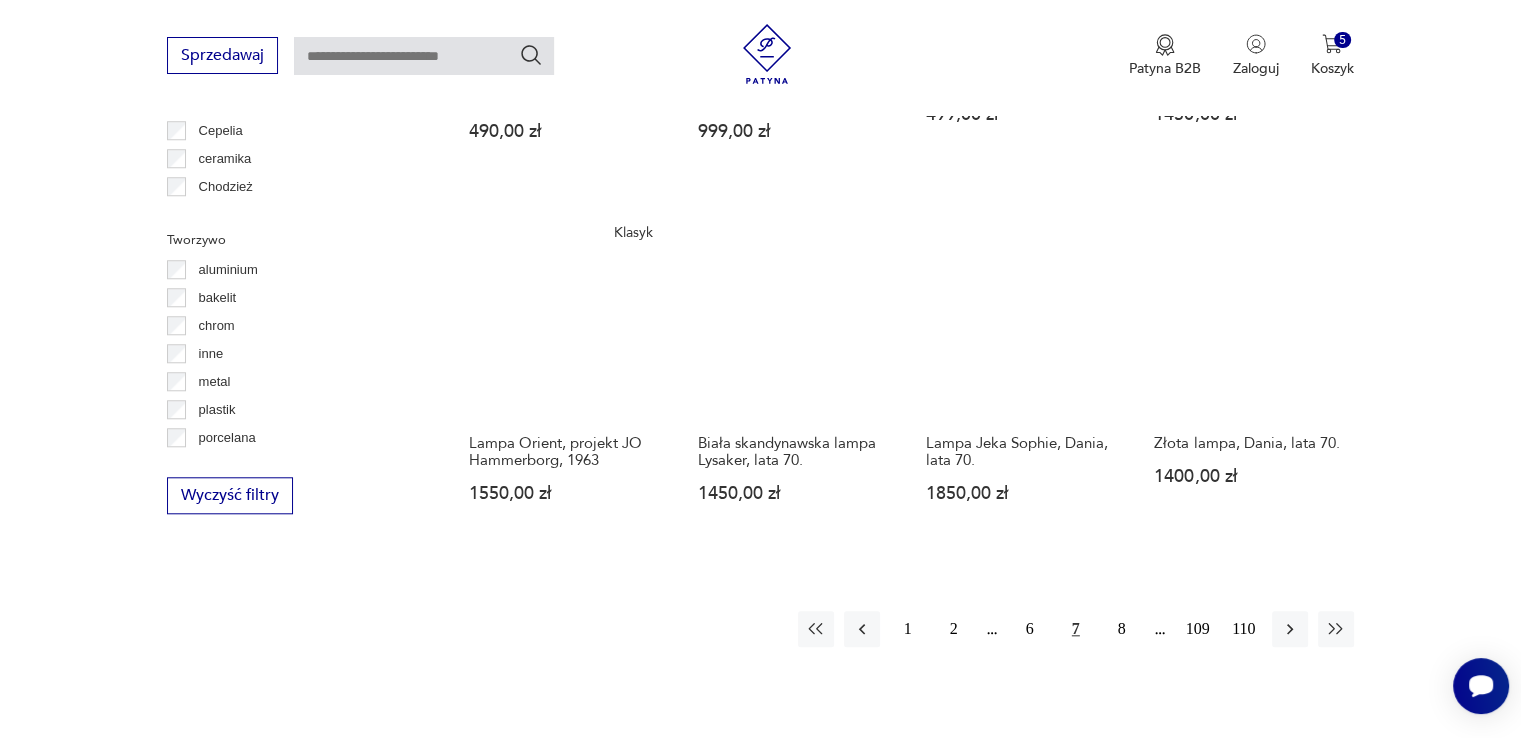 scroll, scrollTop: 1870, scrollLeft: 0, axis: vertical 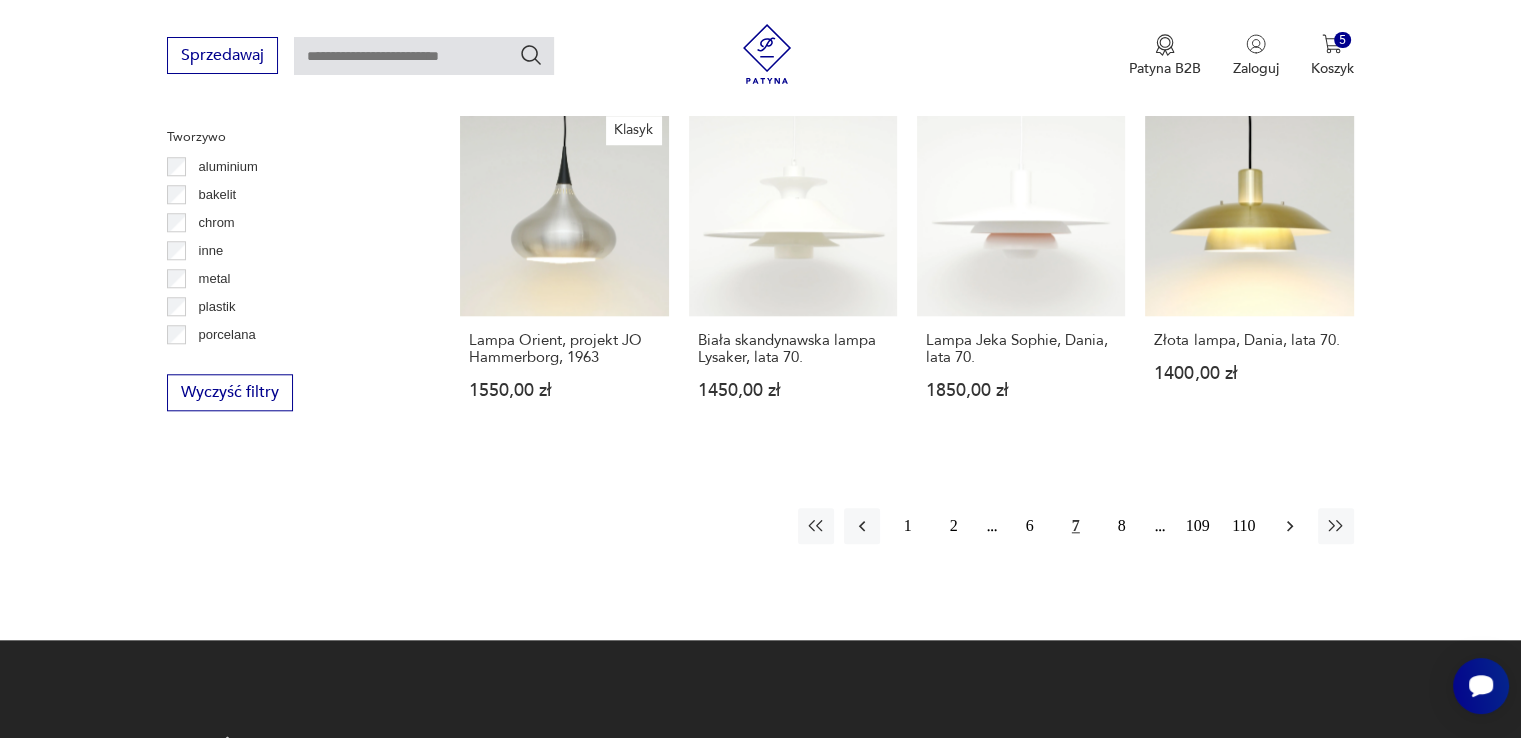 click 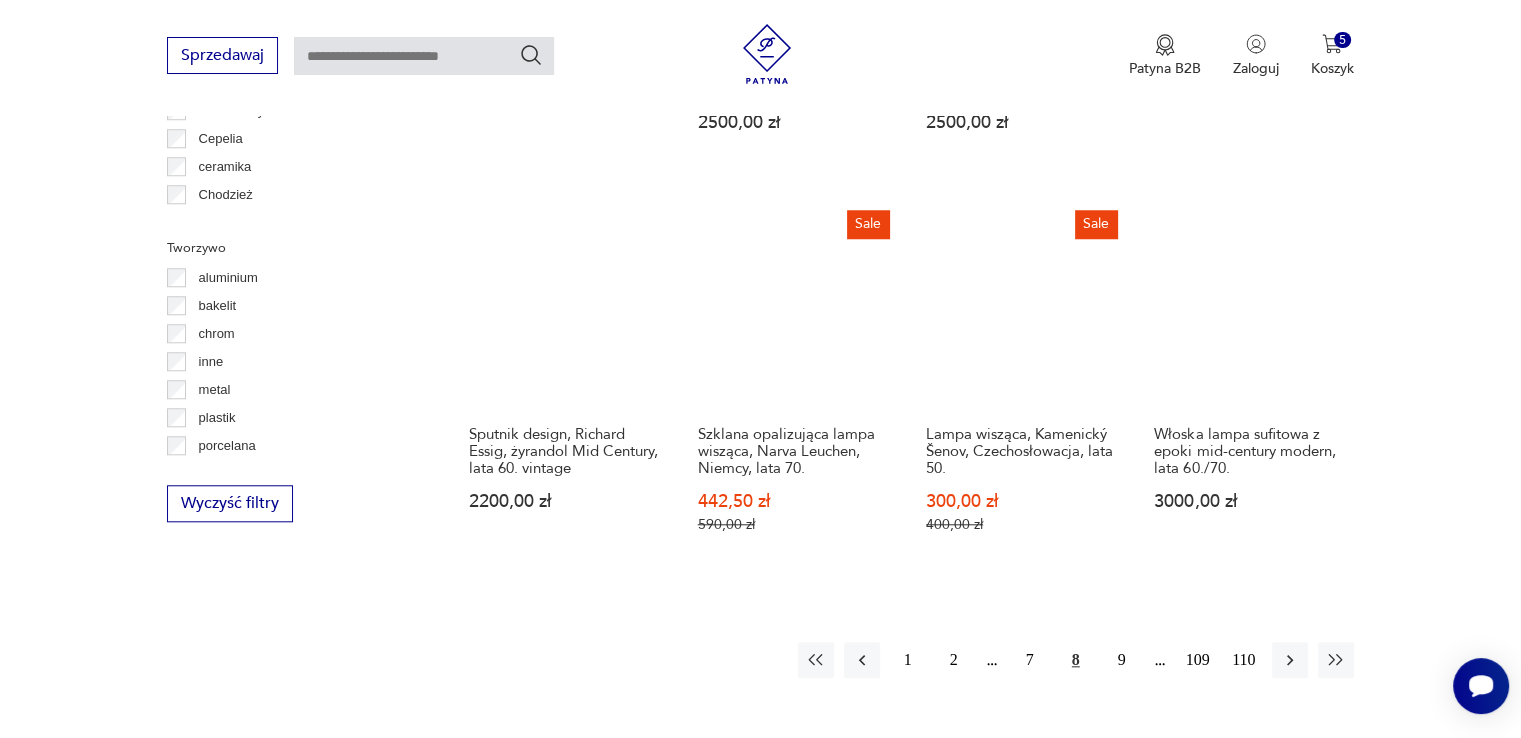 scroll, scrollTop: 1771, scrollLeft: 0, axis: vertical 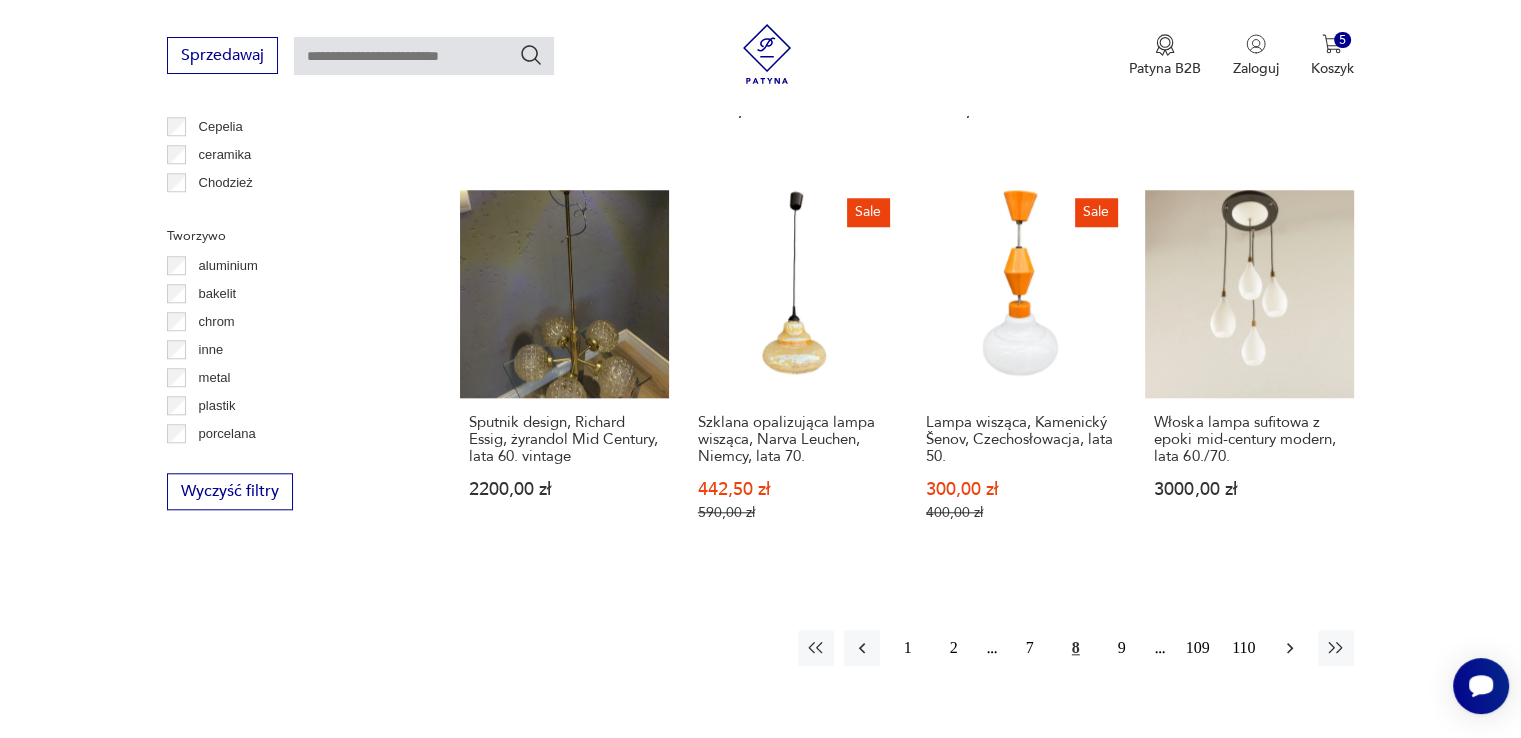 click 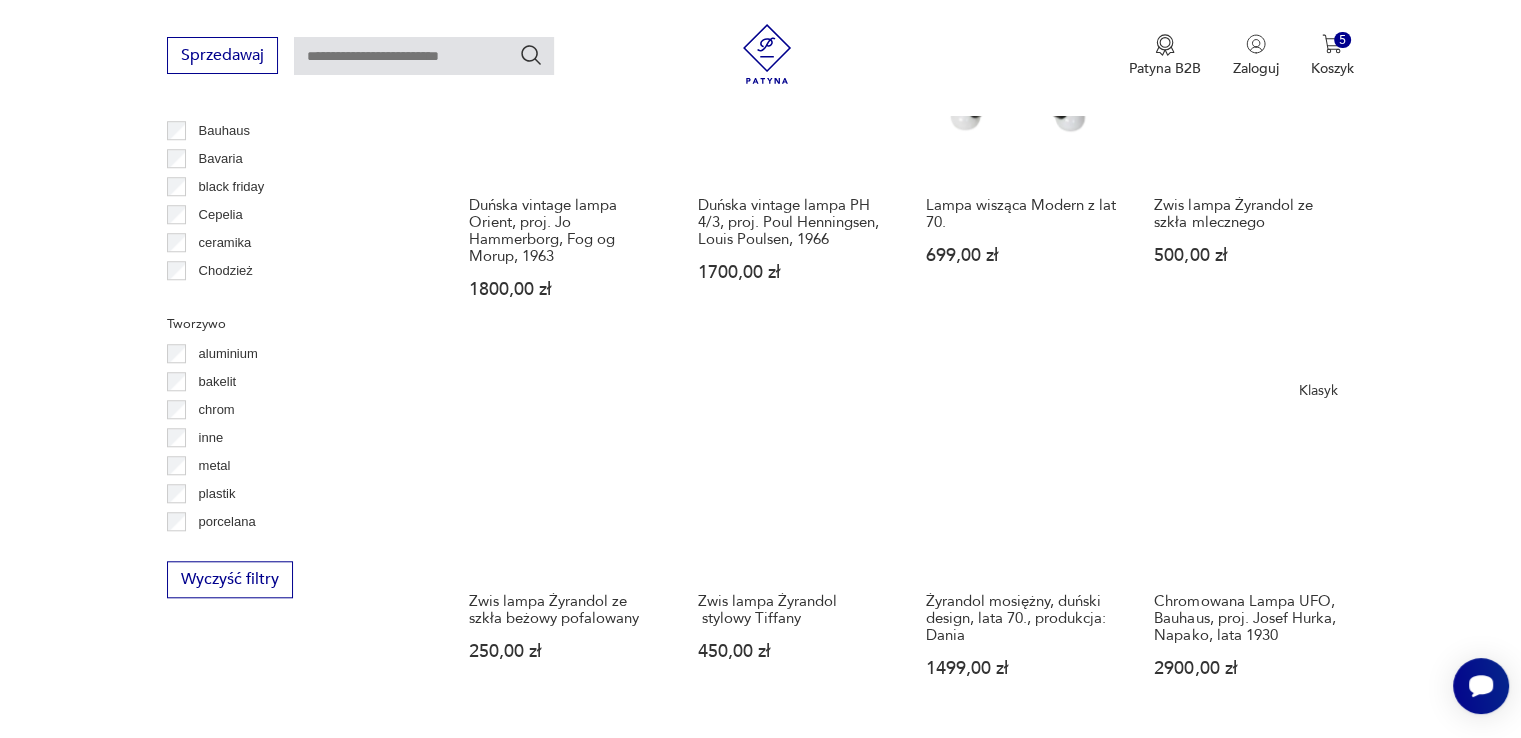 scroll, scrollTop: 1970, scrollLeft: 0, axis: vertical 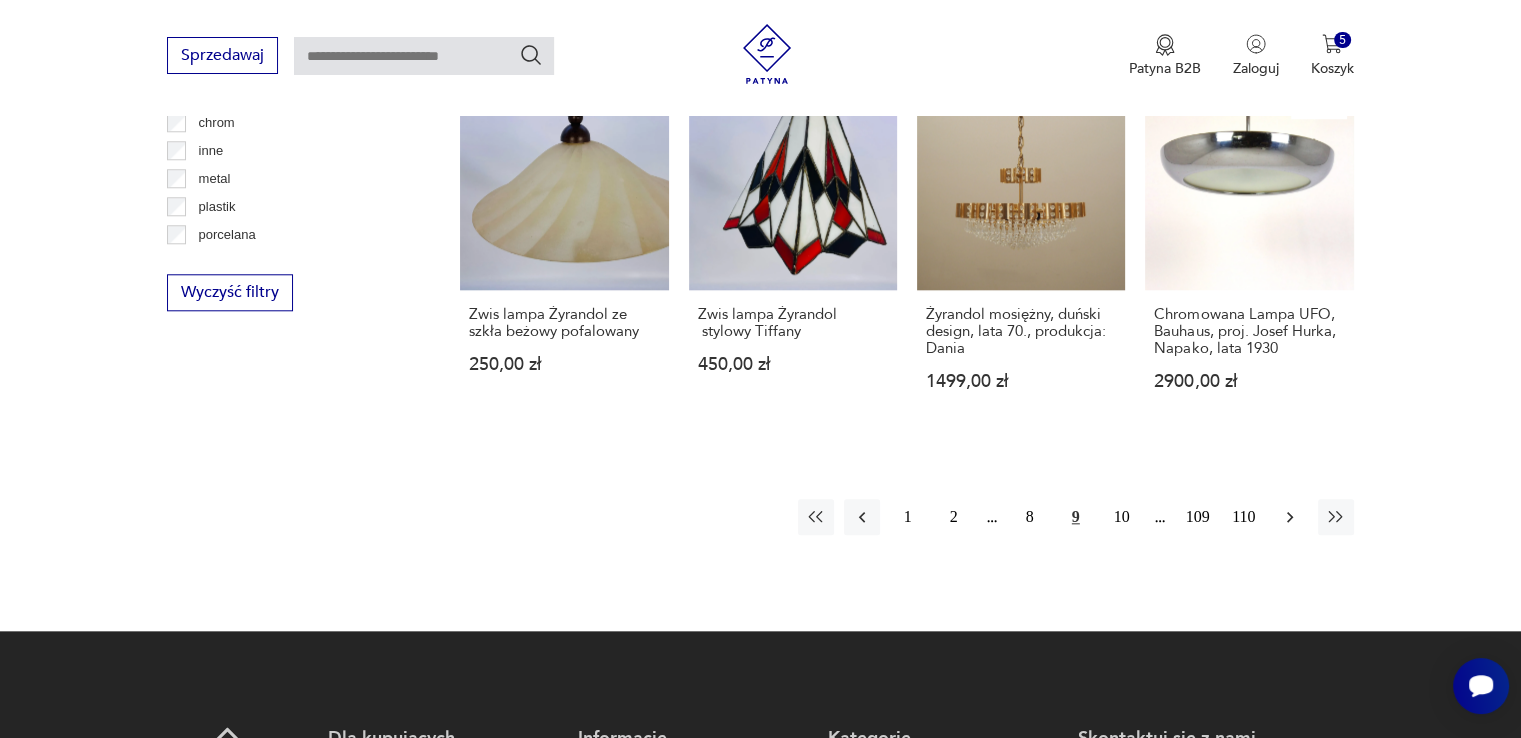 click 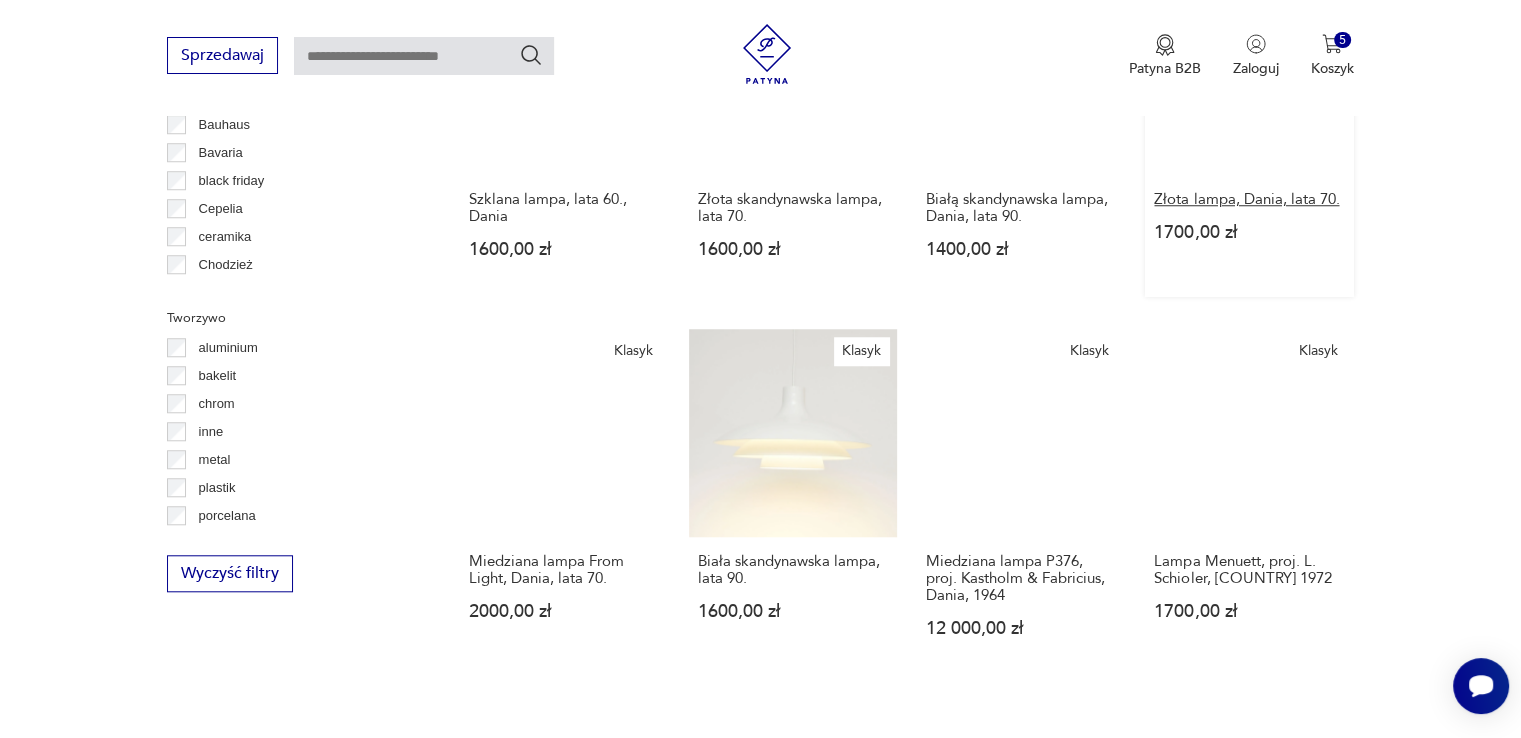scroll, scrollTop: 1871, scrollLeft: 0, axis: vertical 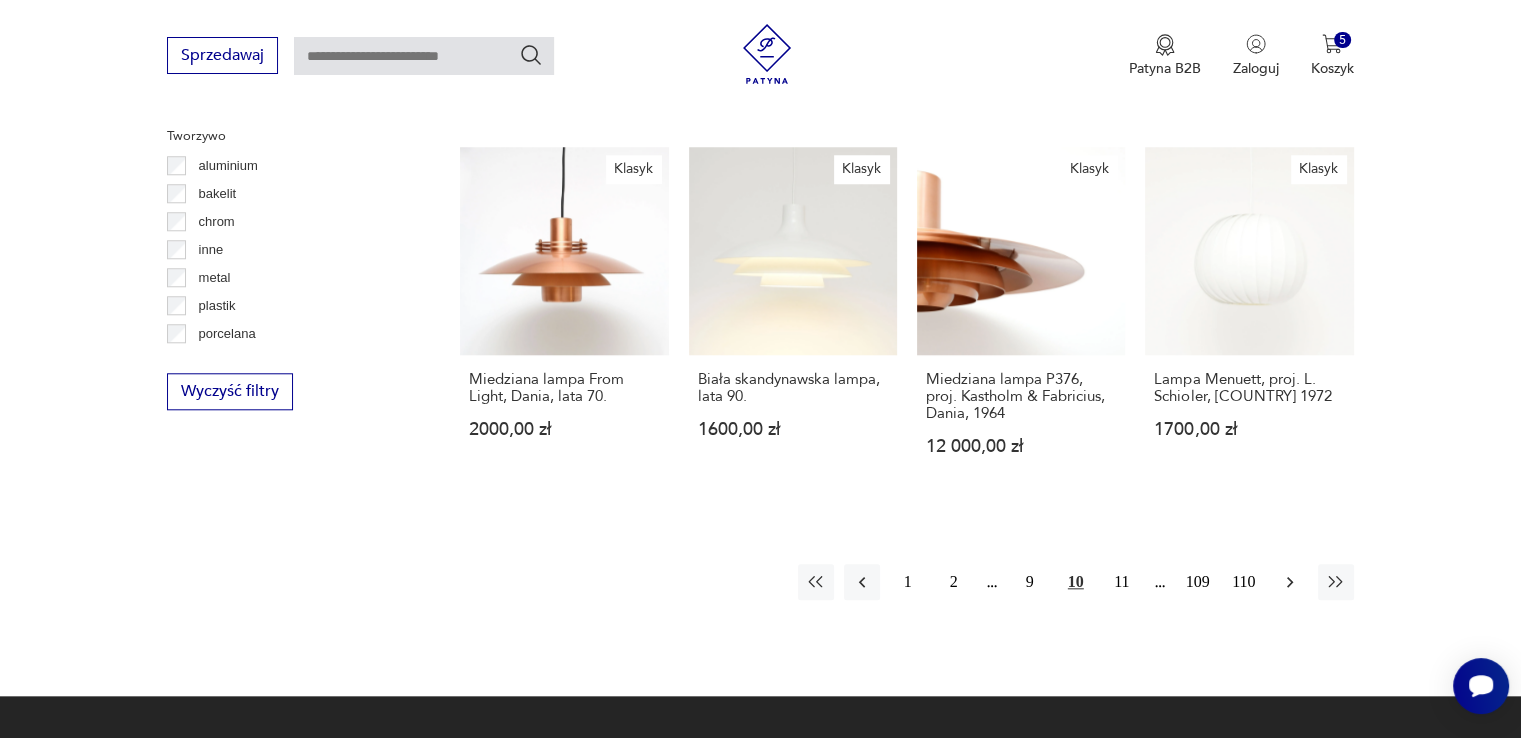 click 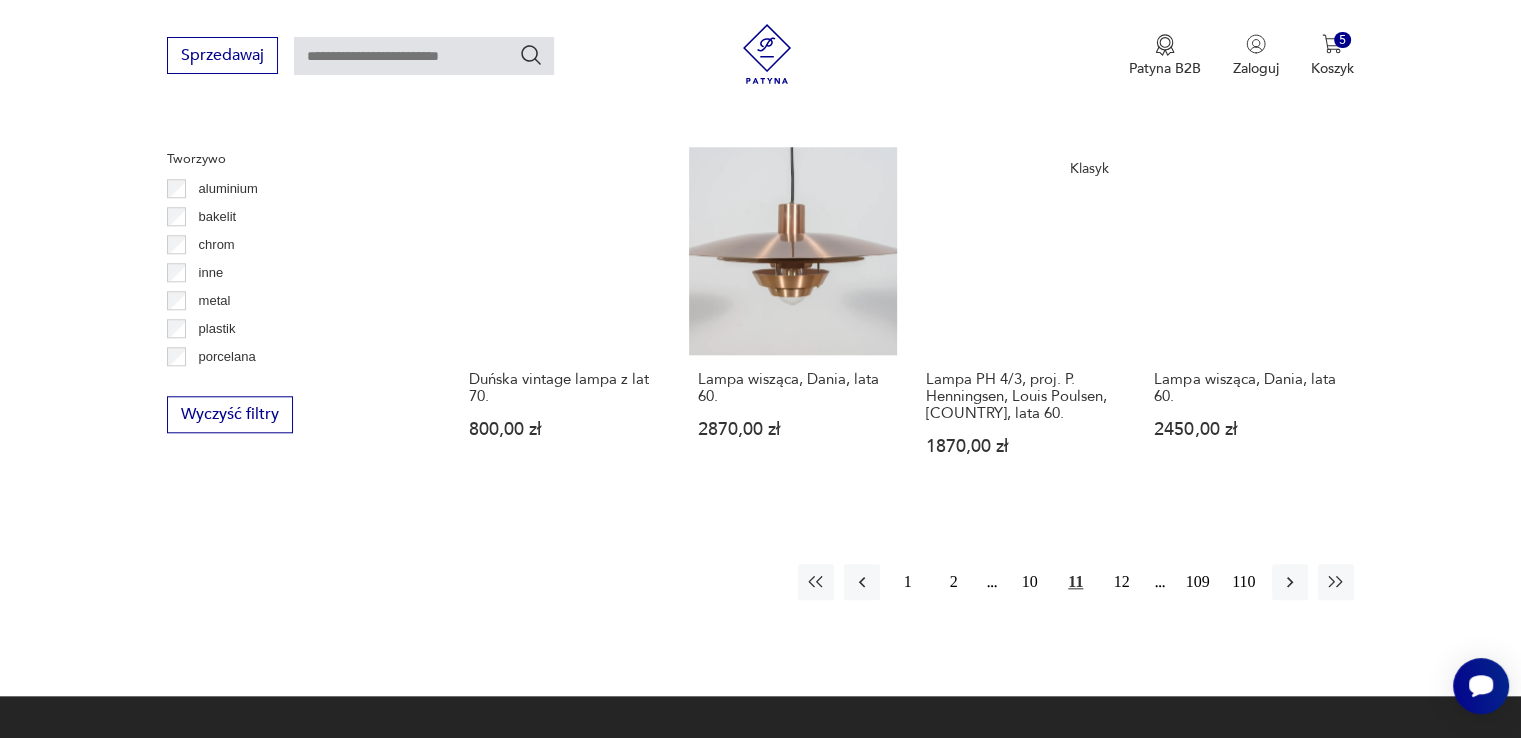 scroll, scrollTop: 2070, scrollLeft: 0, axis: vertical 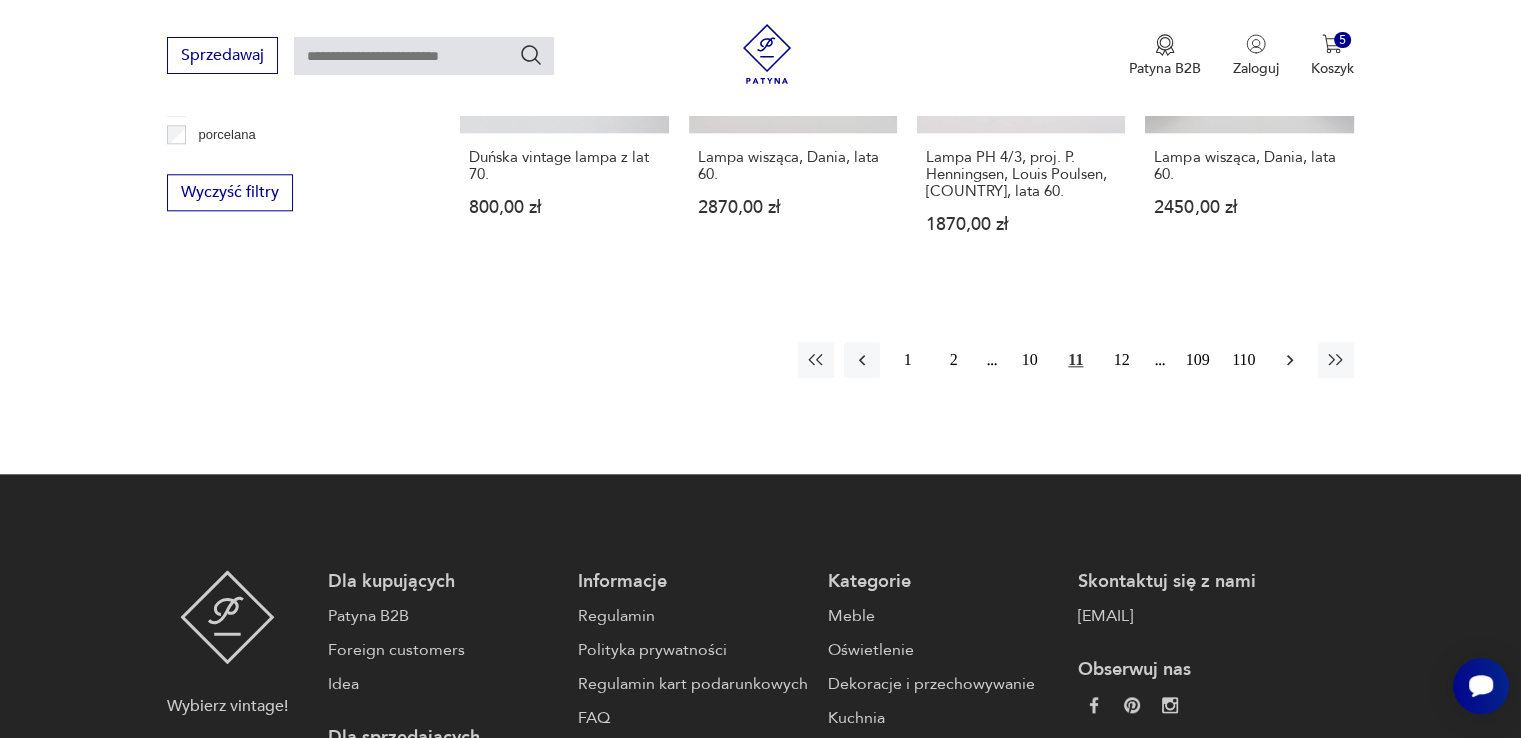 click 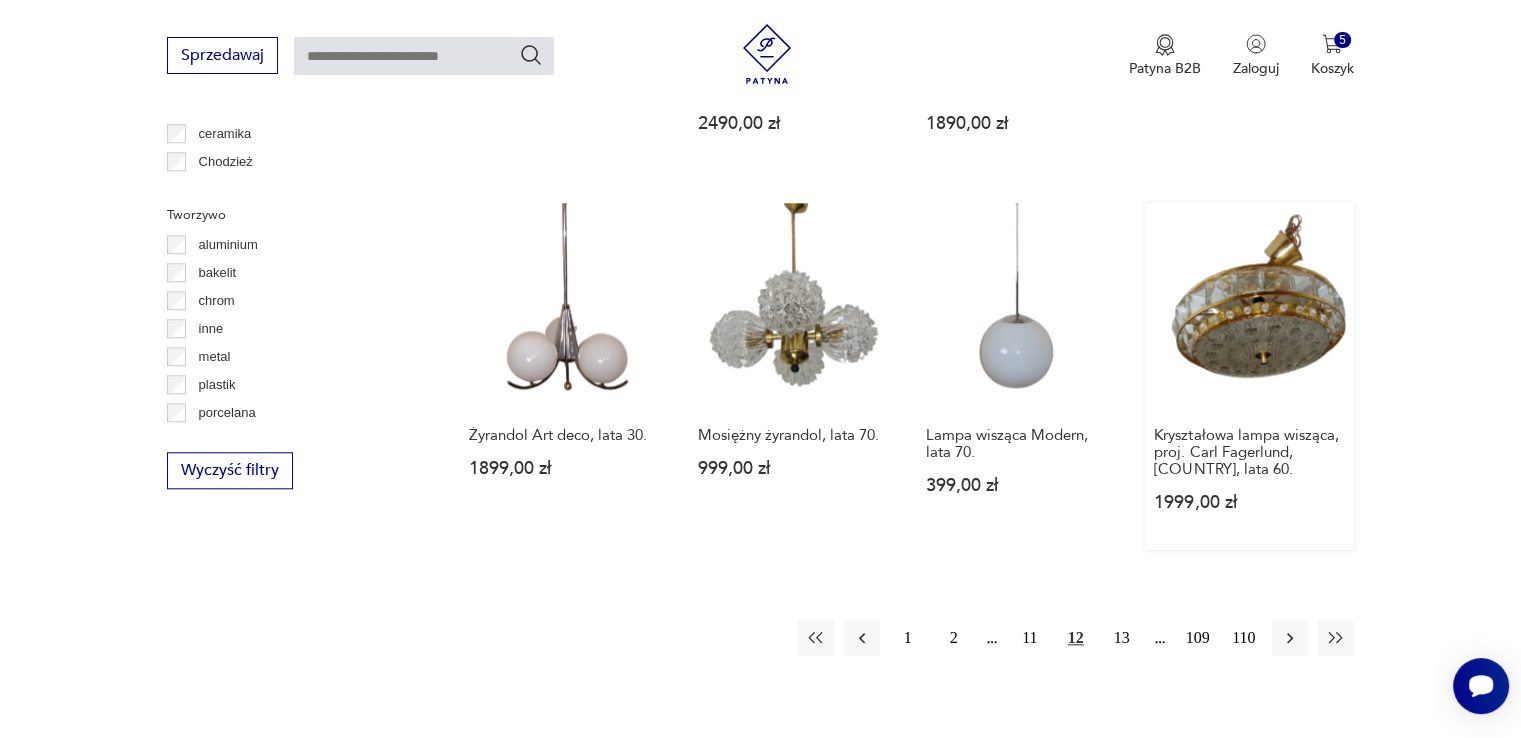 scroll, scrollTop: 1970, scrollLeft: 0, axis: vertical 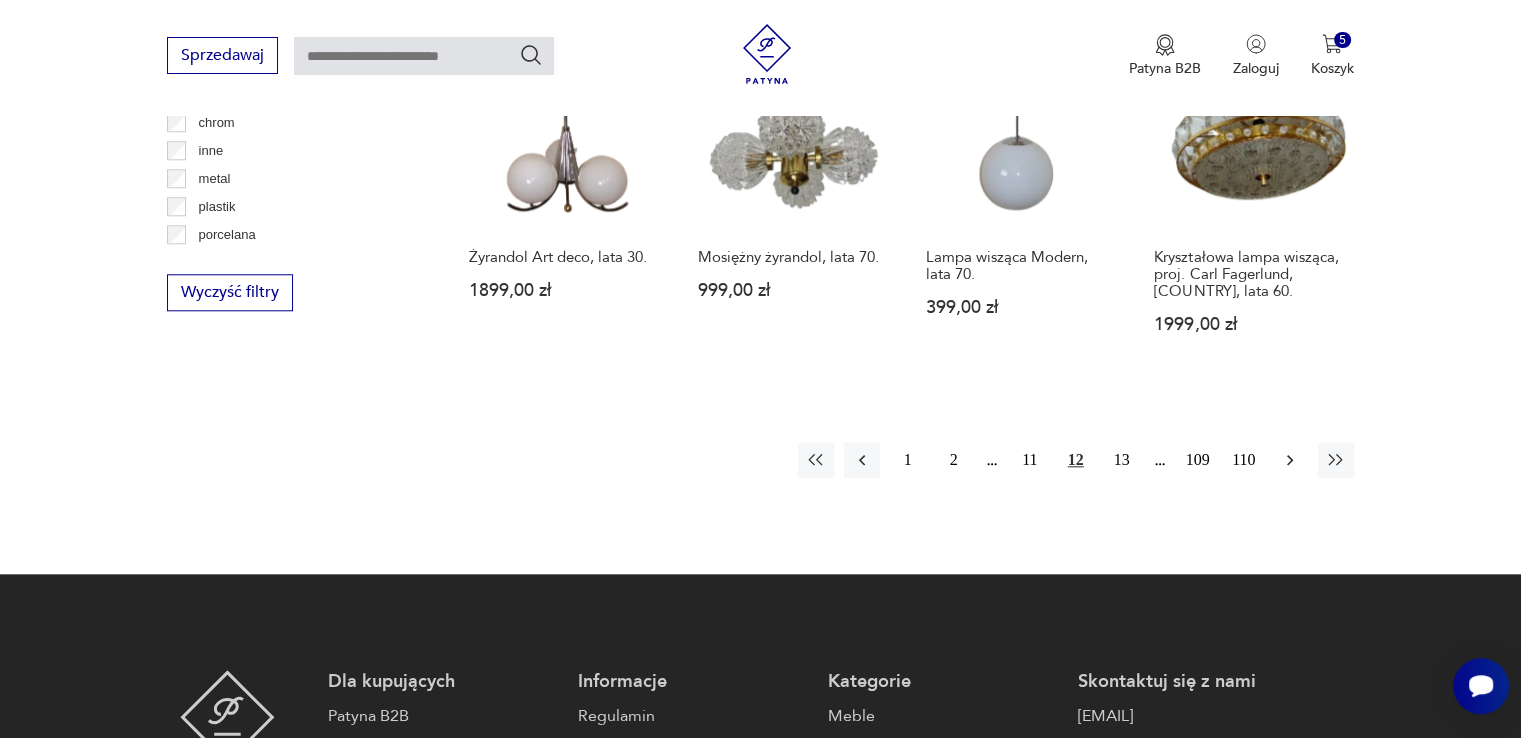 click 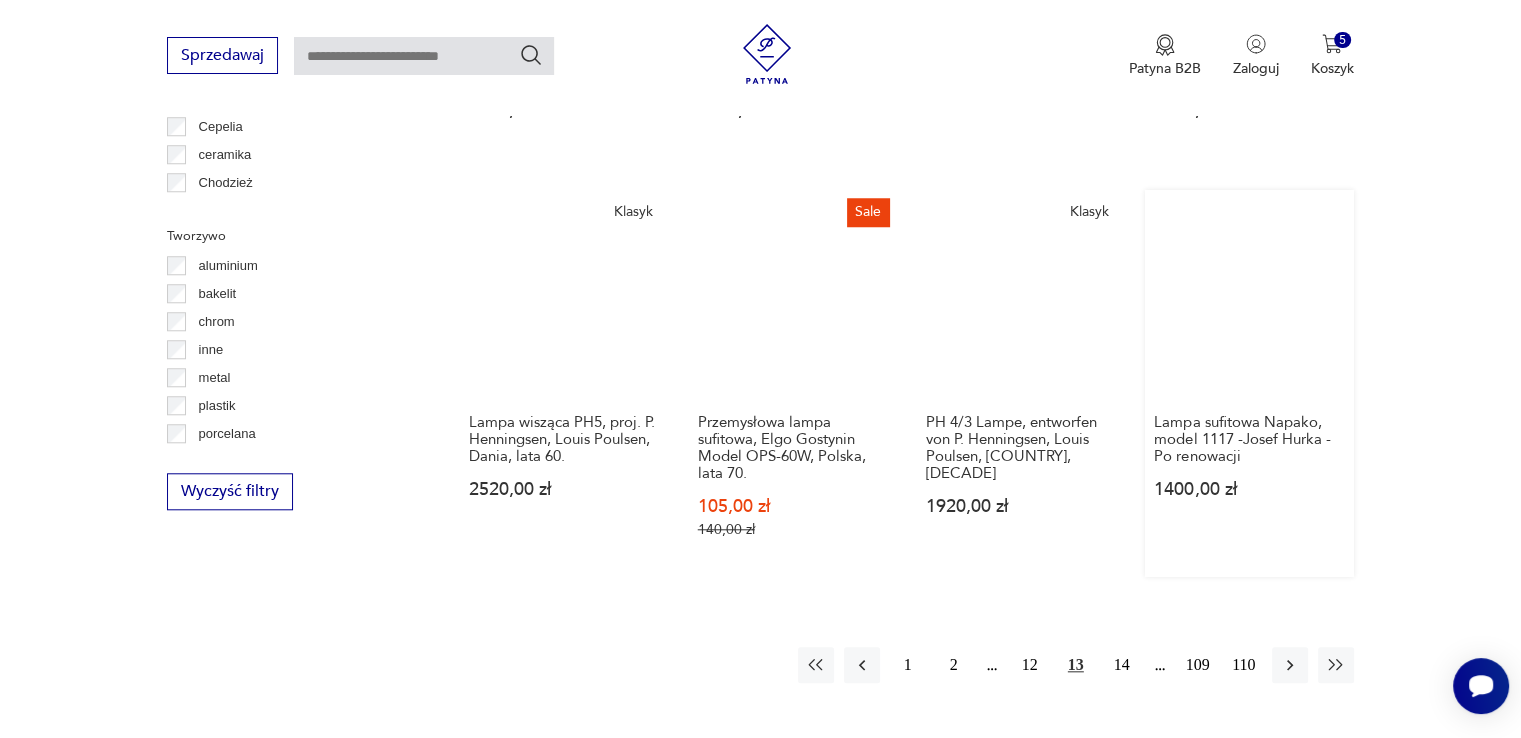 scroll, scrollTop: 2071, scrollLeft: 0, axis: vertical 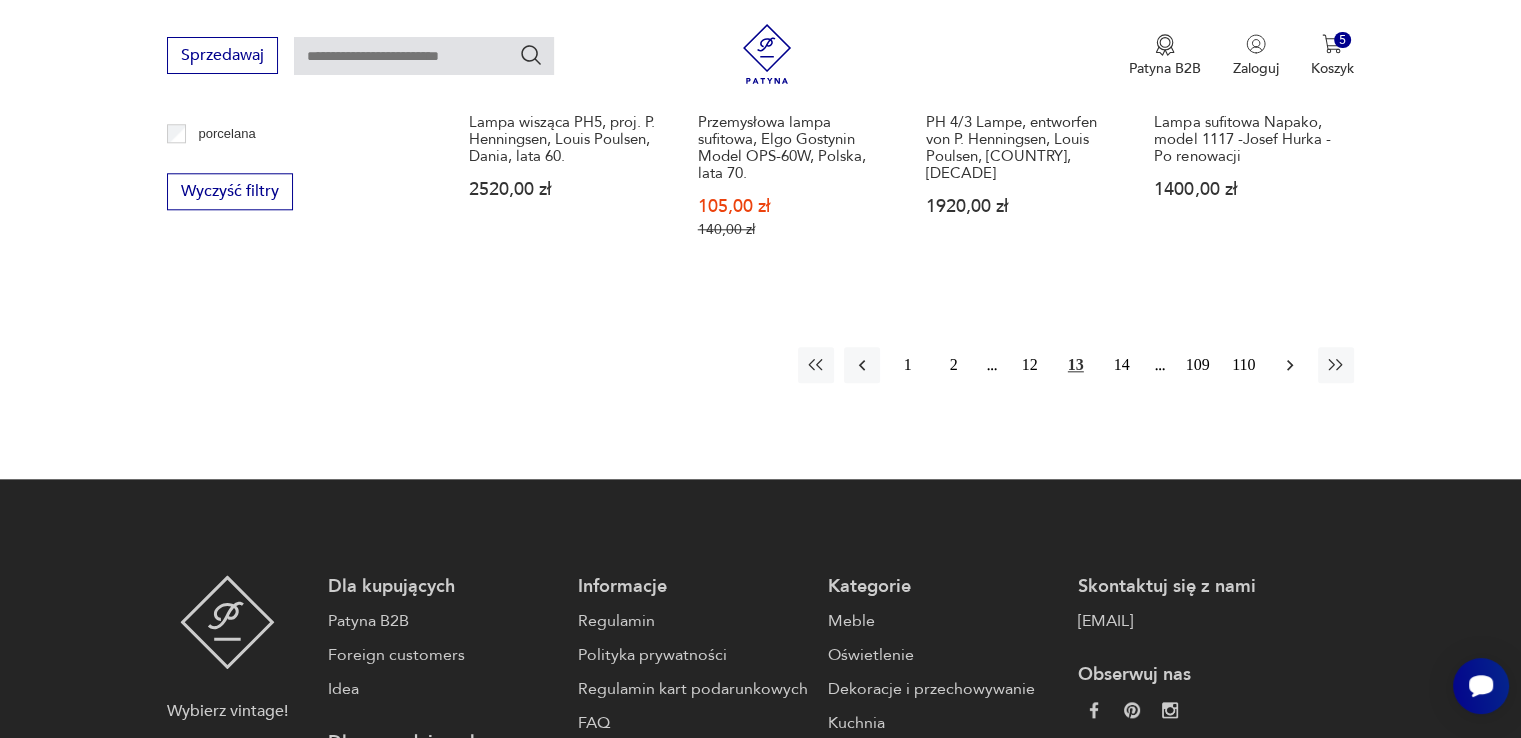 click 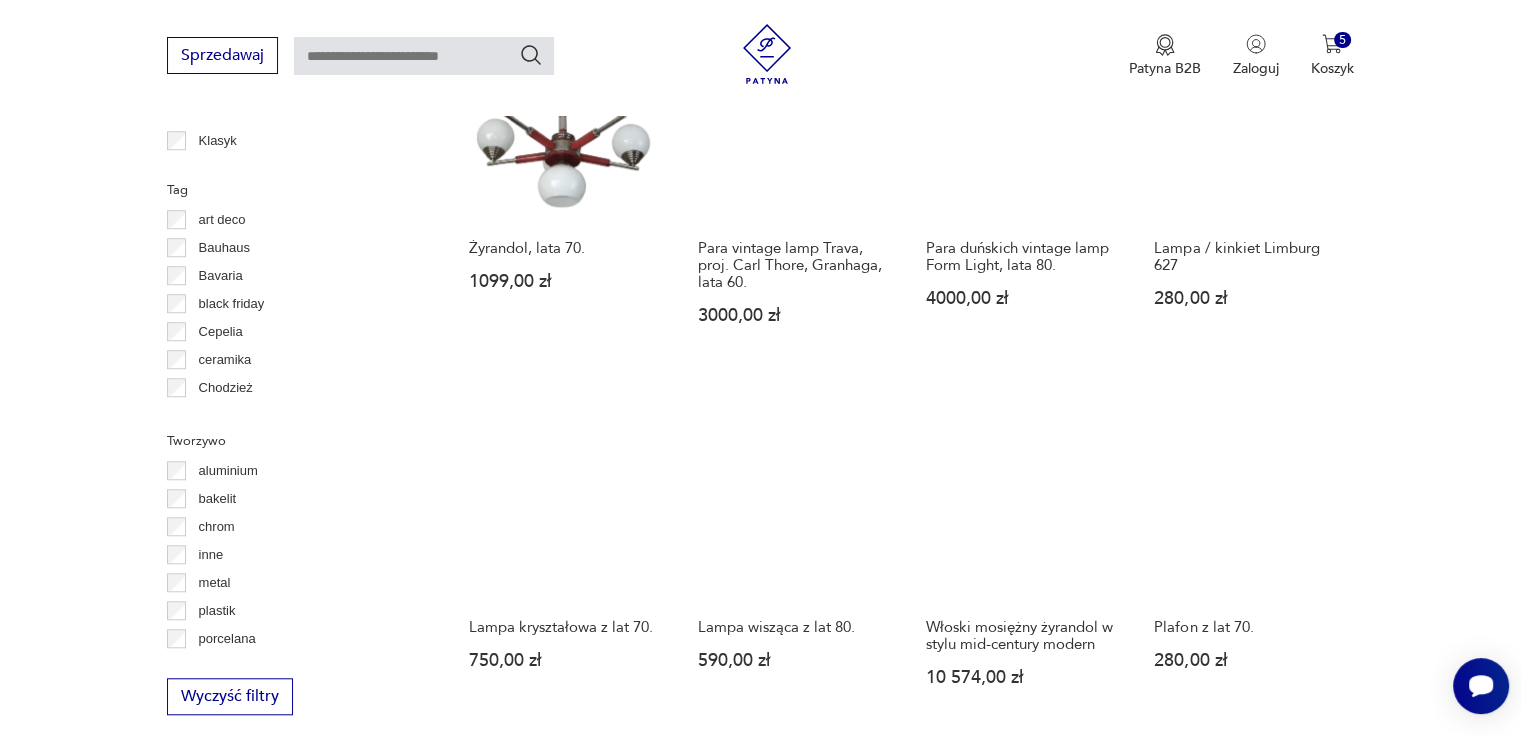 scroll, scrollTop: 1770, scrollLeft: 0, axis: vertical 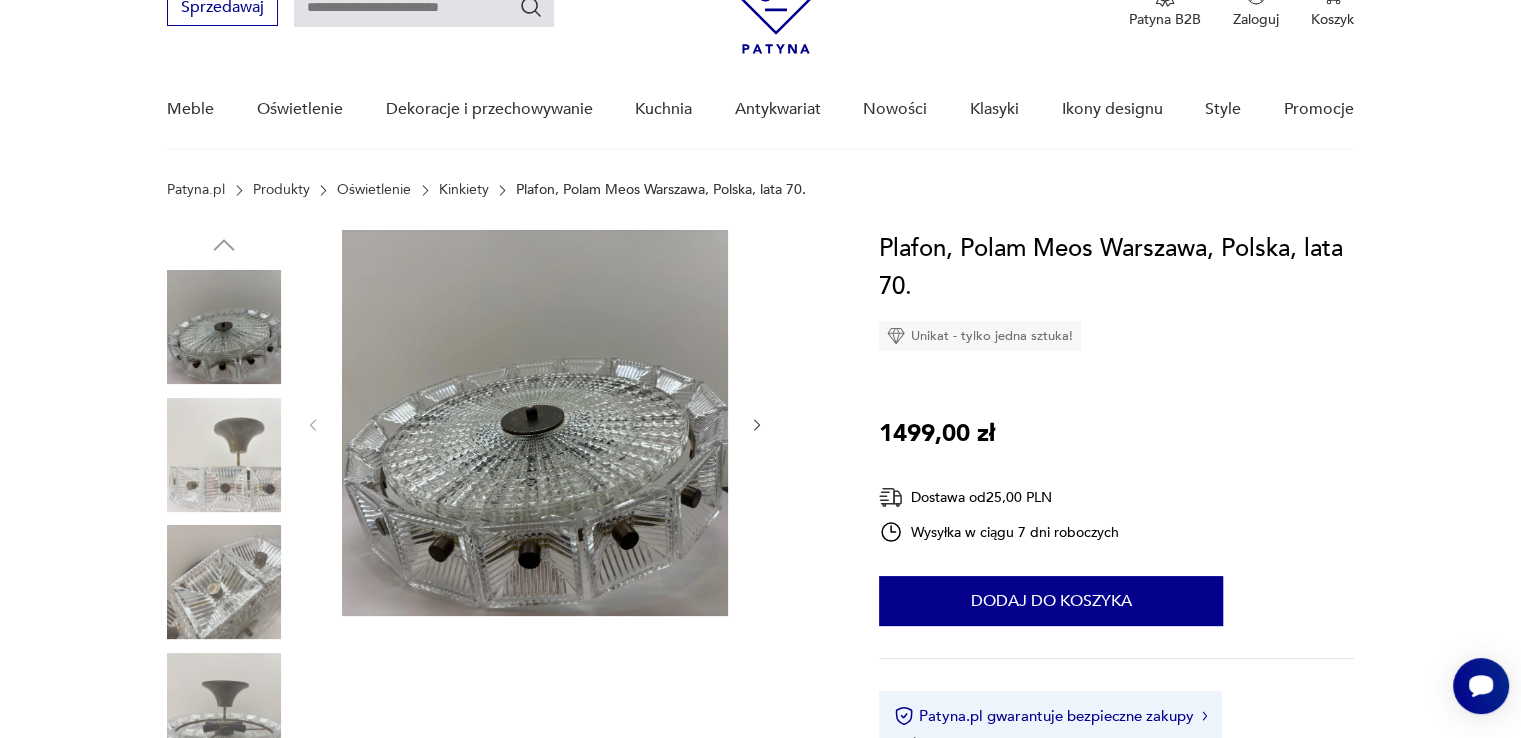 click at bounding box center (224, 327) 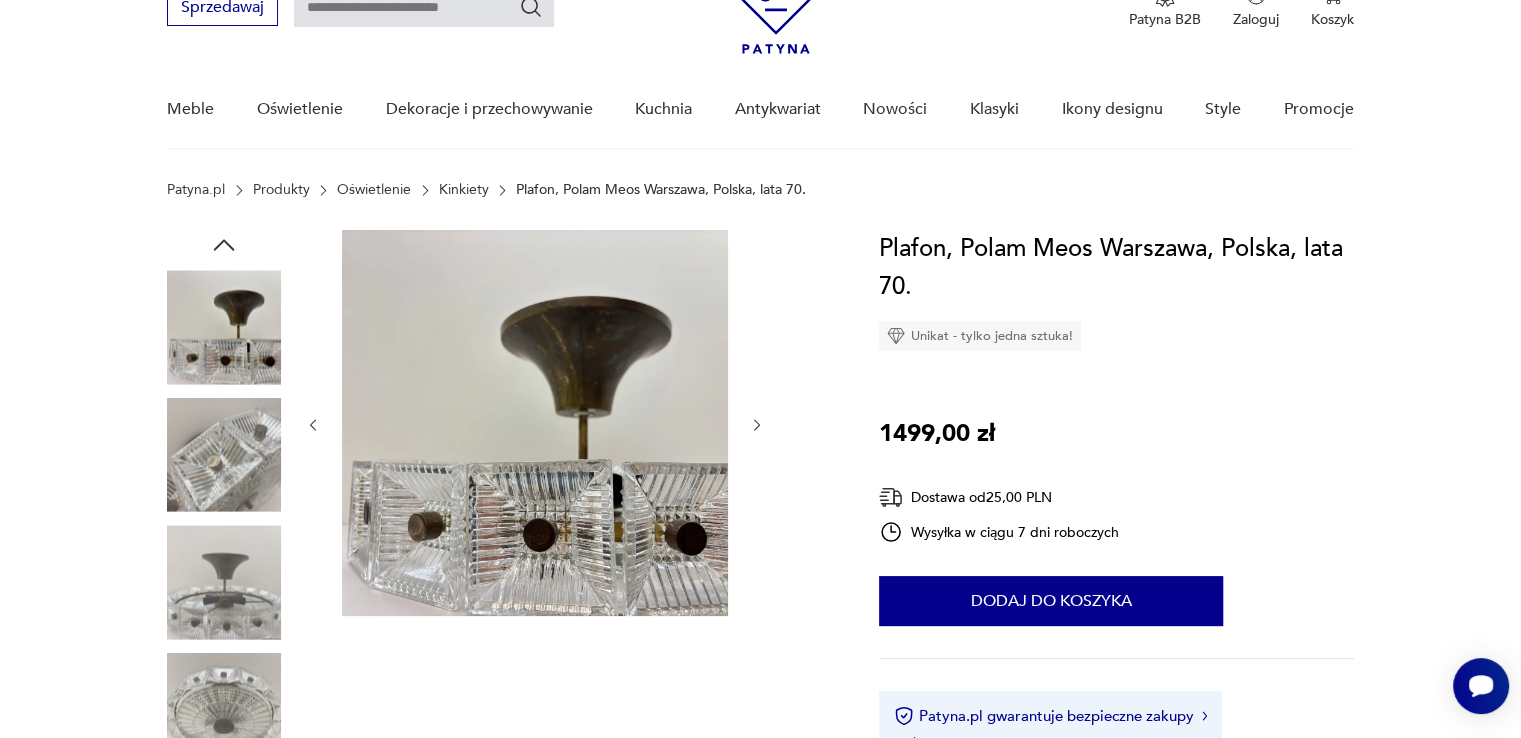 click at bounding box center [224, 582] 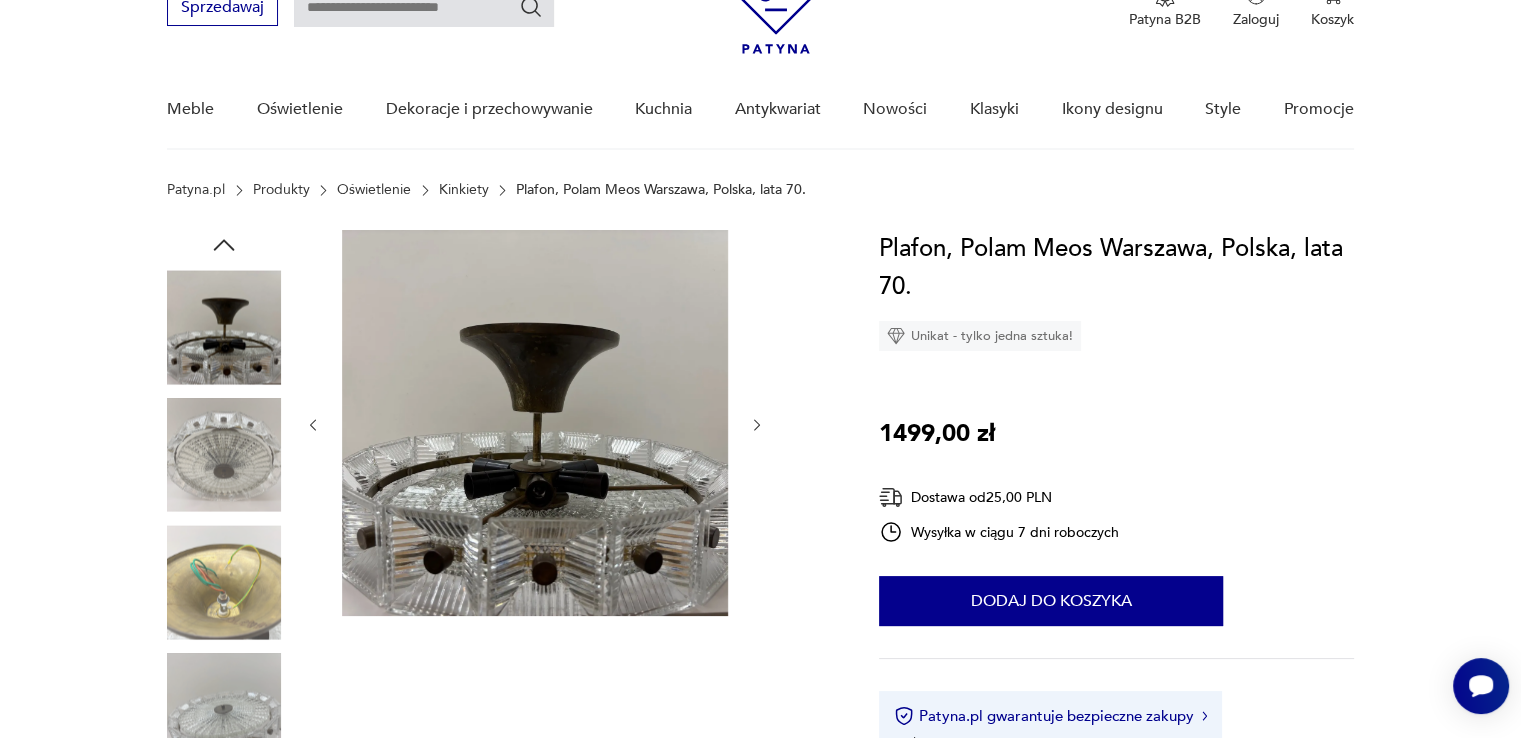 click at bounding box center (224, 582) 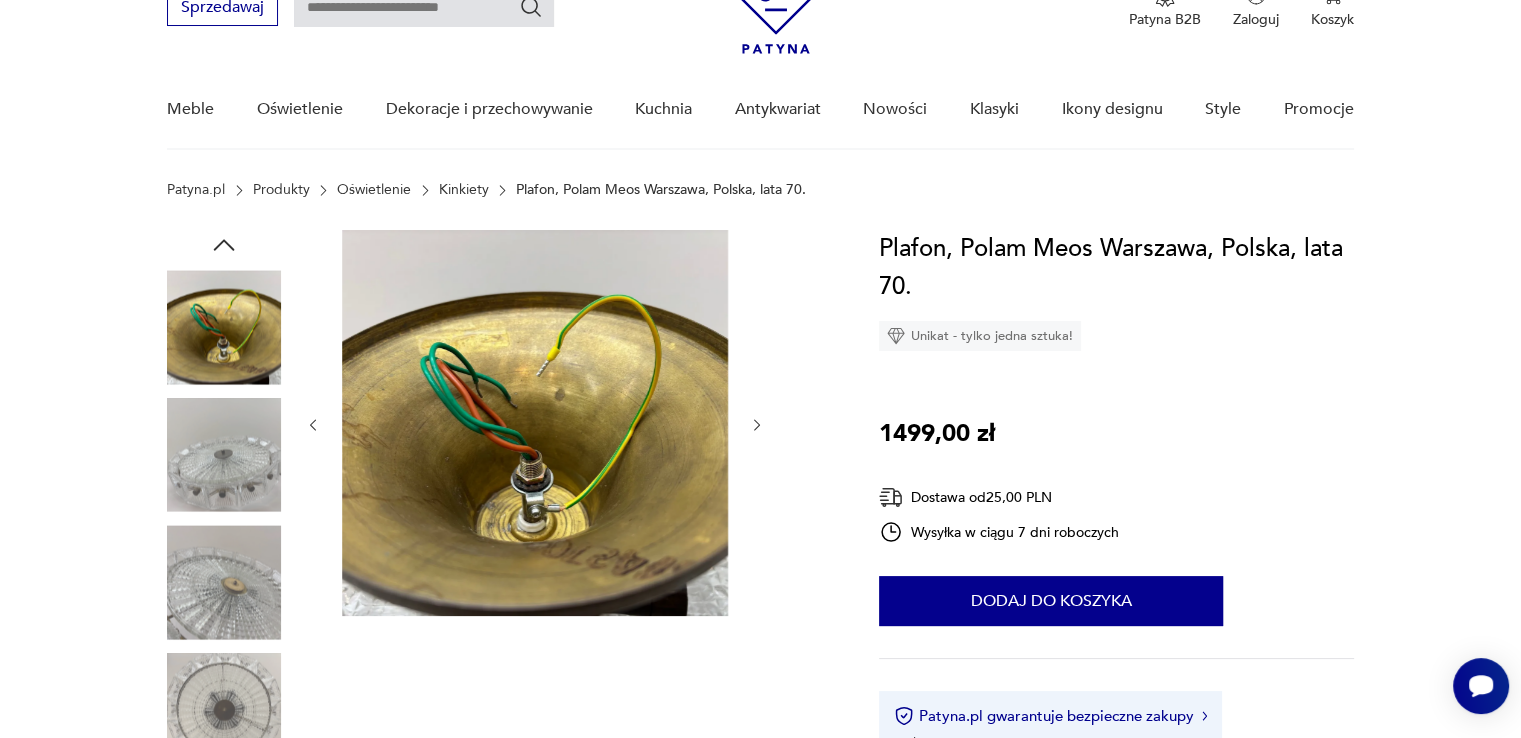 click at bounding box center [224, 710] 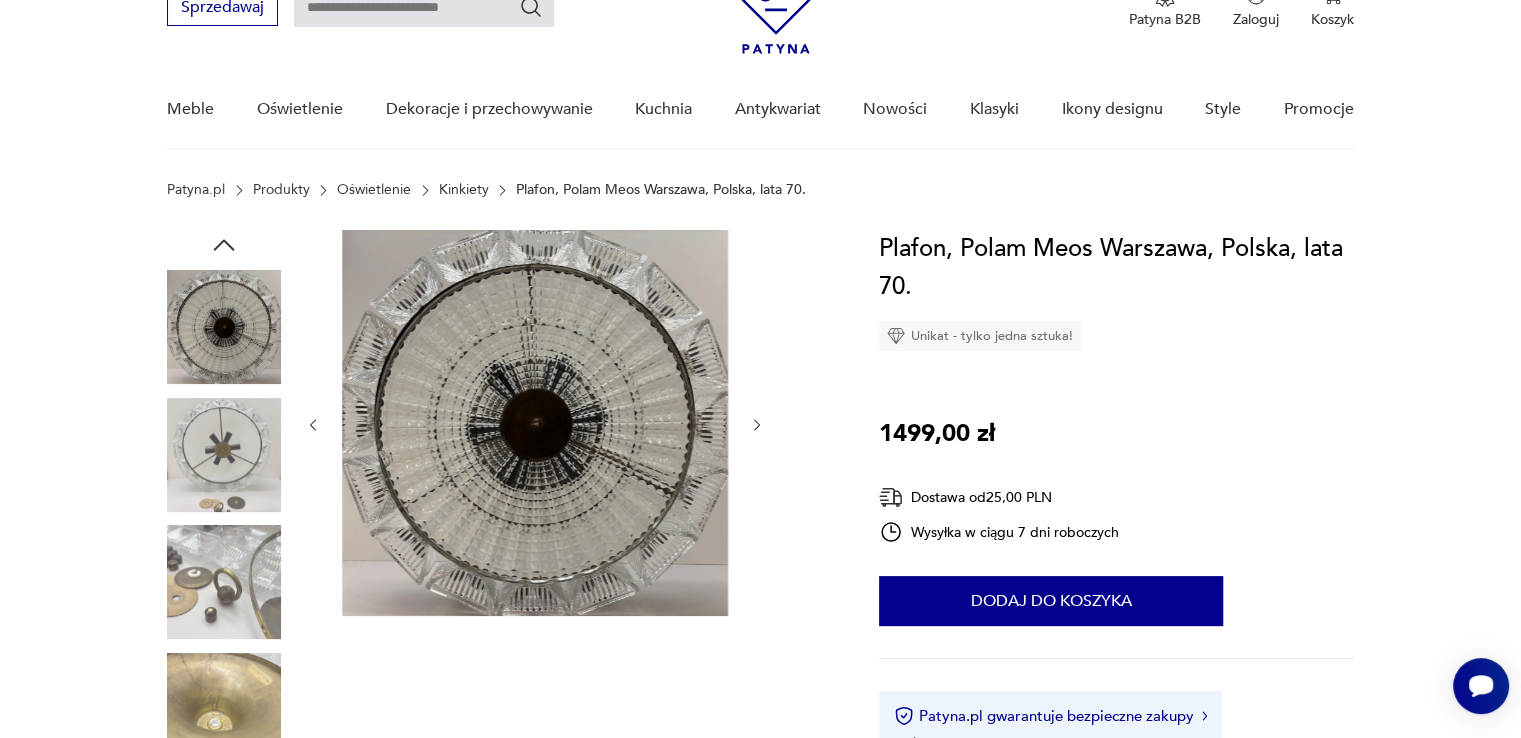 click at bounding box center [224, 582] 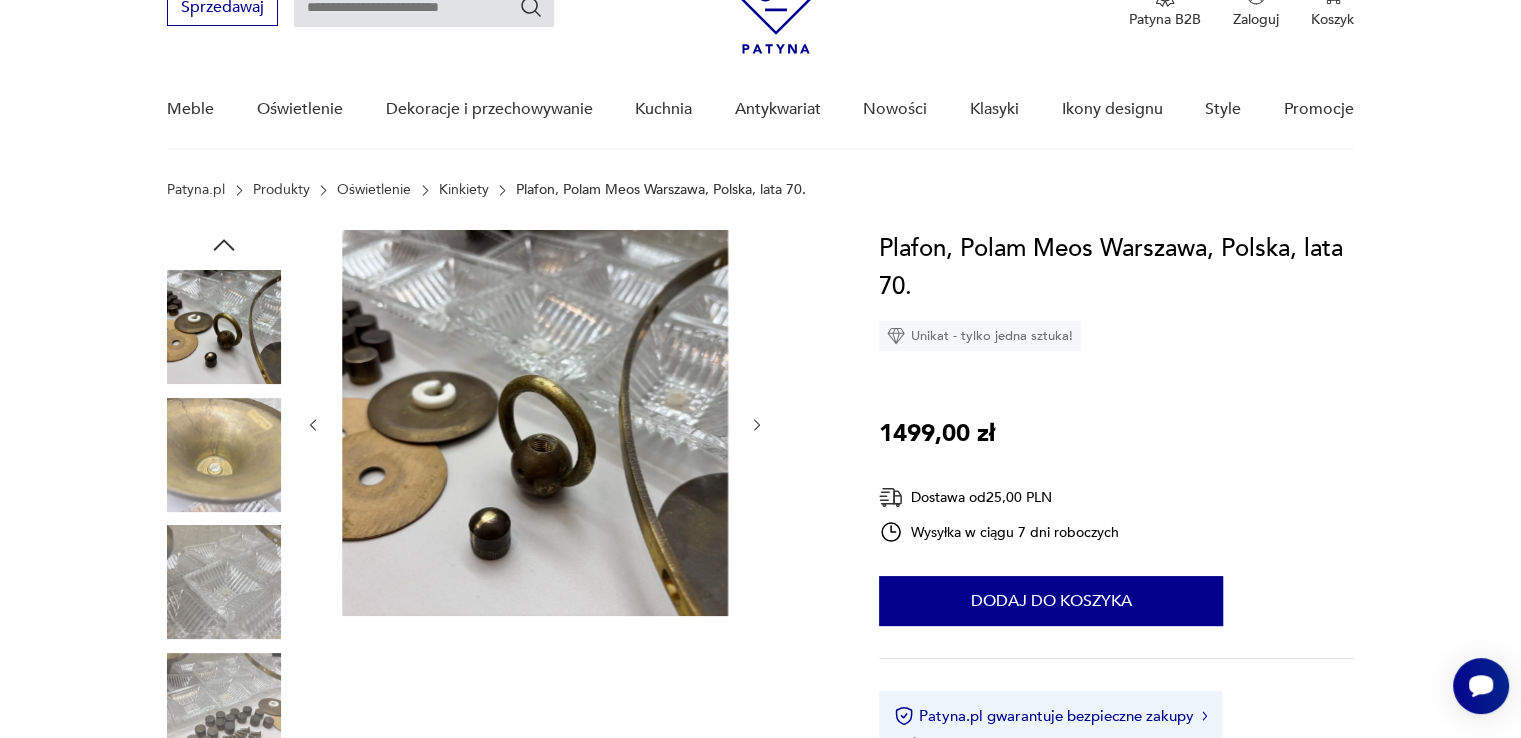 click at bounding box center (224, 710) 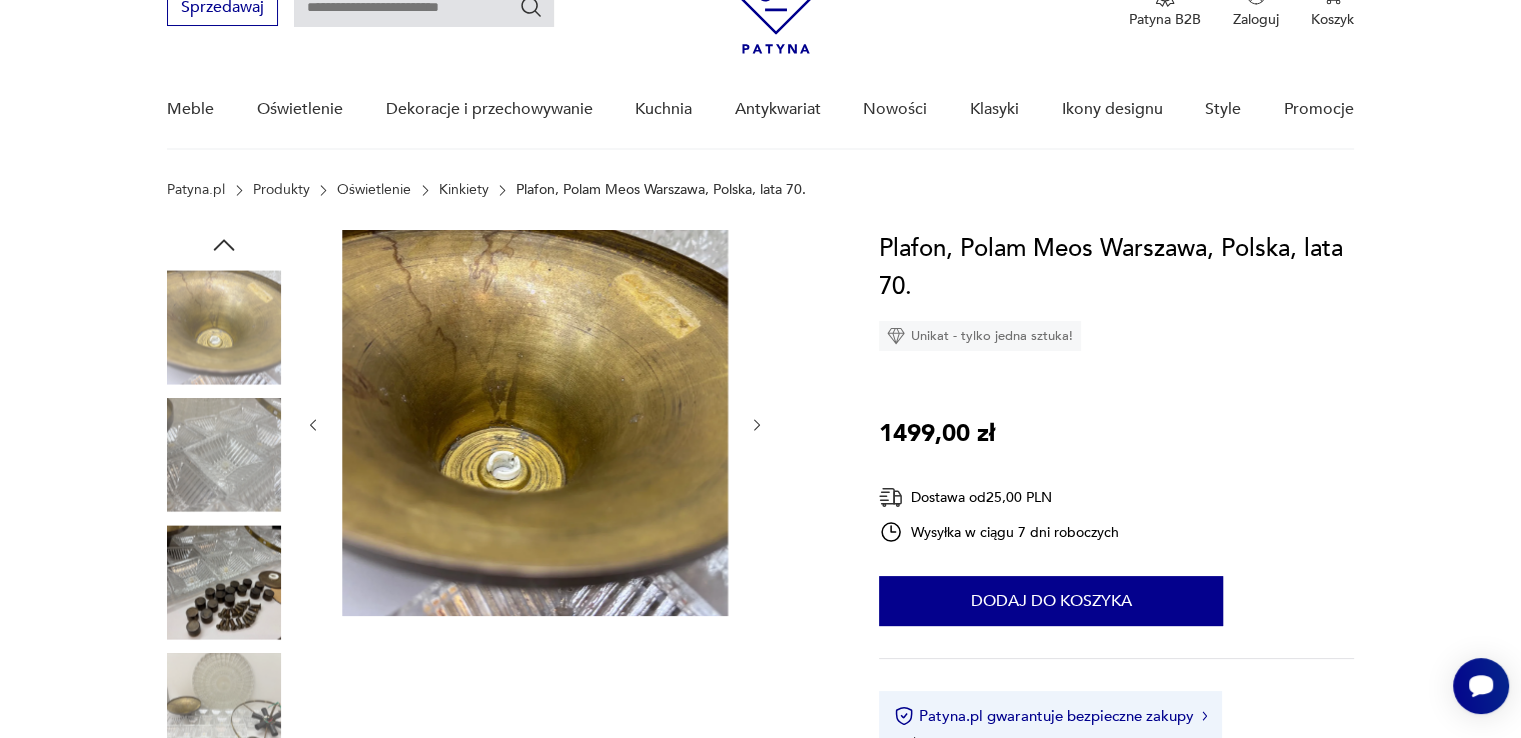 scroll, scrollTop: 300, scrollLeft: 0, axis: vertical 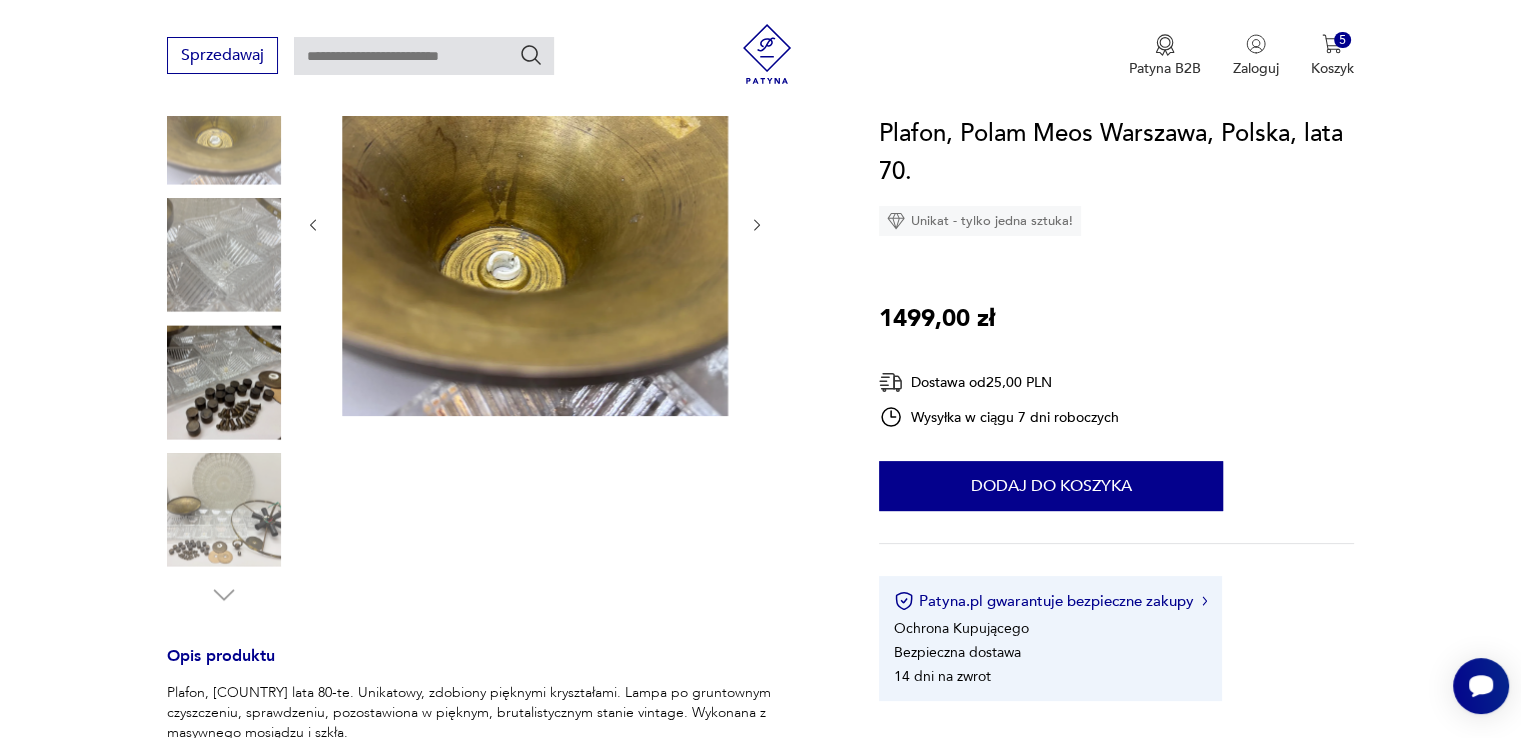 click at bounding box center [224, 382] 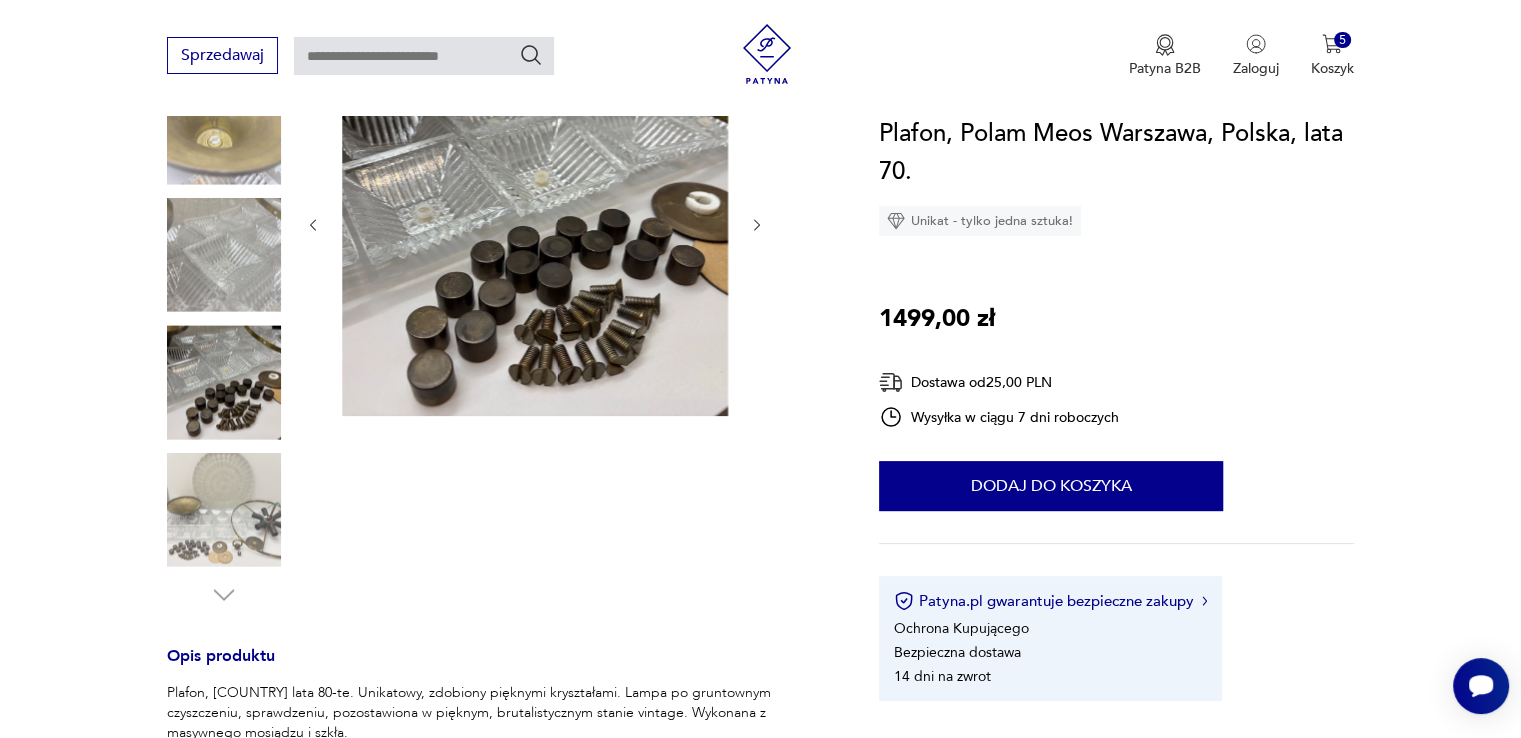 click at bounding box center (224, 510) 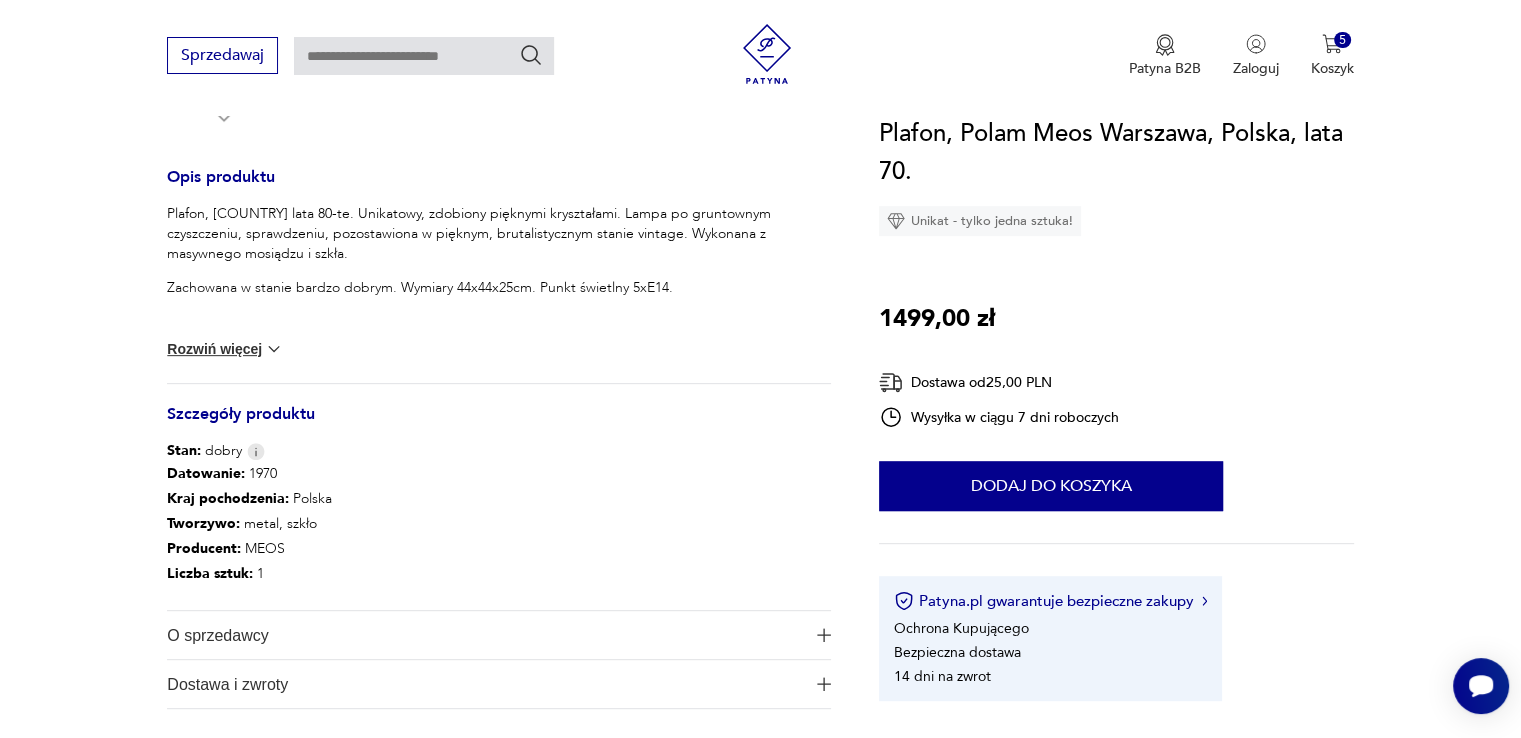 scroll, scrollTop: 900, scrollLeft: 0, axis: vertical 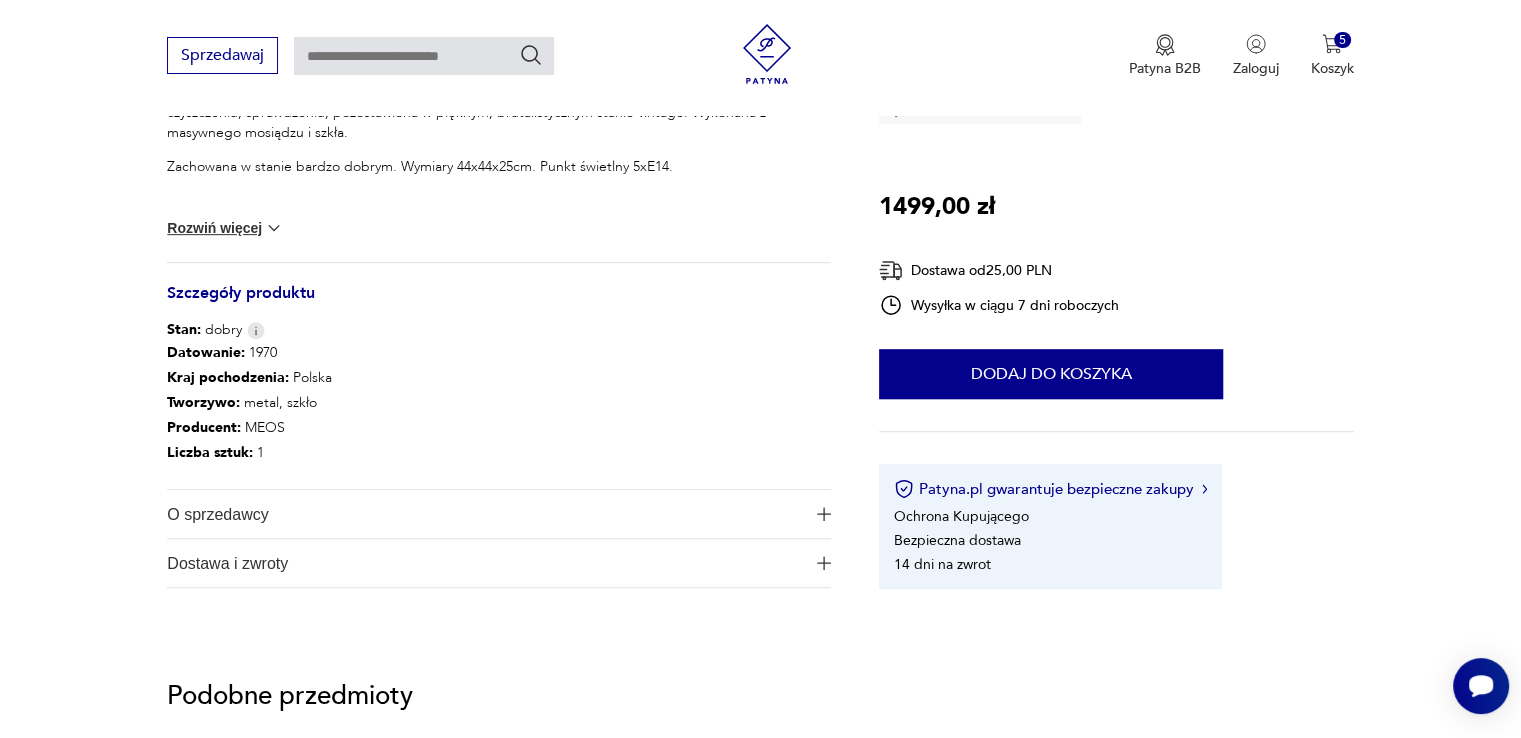 click at bounding box center (824, 514) 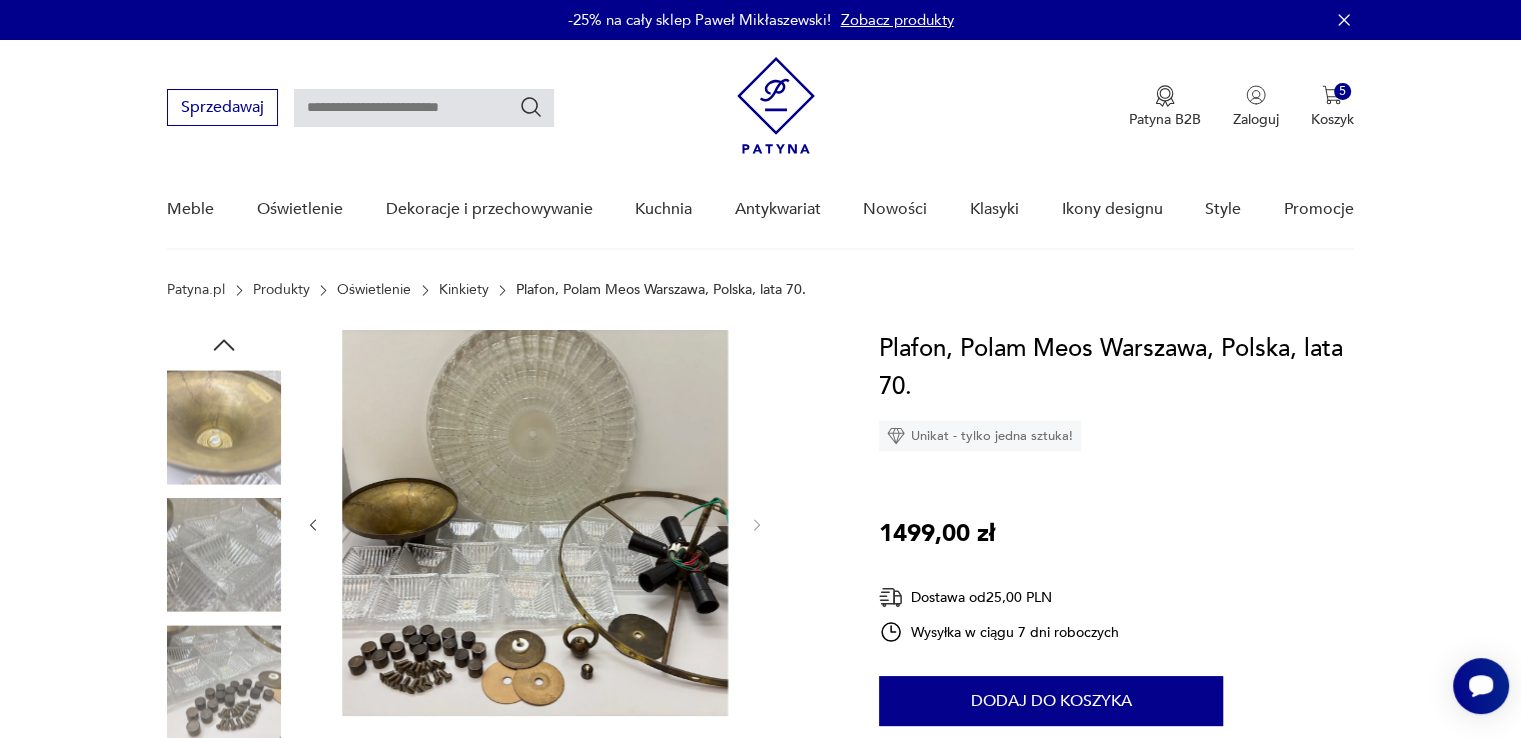 scroll, scrollTop: 200, scrollLeft: 0, axis: vertical 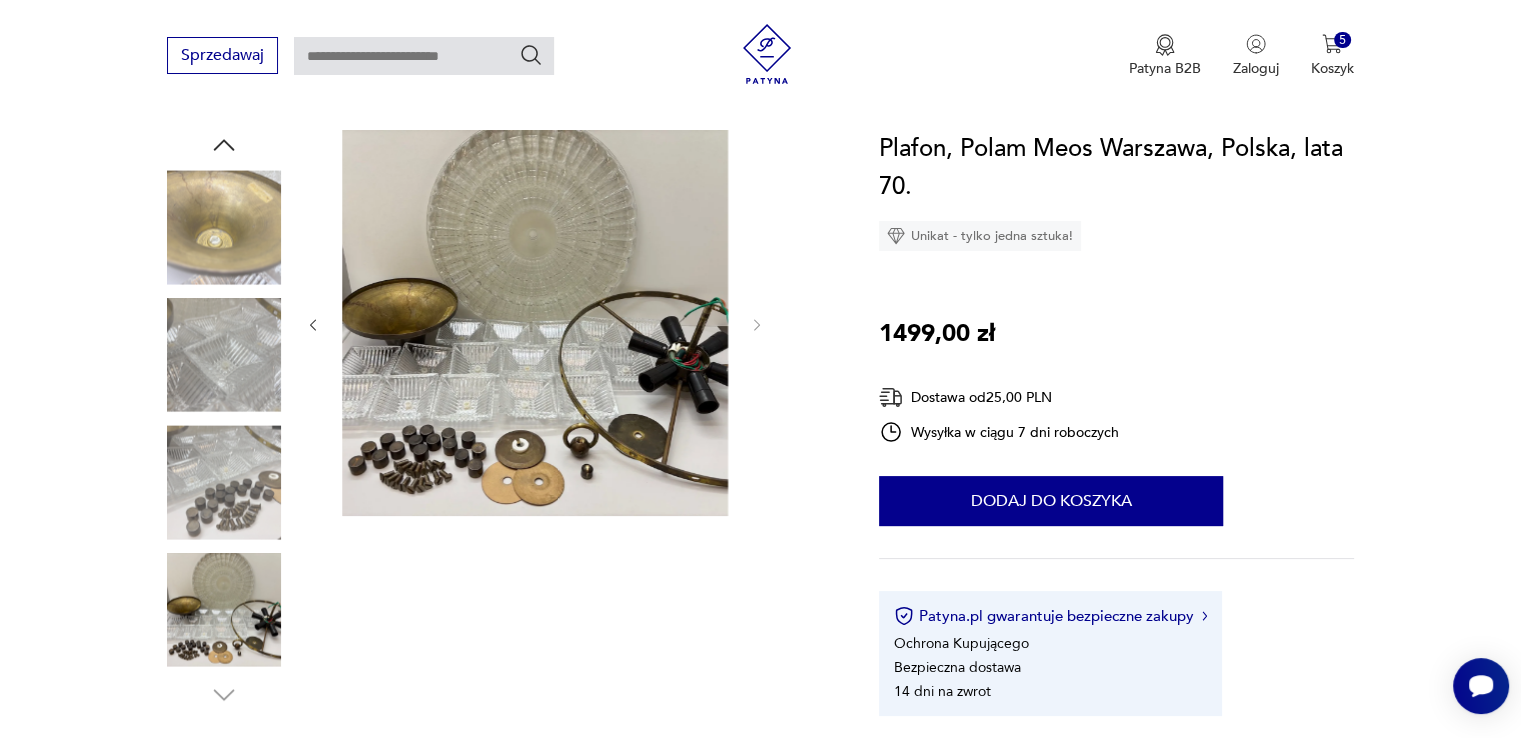 click at bounding box center (224, 610) 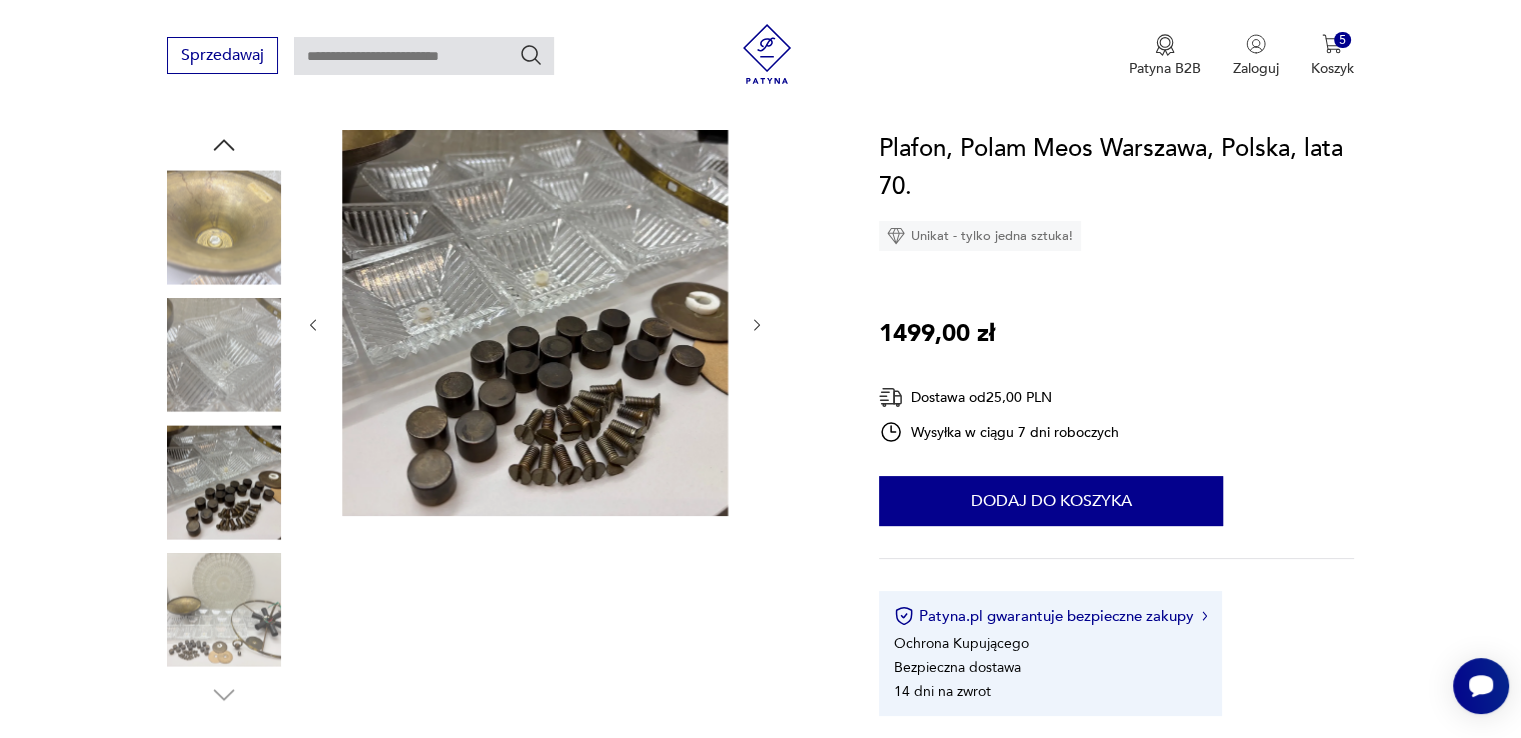 click at bounding box center (224, 355) 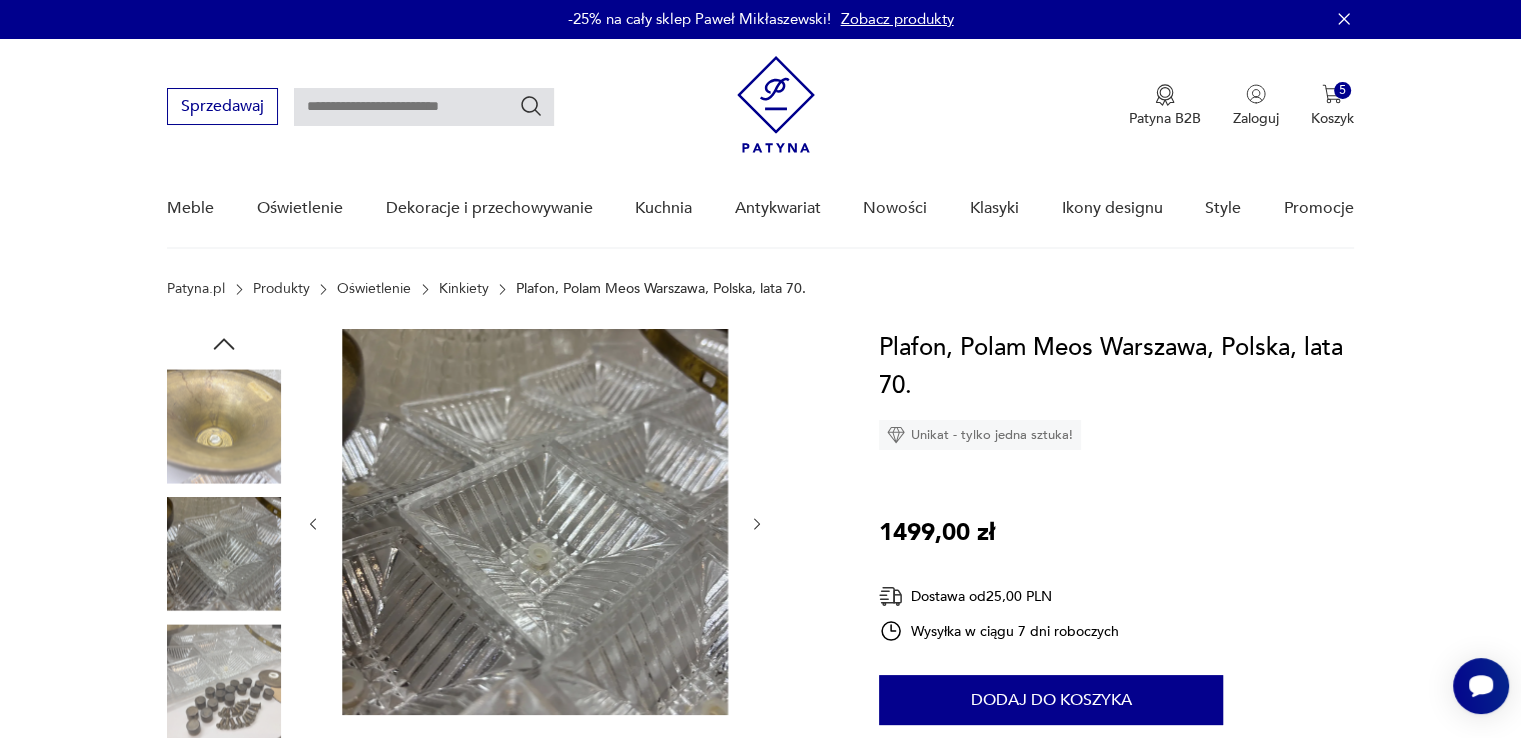 scroll, scrollTop: 0, scrollLeft: 0, axis: both 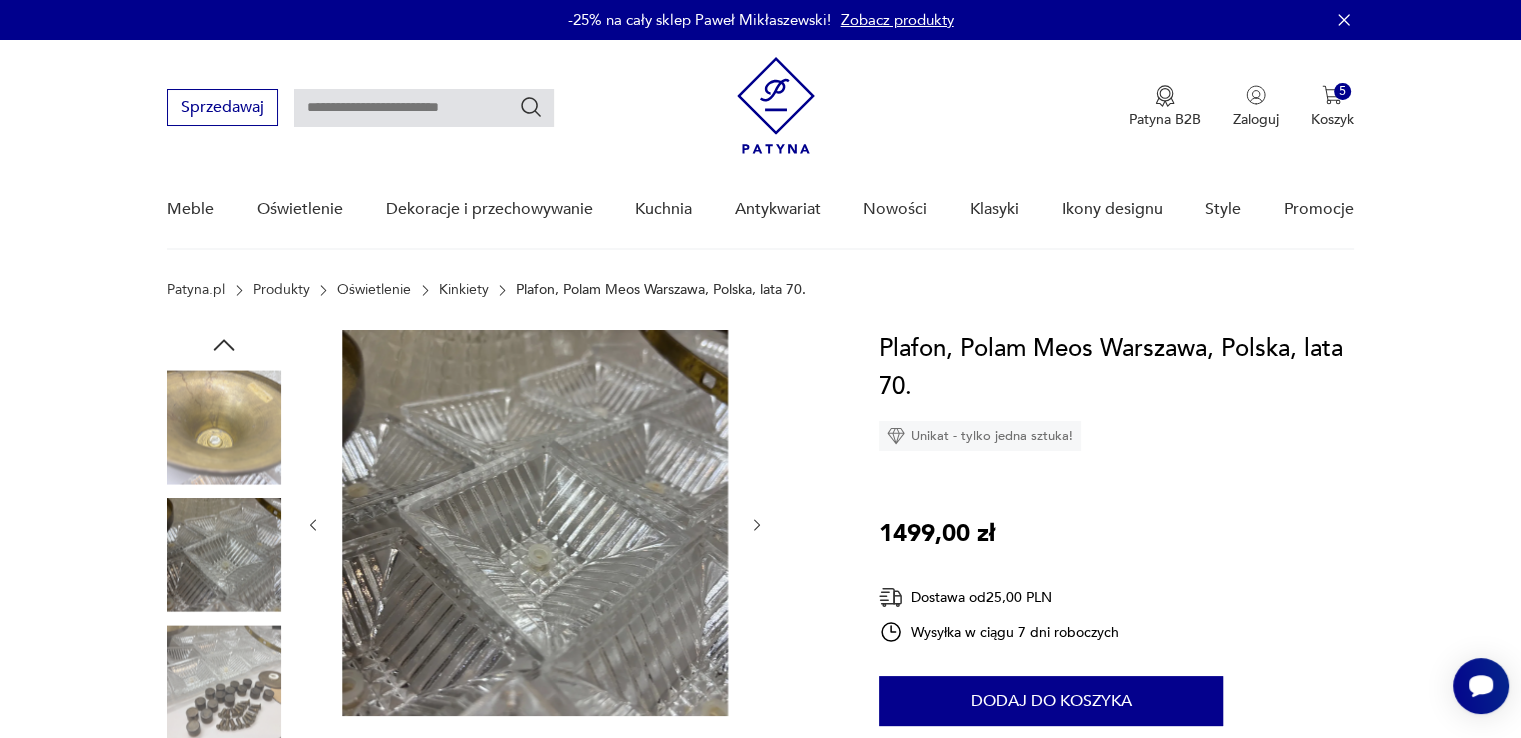click at bounding box center (224, 427) 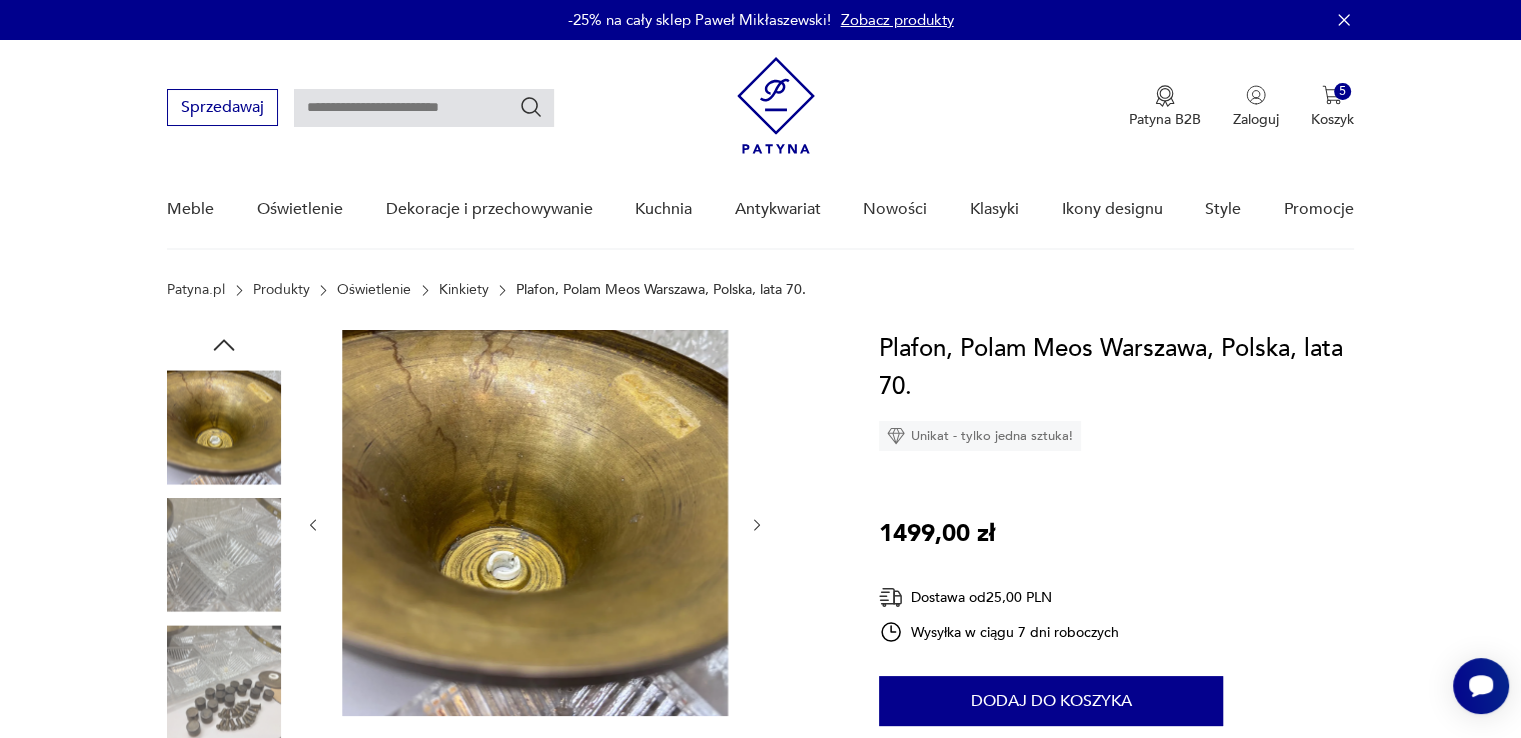 click 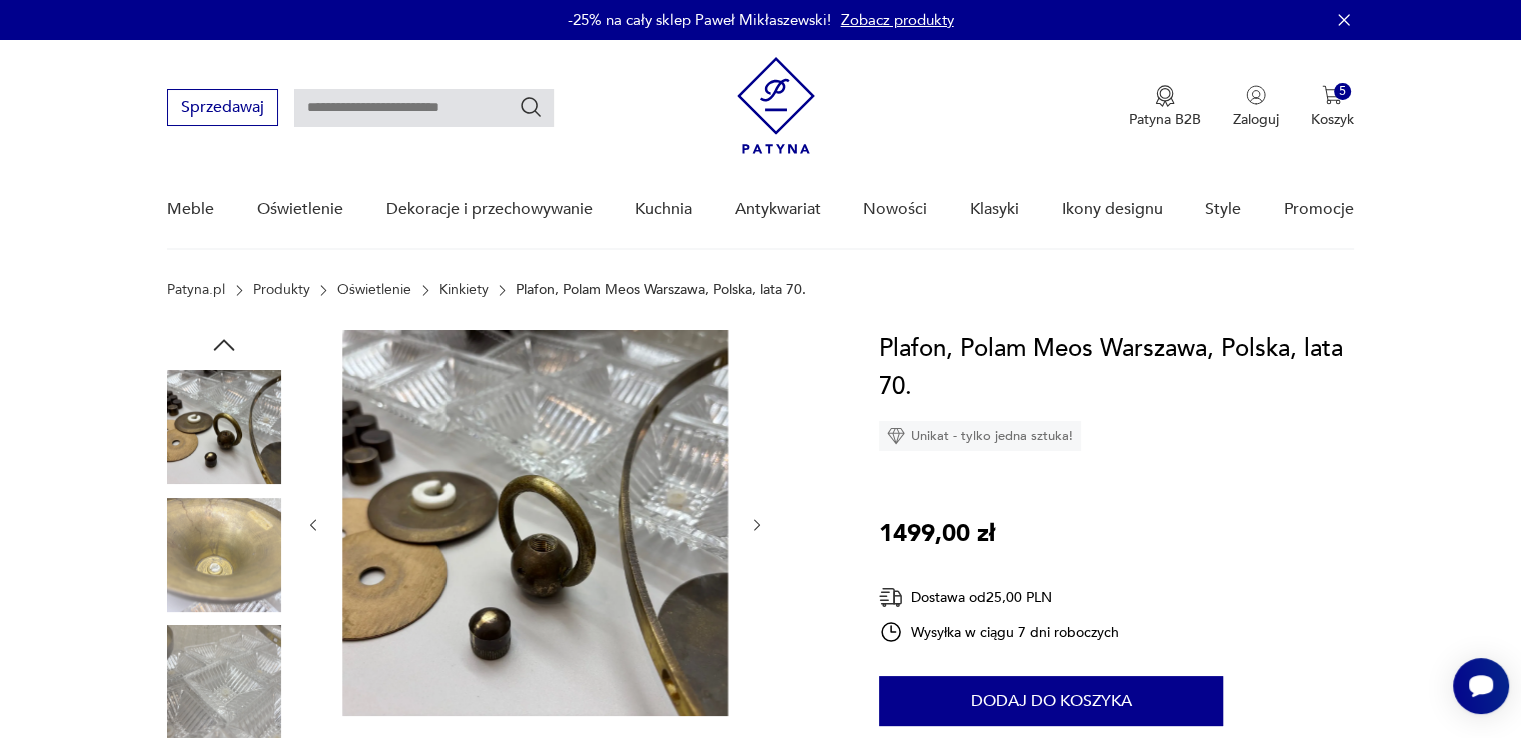 click at bounding box center (224, 427) 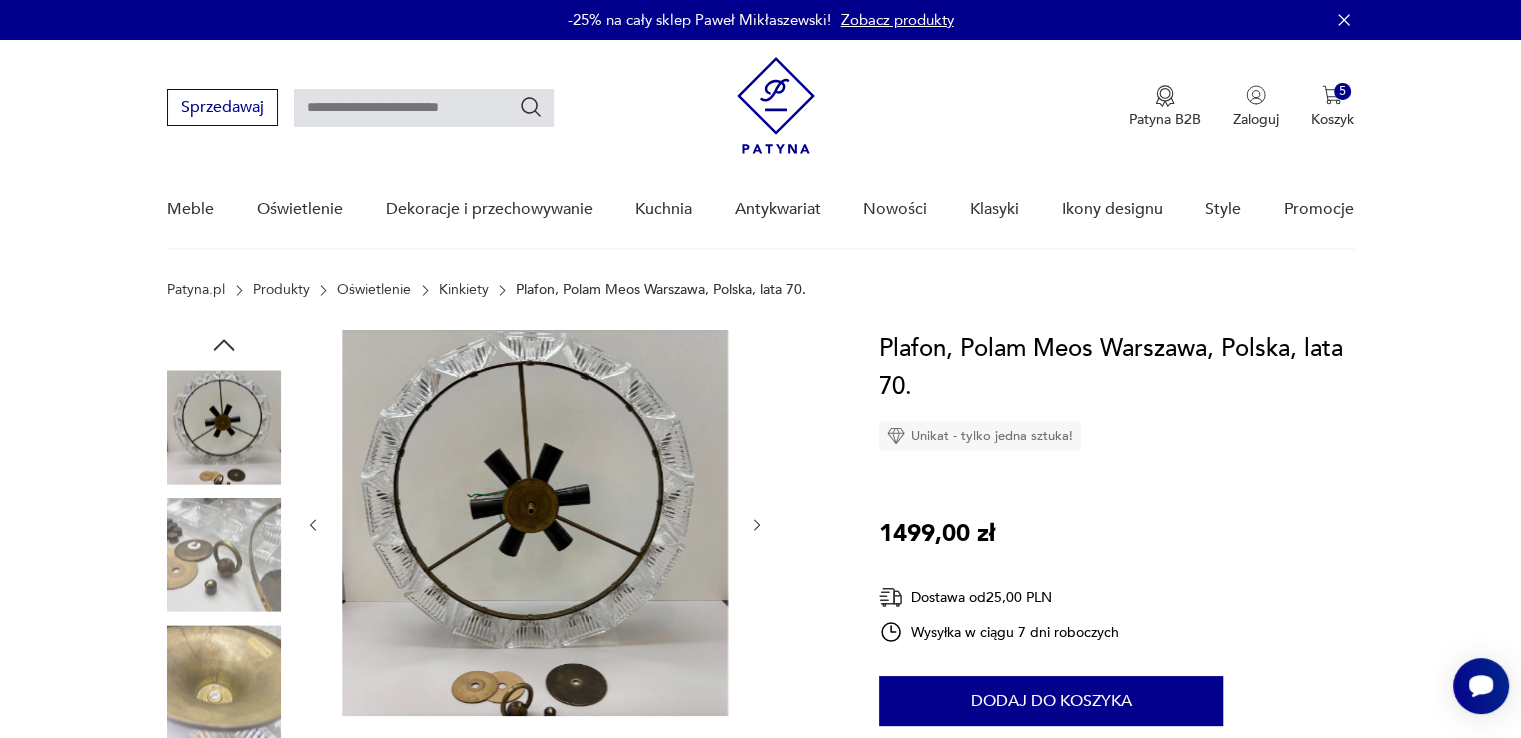 click at bounding box center (224, 427) 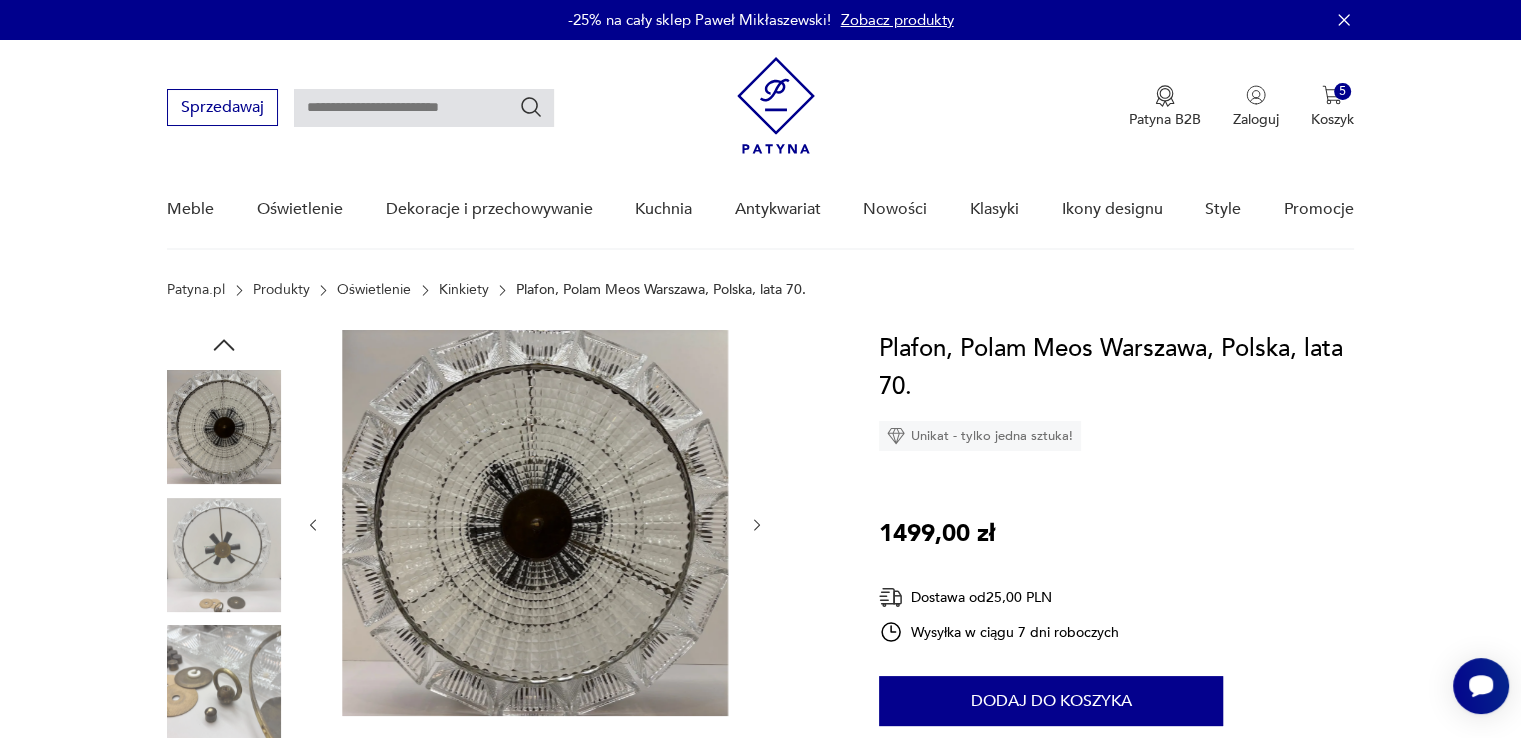 click at bounding box center [224, 427] 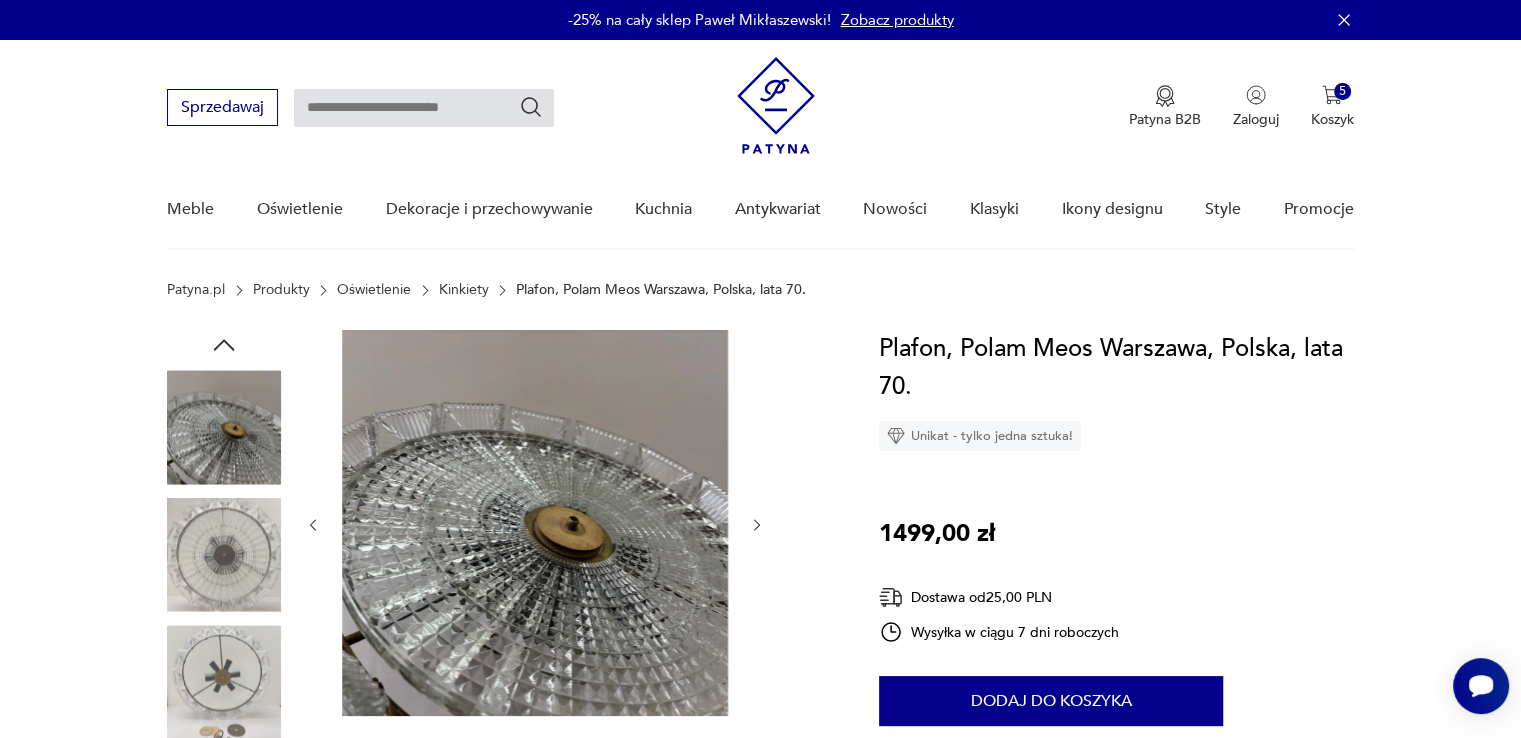 click at bounding box center (224, 427) 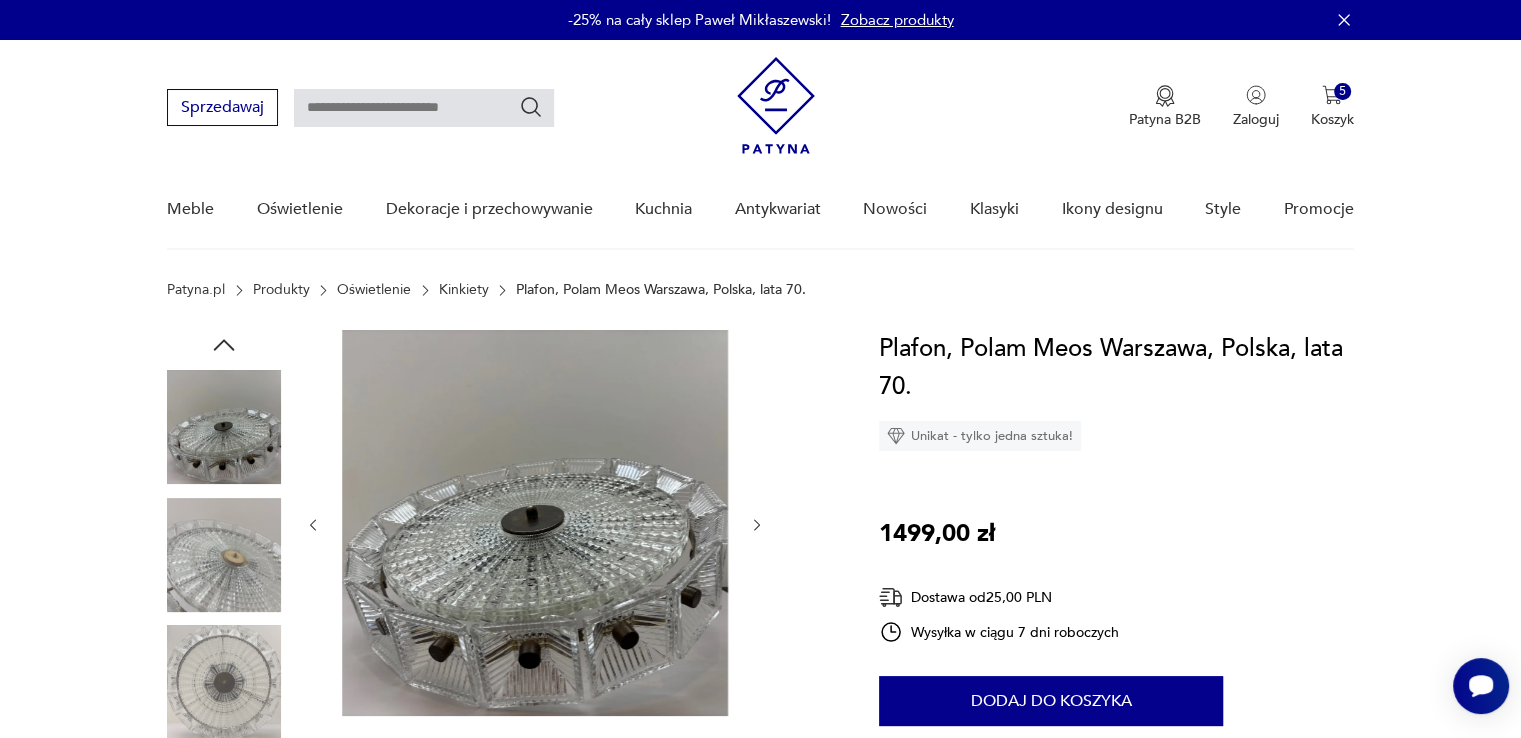 click at bounding box center (224, 427) 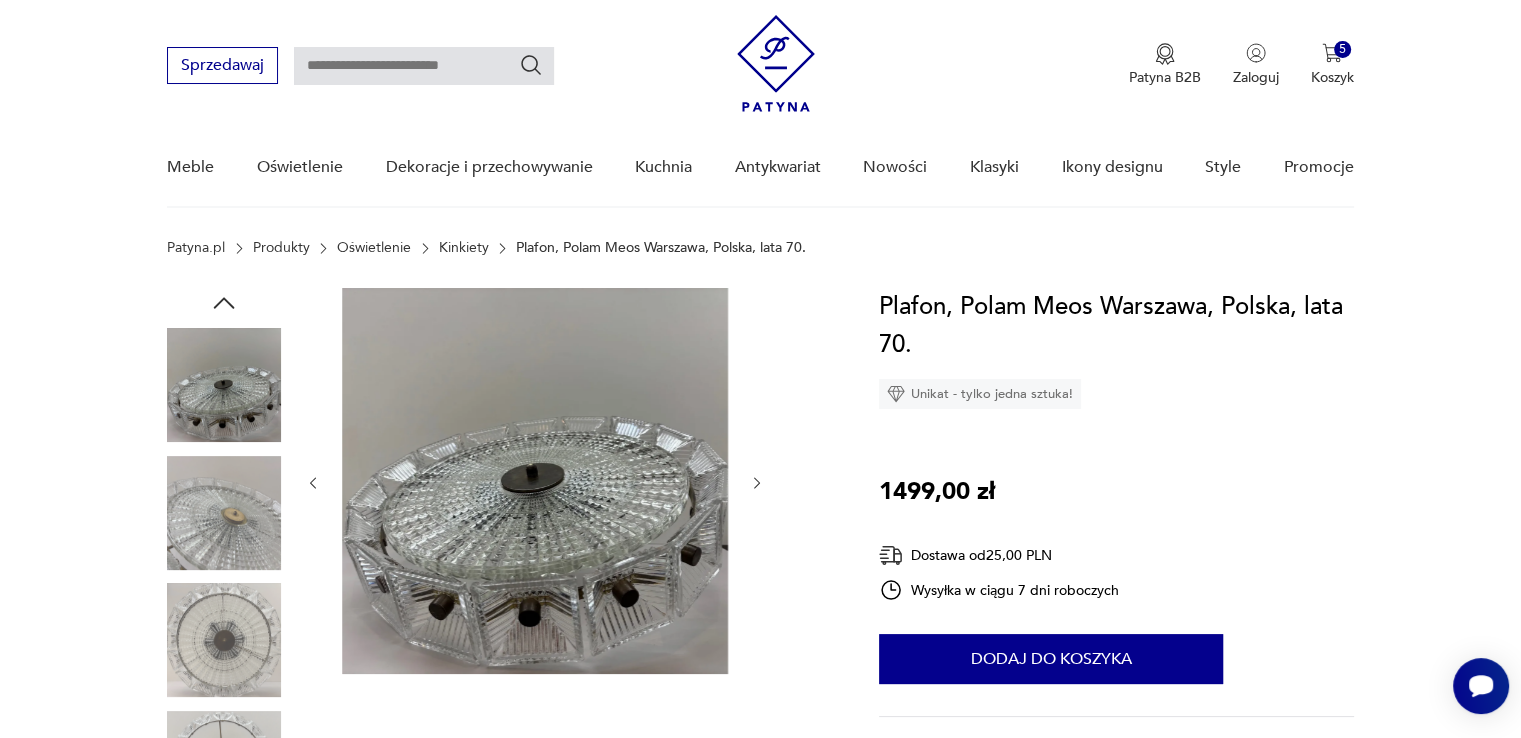 scroll, scrollTop: 0, scrollLeft: 0, axis: both 